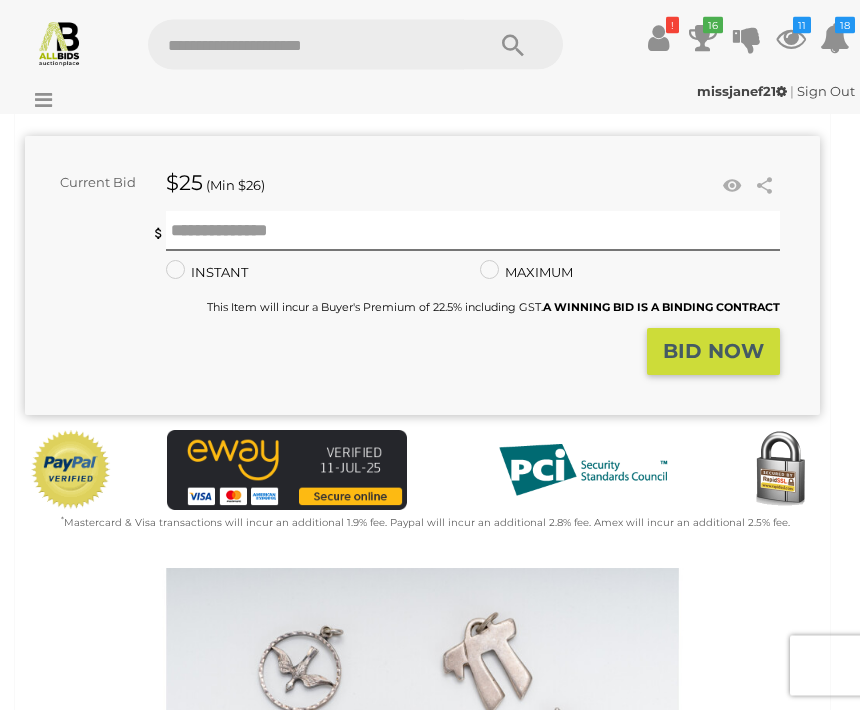 scroll, scrollTop: 338, scrollLeft: 0, axis: vertical 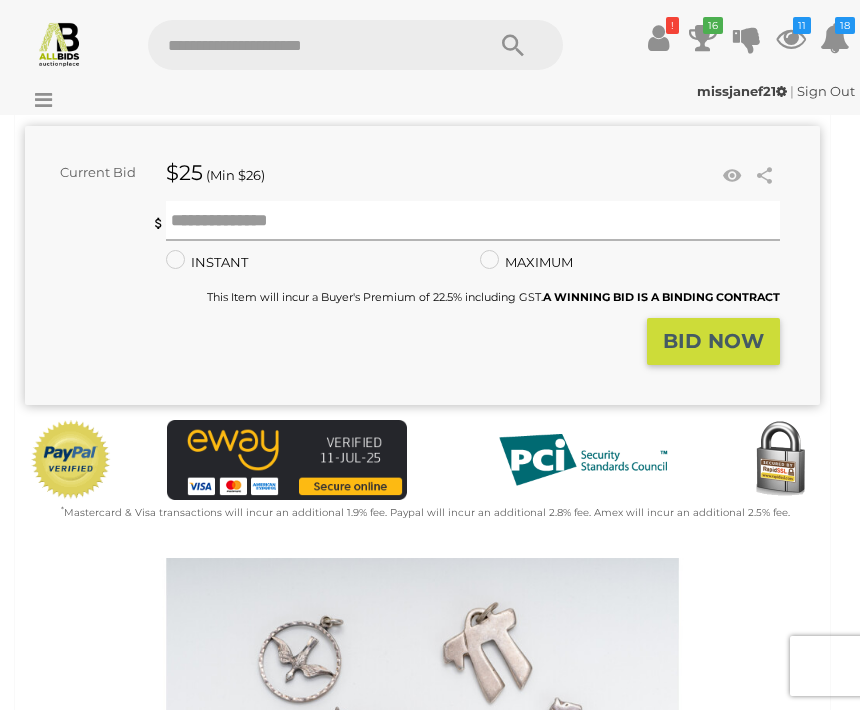 click at bounding box center (473, 221) 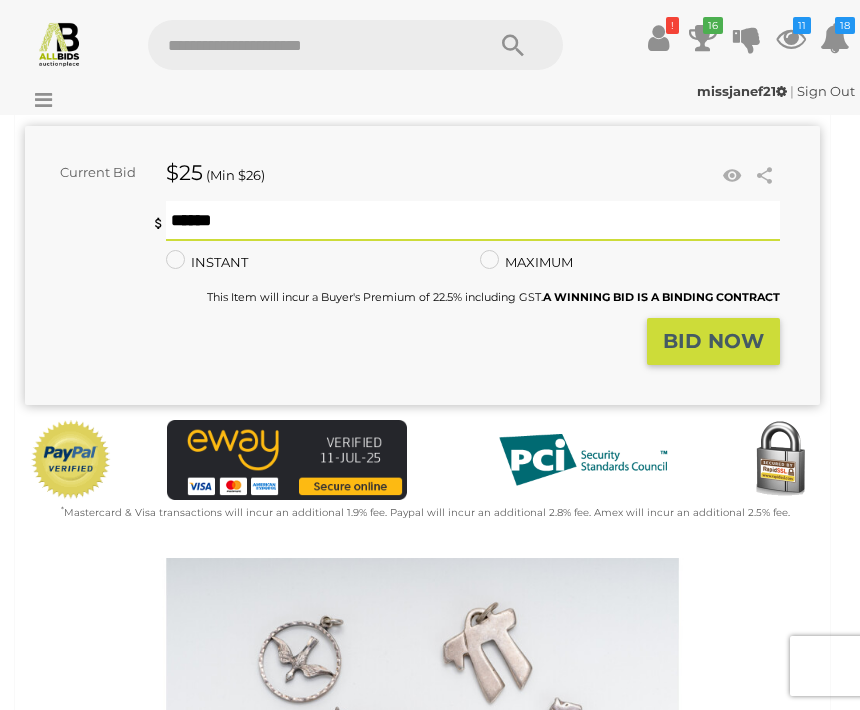 type on "**" 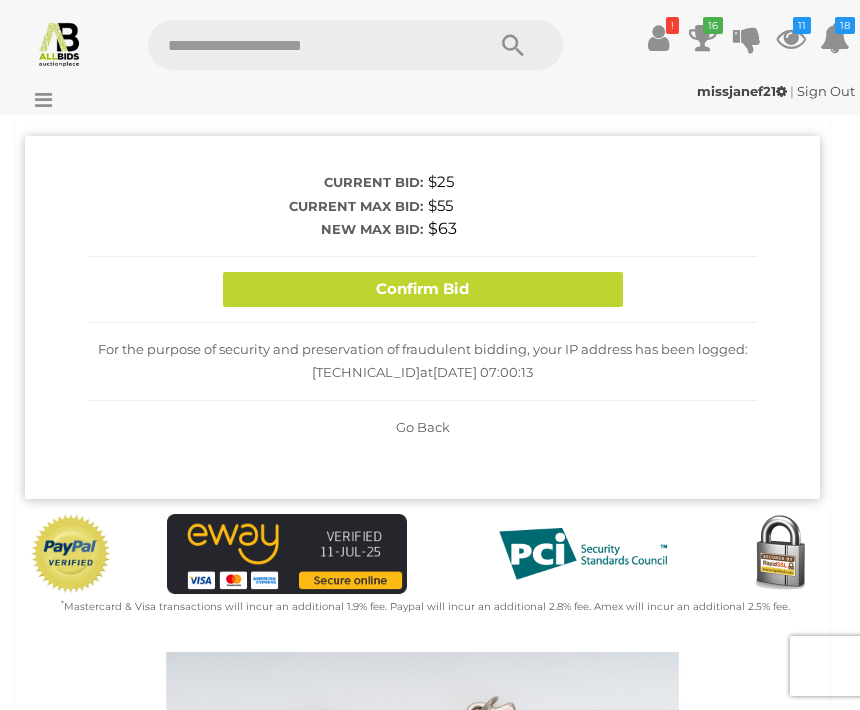 click on "Confirm Bid" at bounding box center (423, 289) 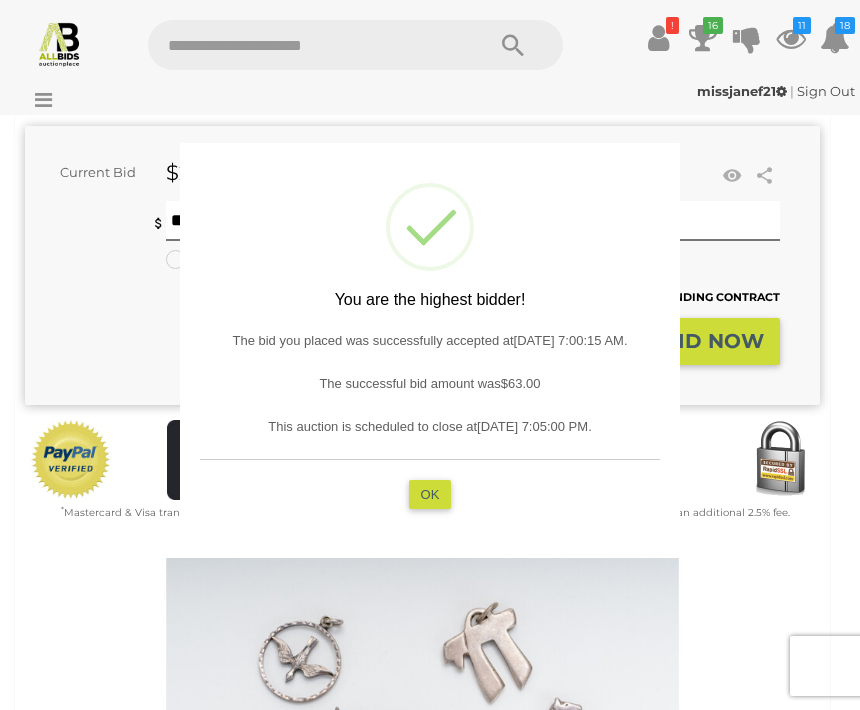 type 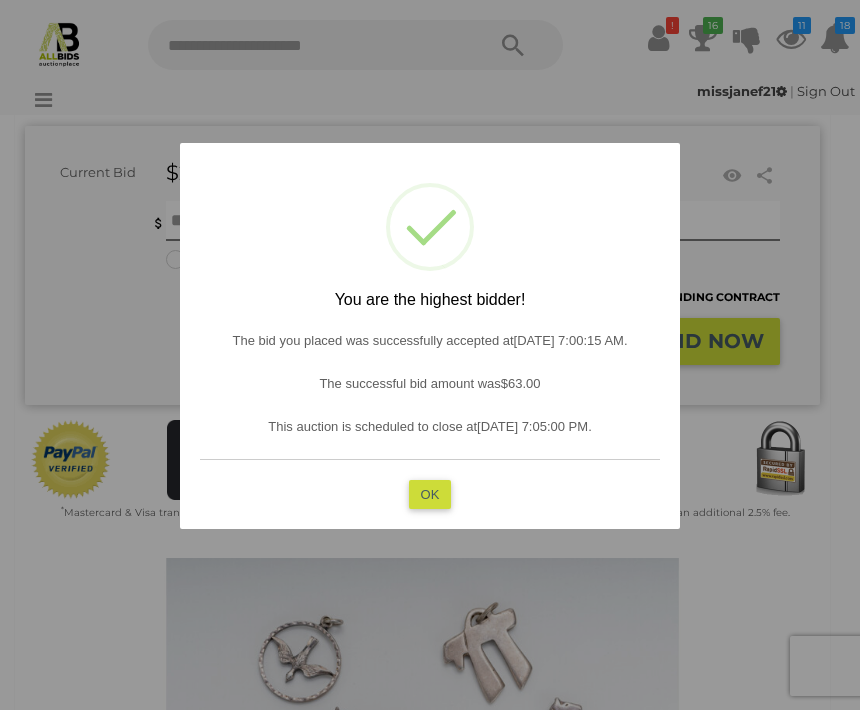 click on "OK" at bounding box center (430, 494) 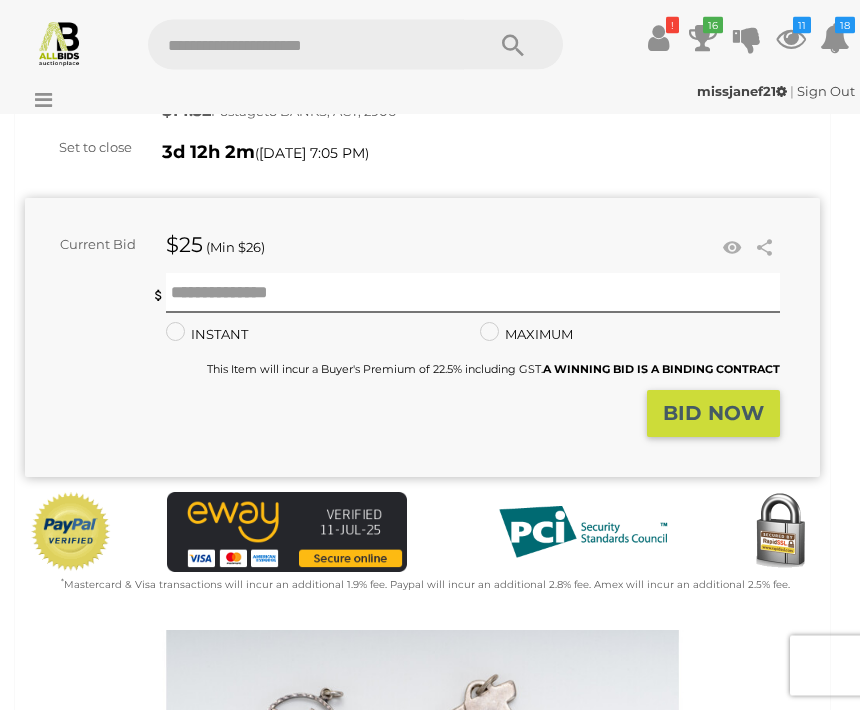 scroll, scrollTop: 0, scrollLeft: 0, axis: both 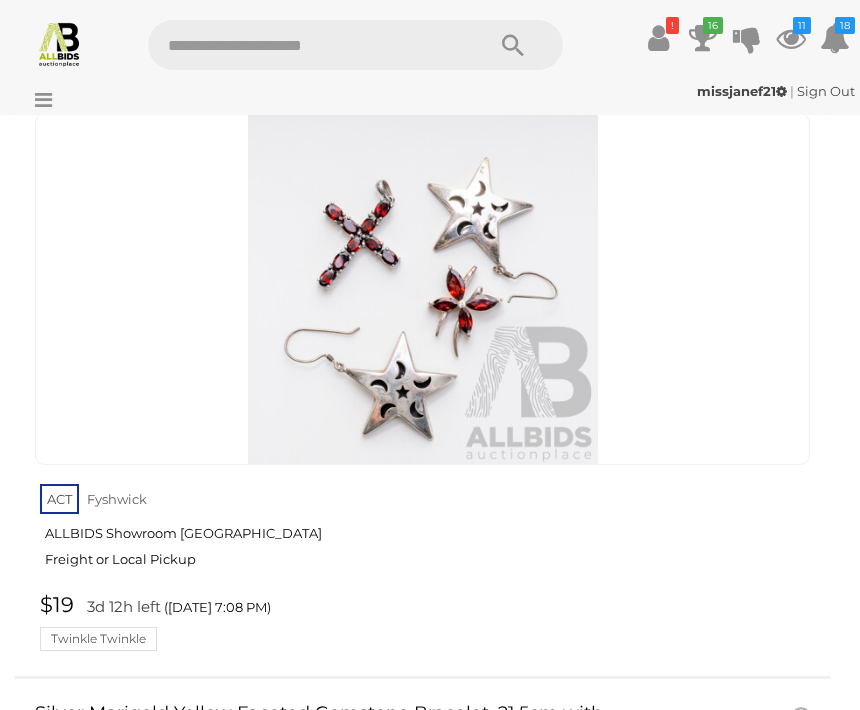 click at bounding box center [423, 289] 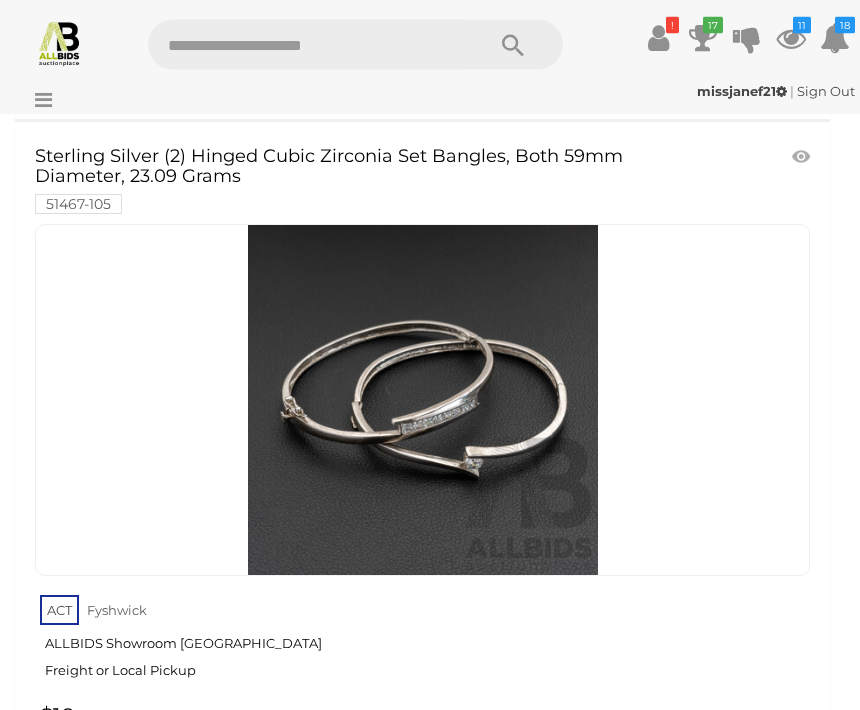 scroll, scrollTop: 24325, scrollLeft: 0, axis: vertical 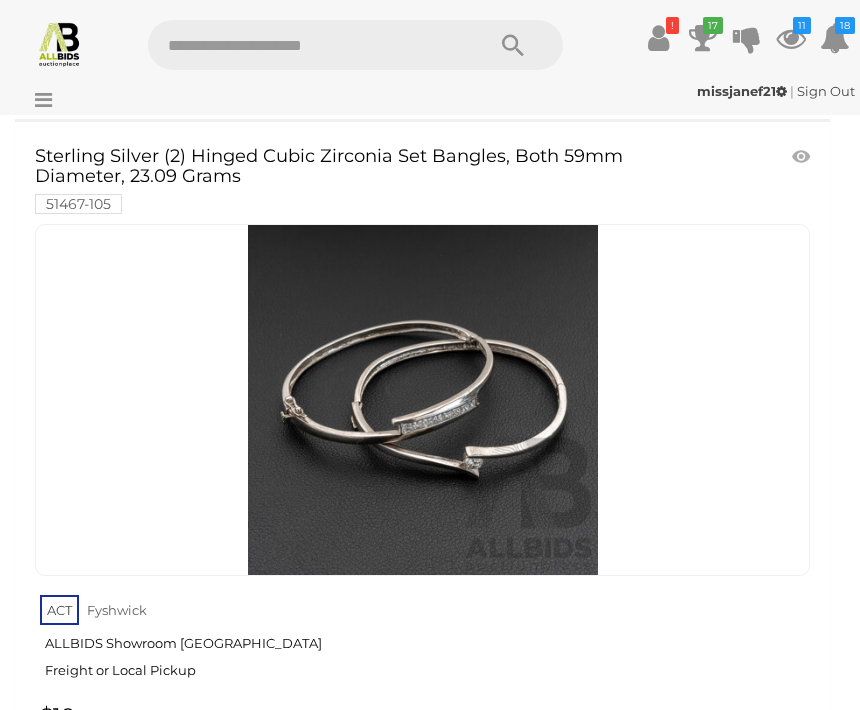 click at bounding box center [423, 400] 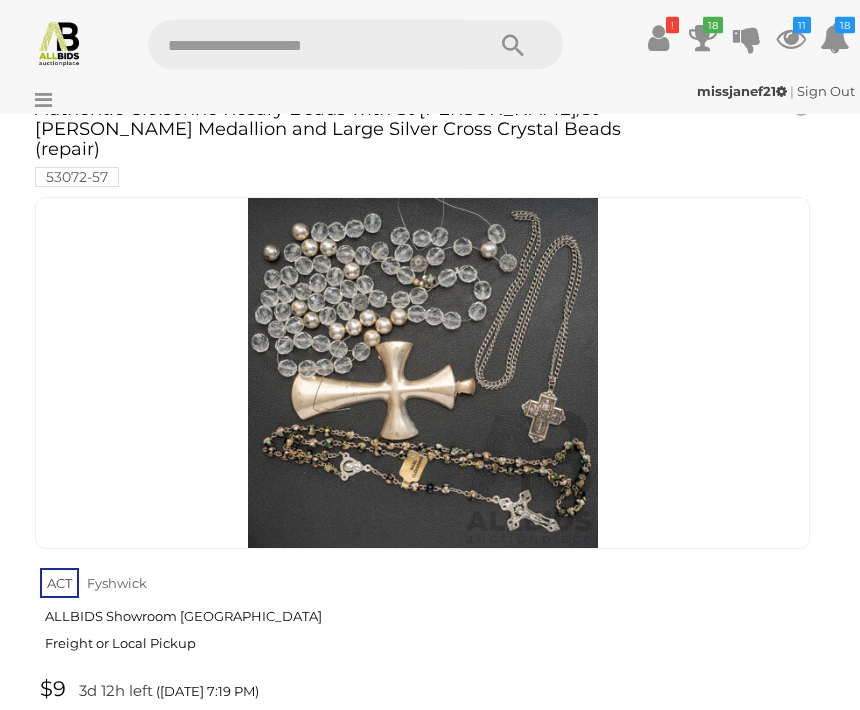 scroll, scrollTop: 28337, scrollLeft: 0, axis: vertical 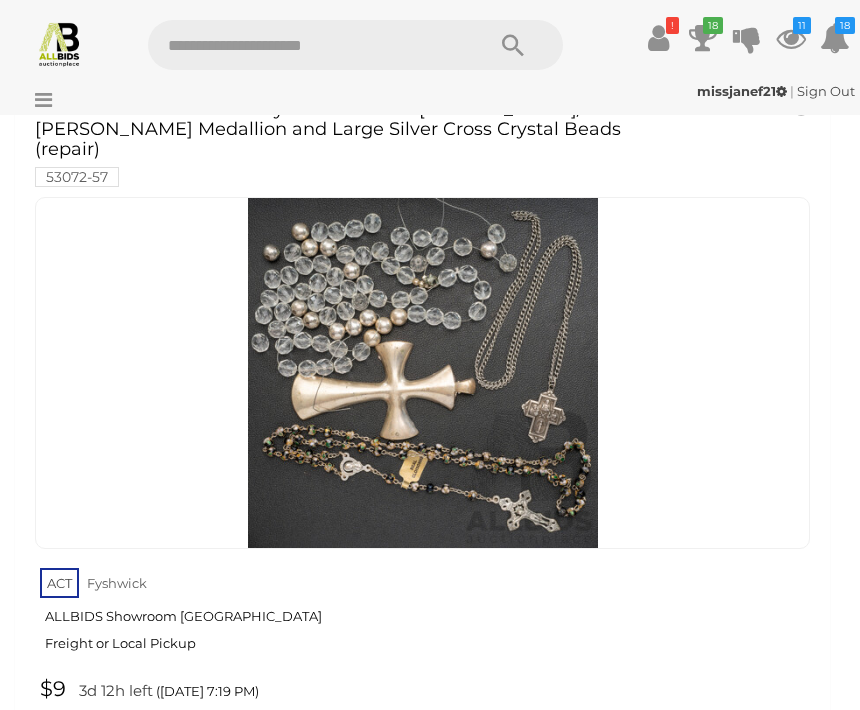 click at bounding box center (423, 373) 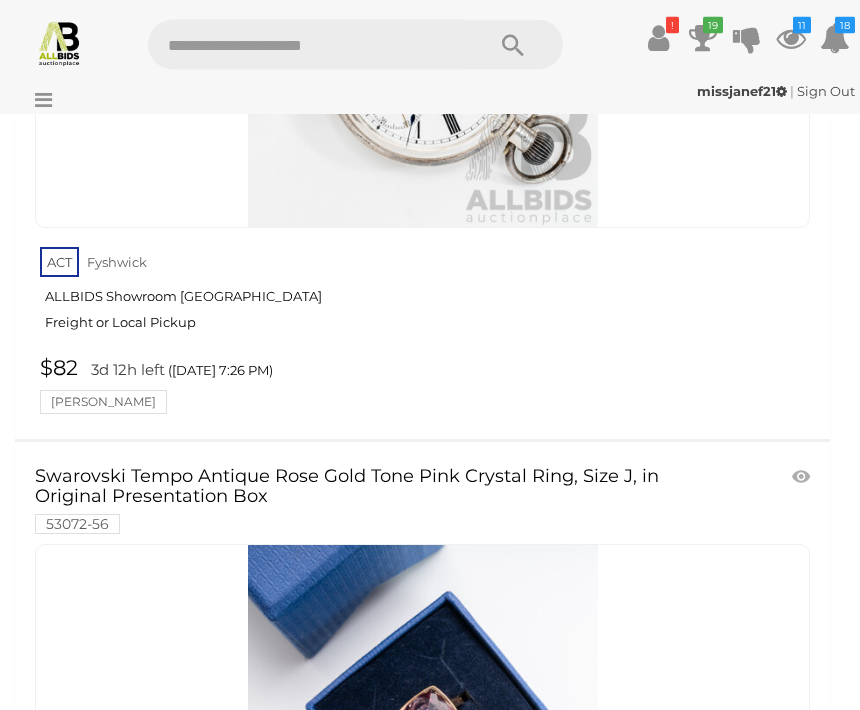 scroll, scrollTop: 31975, scrollLeft: 0, axis: vertical 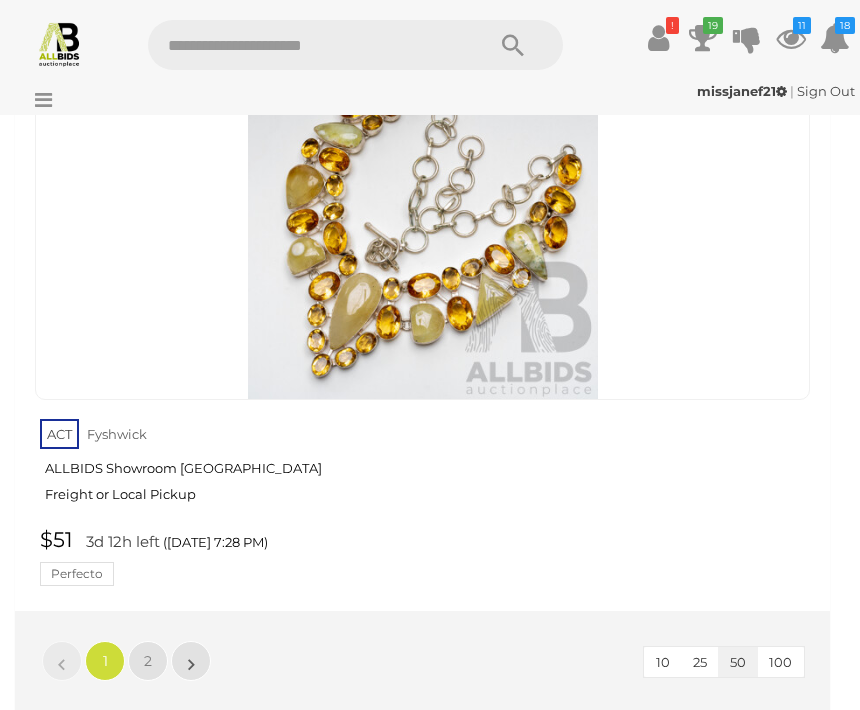 click on "2" at bounding box center (148, 661) 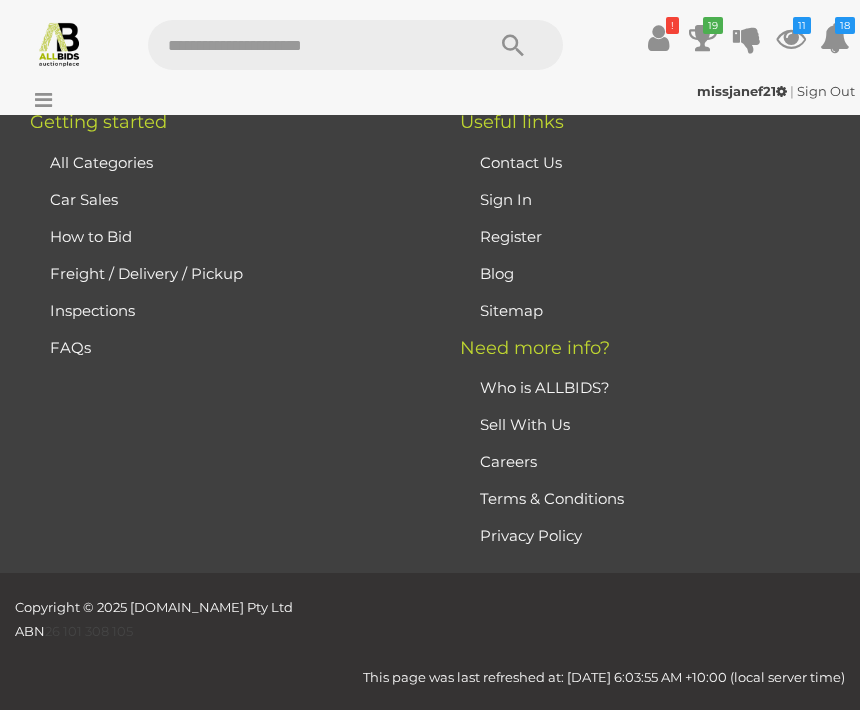 scroll, scrollTop: 472, scrollLeft: 0, axis: vertical 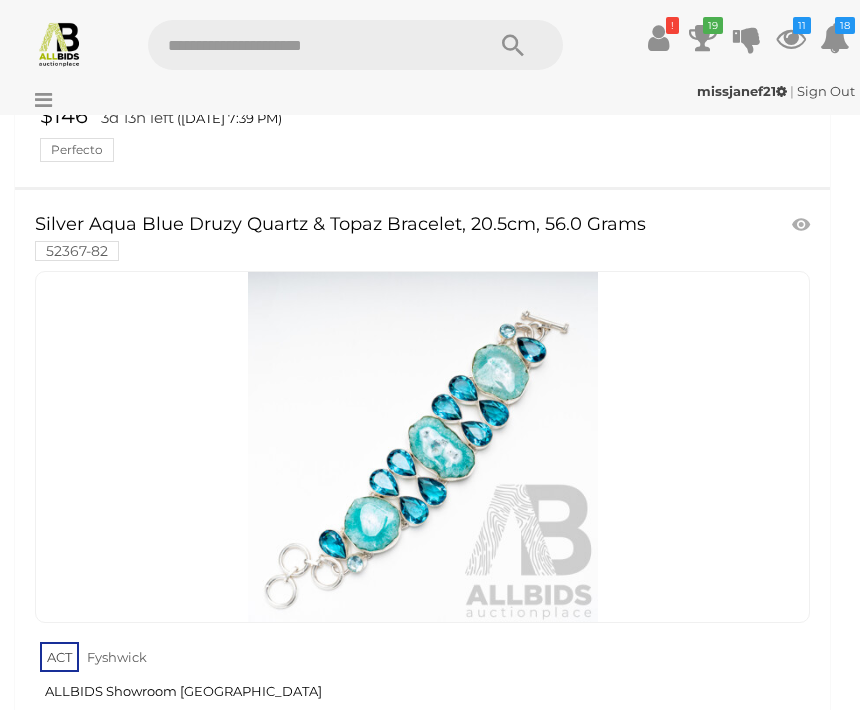click at bounding box center (803, 225) 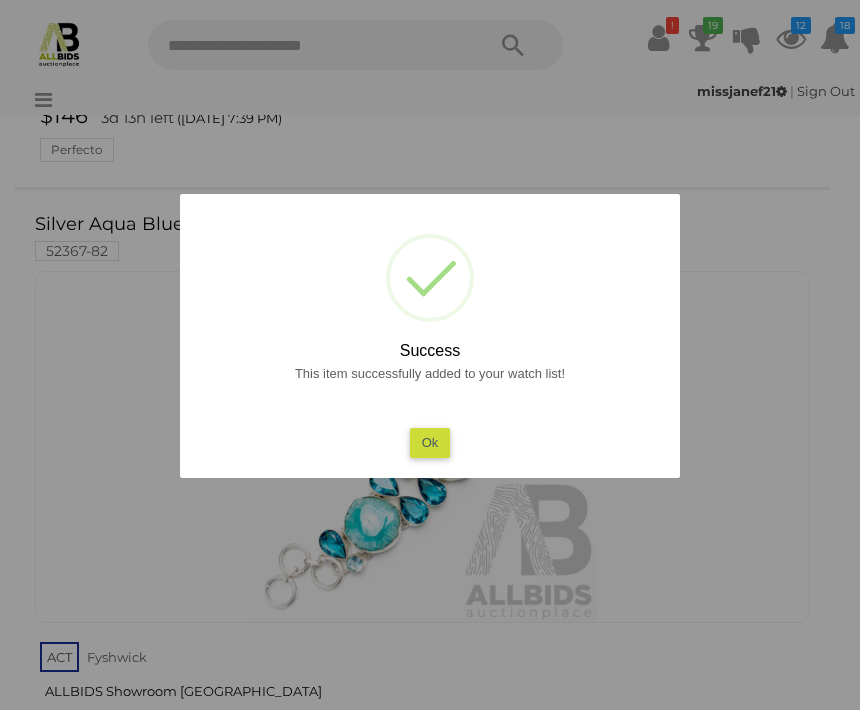 click on "Ok" at bounding box center (430, 442) 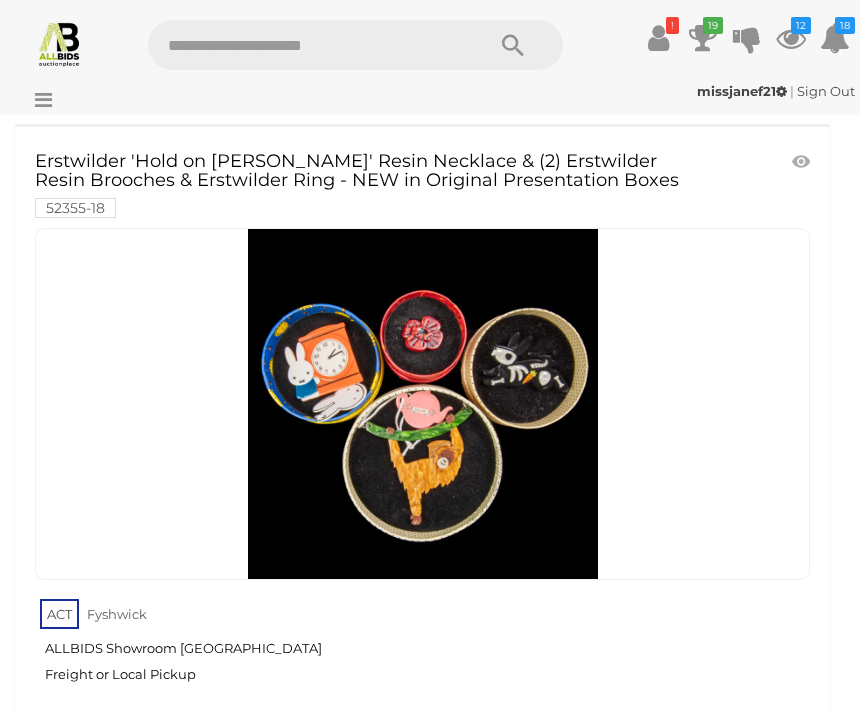 scroll, scrollTop: 9127, scrollLeft: 0, axis: vertical 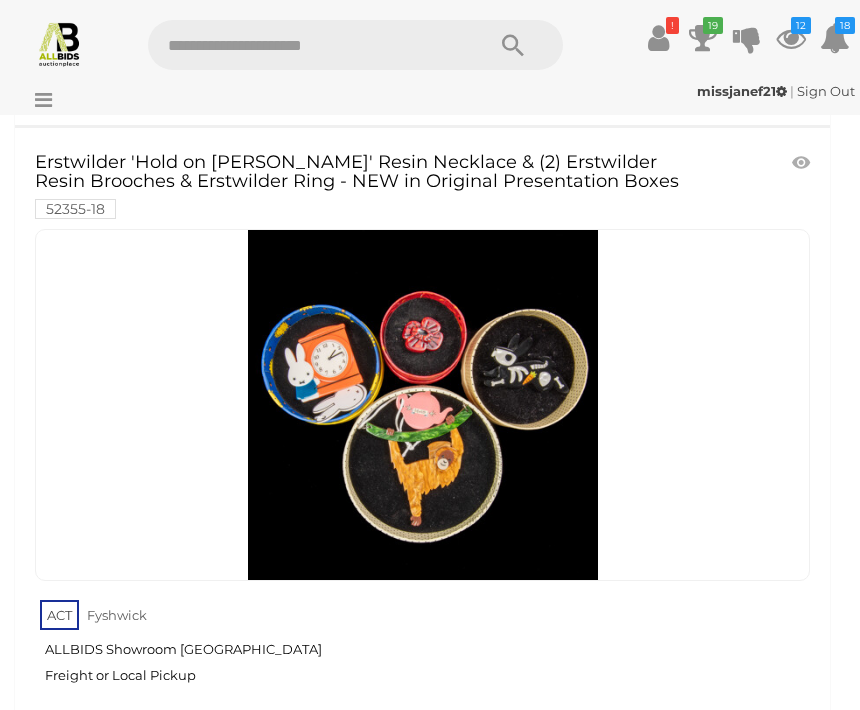 click at bounding box center [423, 405] 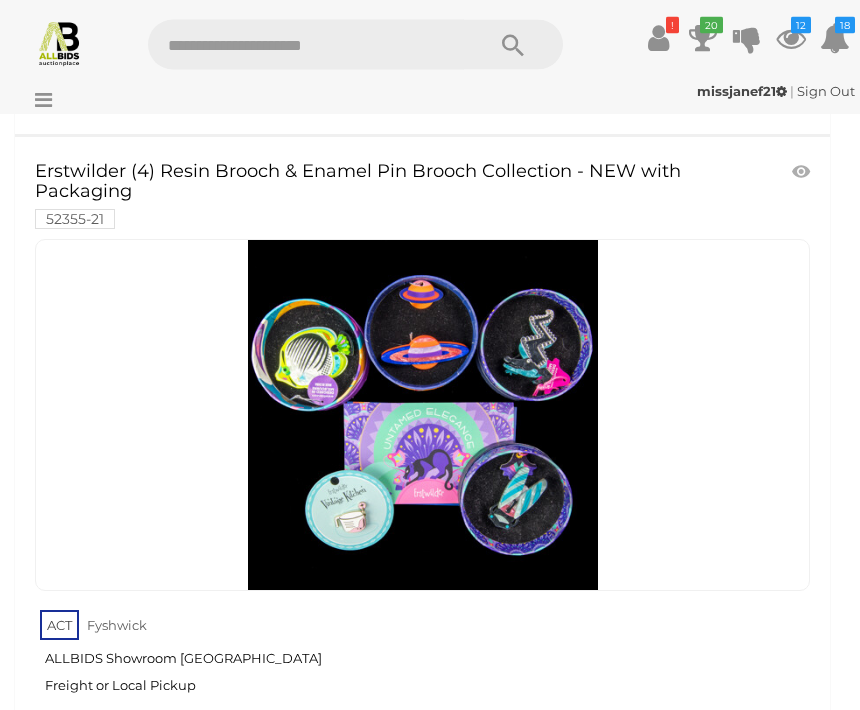 scroll, scrollTop: 11100, scrollLeft: 0, axis: vertical 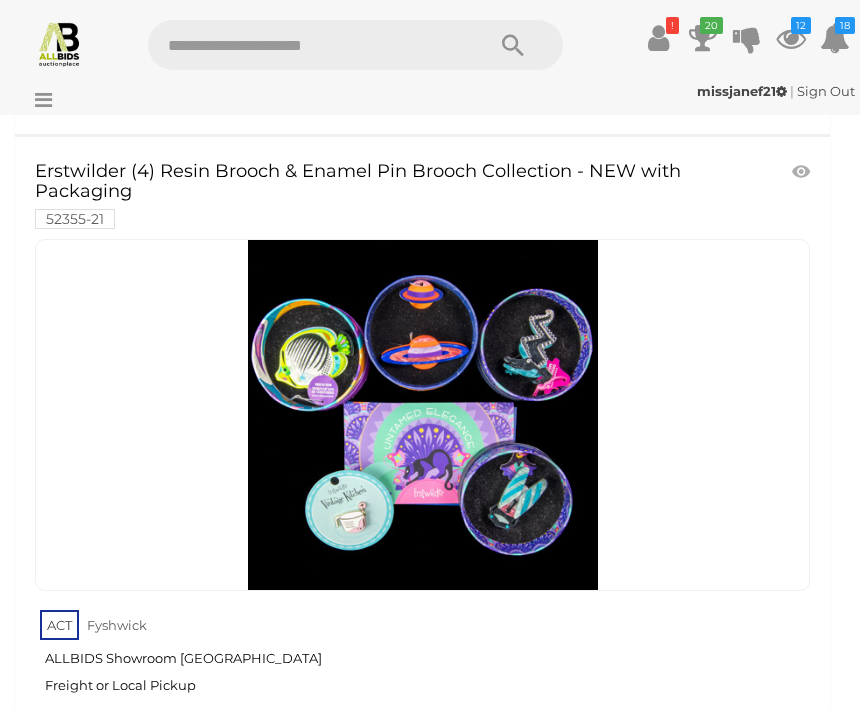 click at bounding box center [423, 415] 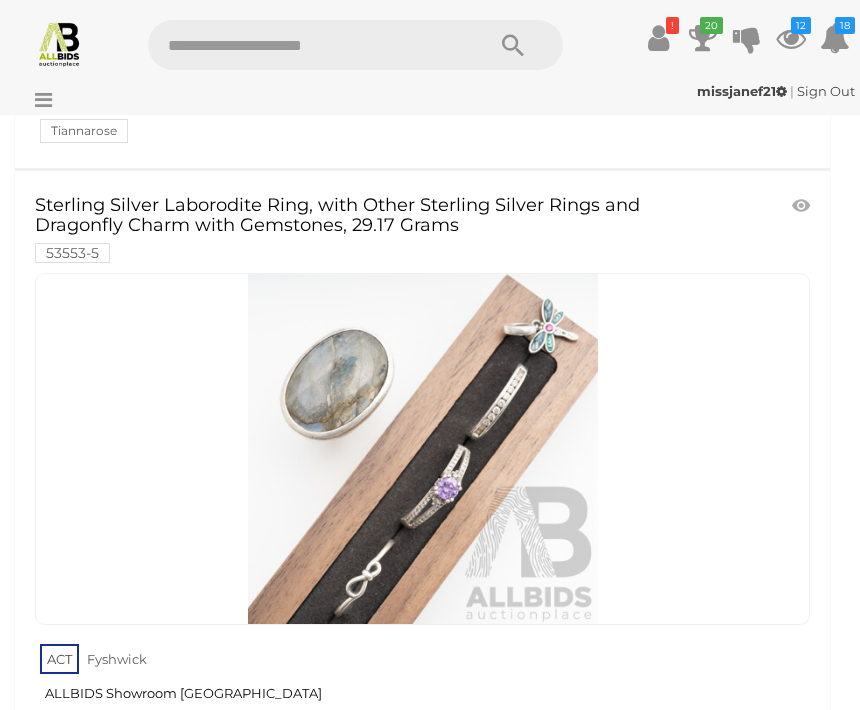 scroll, scrollTop: 14363, scrollLeft: 0, axis: vertical 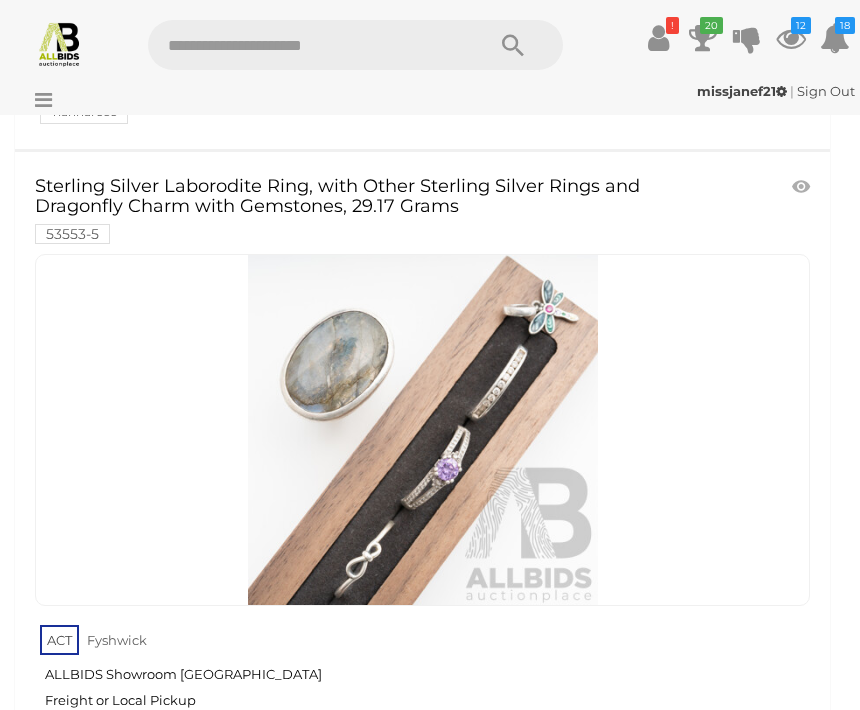 click at bounding box center [423, 430] 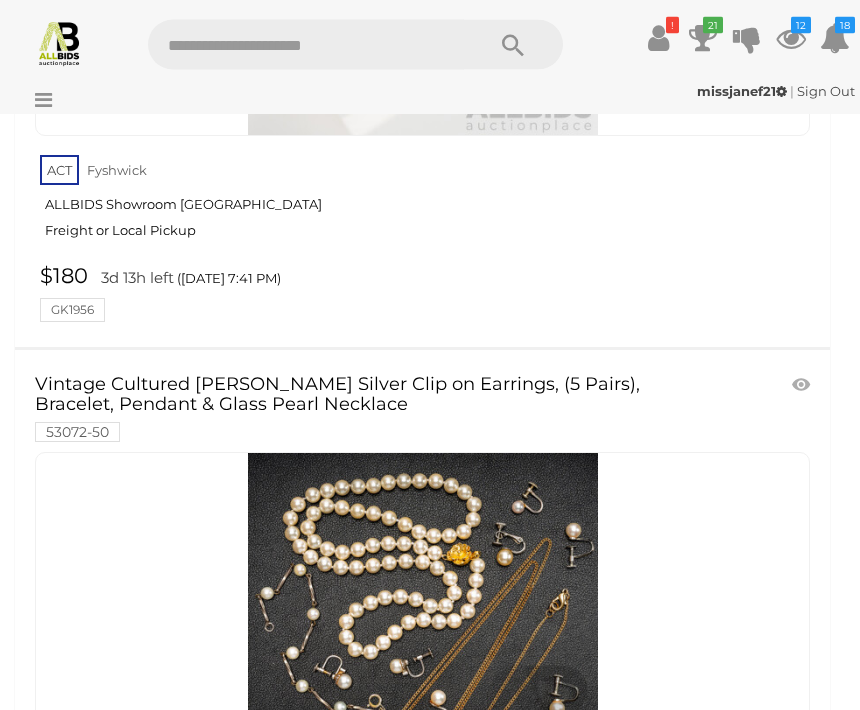 scroll, scrollTop: 4911, scrollLeft: 0, axis: vertical 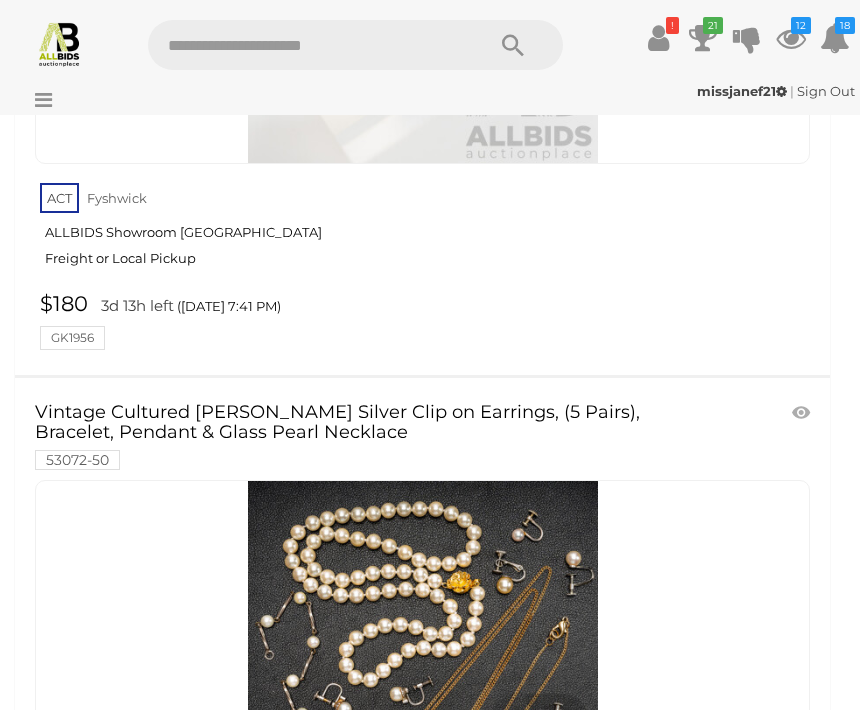 click at bounding box center (38, 100) 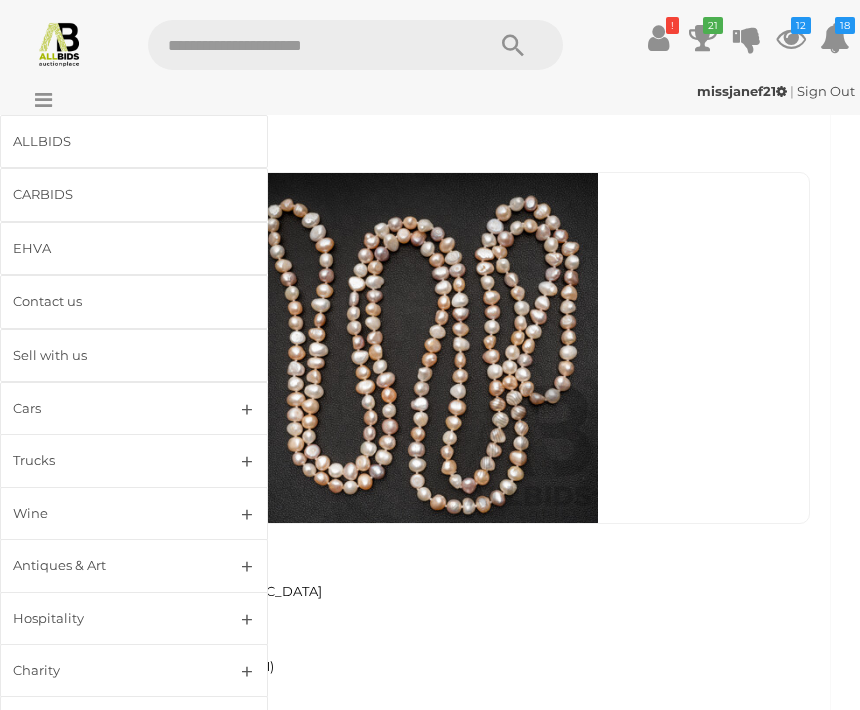 scroll, scrollTop: 0, scrollLeft: 0, axis: both 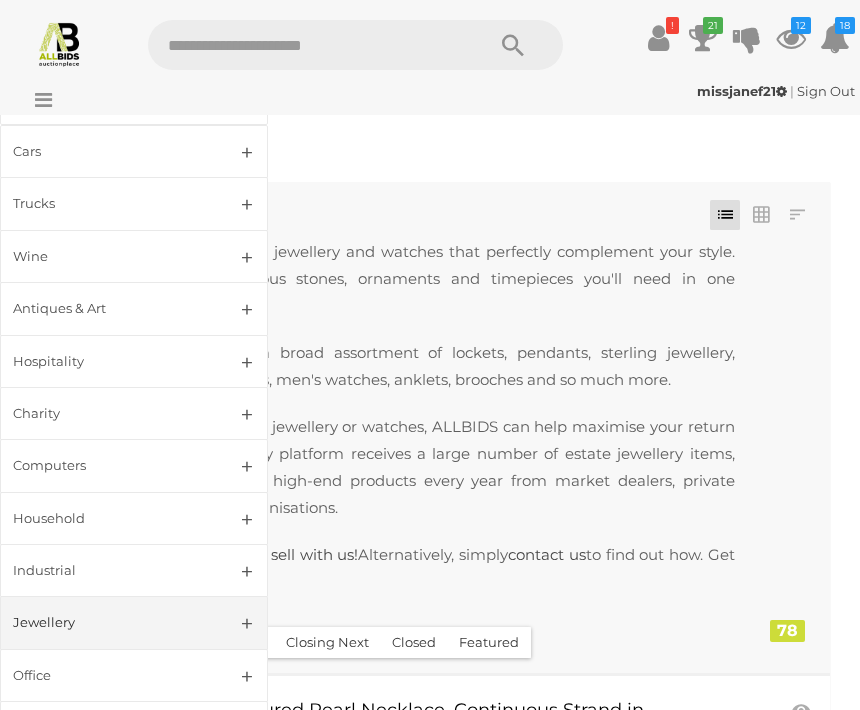 click on "Antiques & Art" at bounding box center [134, 308] 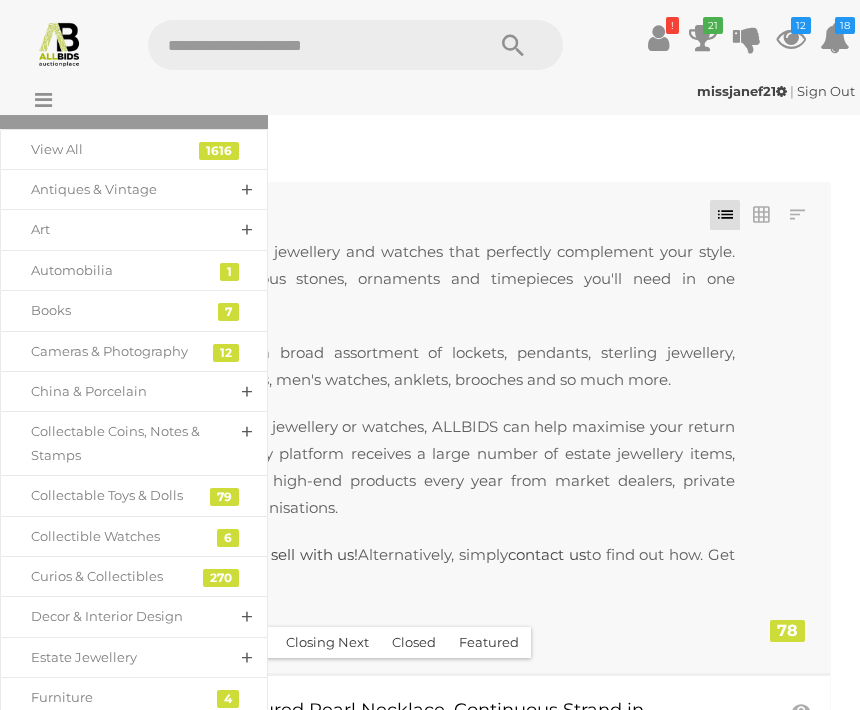 click on "Collectable Coins, Notes & Stamps" at bounding box center [134, 443] 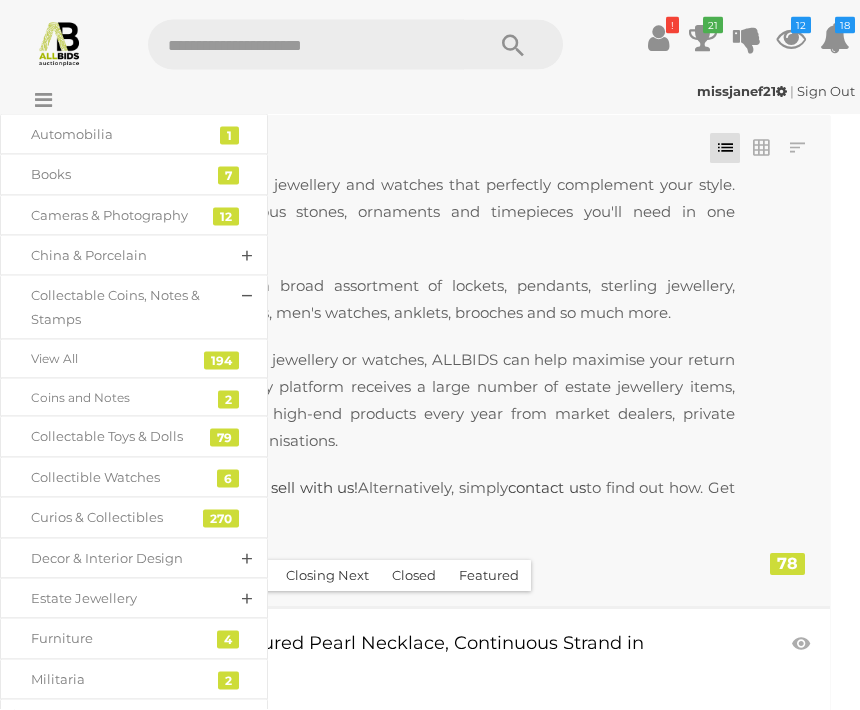 scroll, scrollTop: 67, scrollLeft: 0, axis: vertical 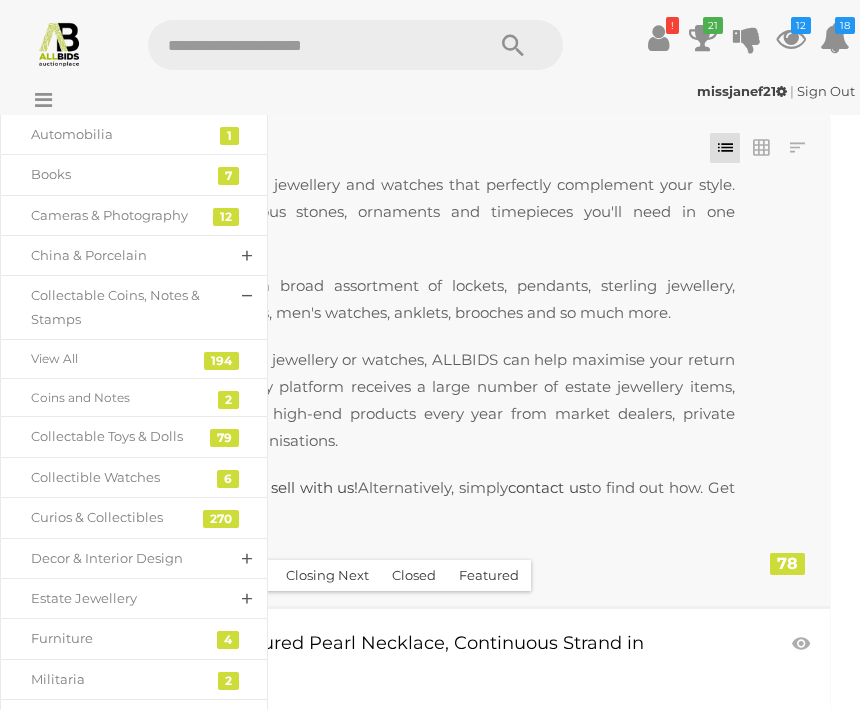 click on "Curios & Collectibles" at bounding box center [119, 517] 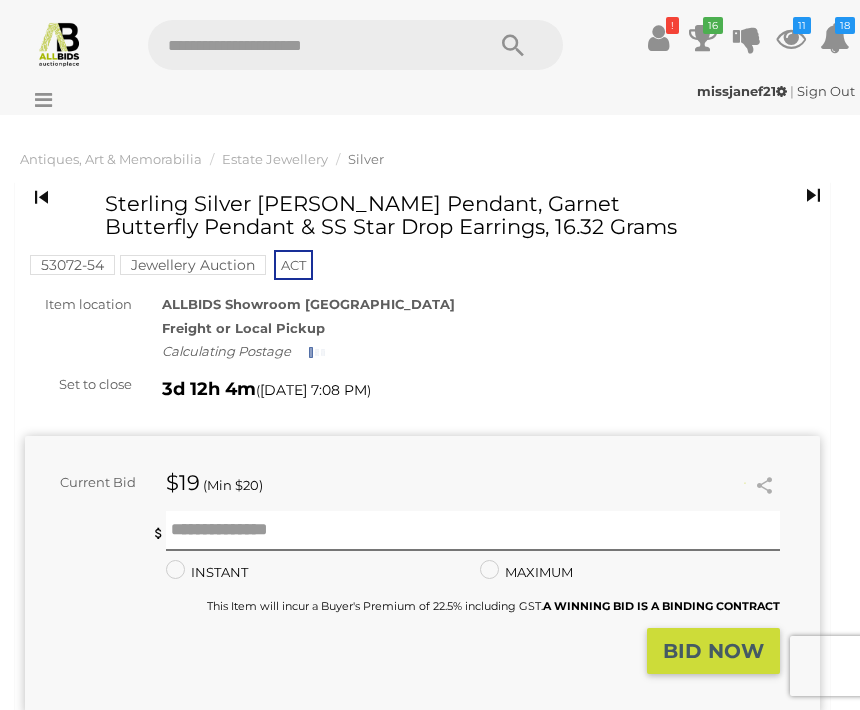 scroll, scrollTop: 0, scrollLeft: 0, axis: both 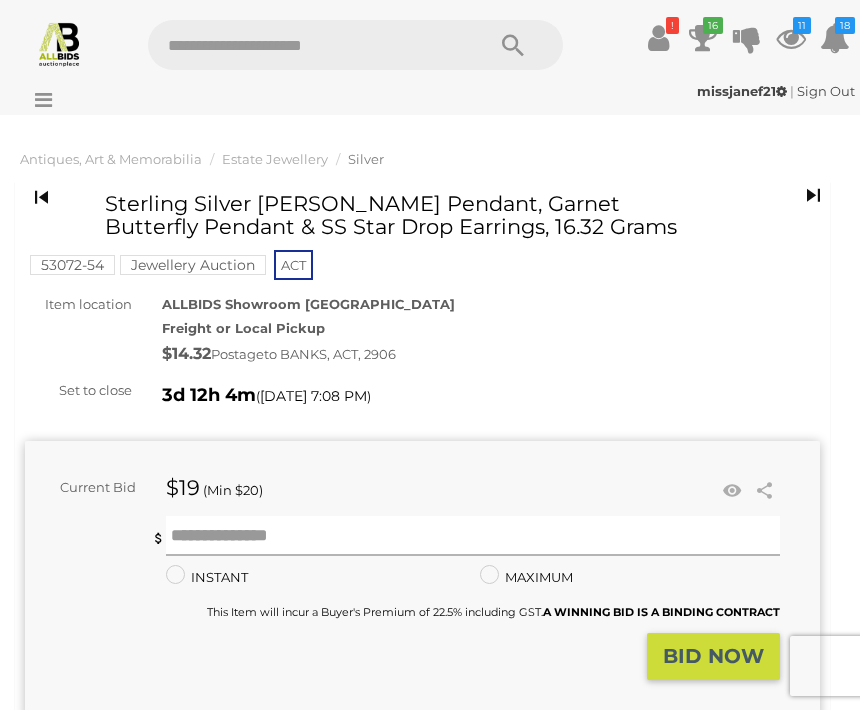 click at bounding box center (473, 536) 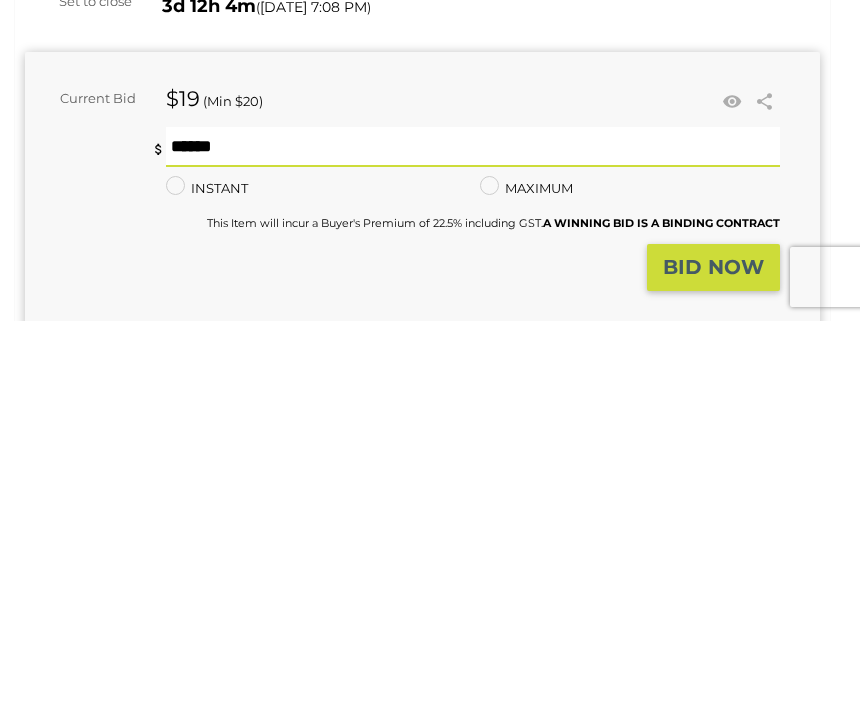 type on "**" 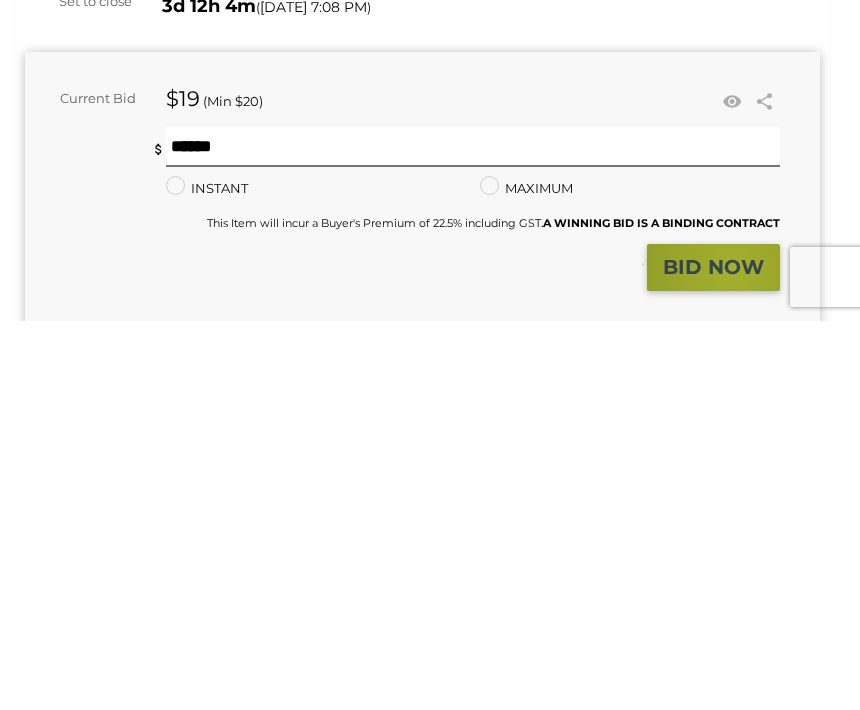 scroll, scrollTop: 389, scrollLeft: 0, axis: vertical 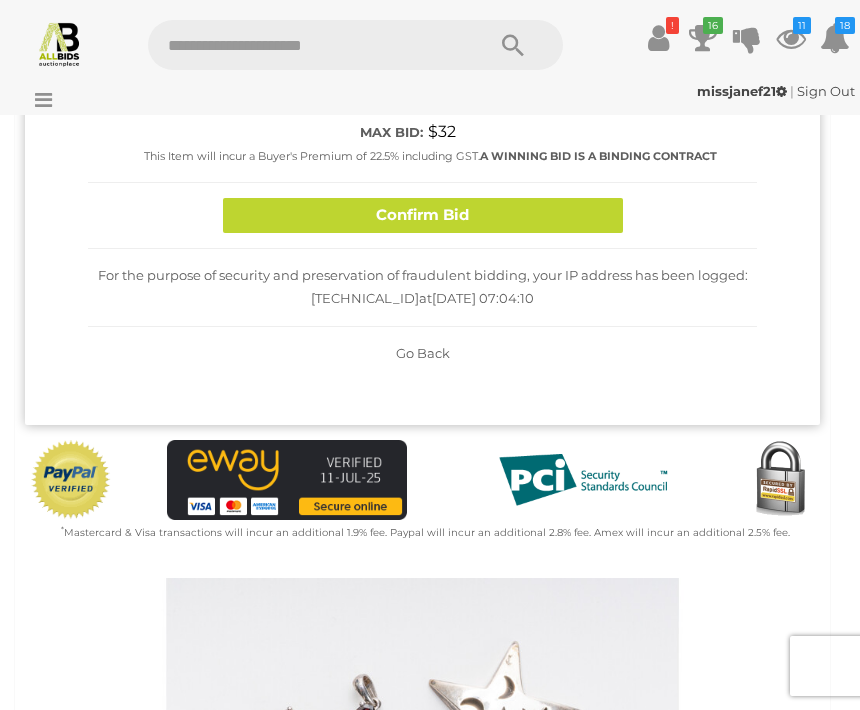 click on "Confirm Bid" at bounding box center [423, 215] 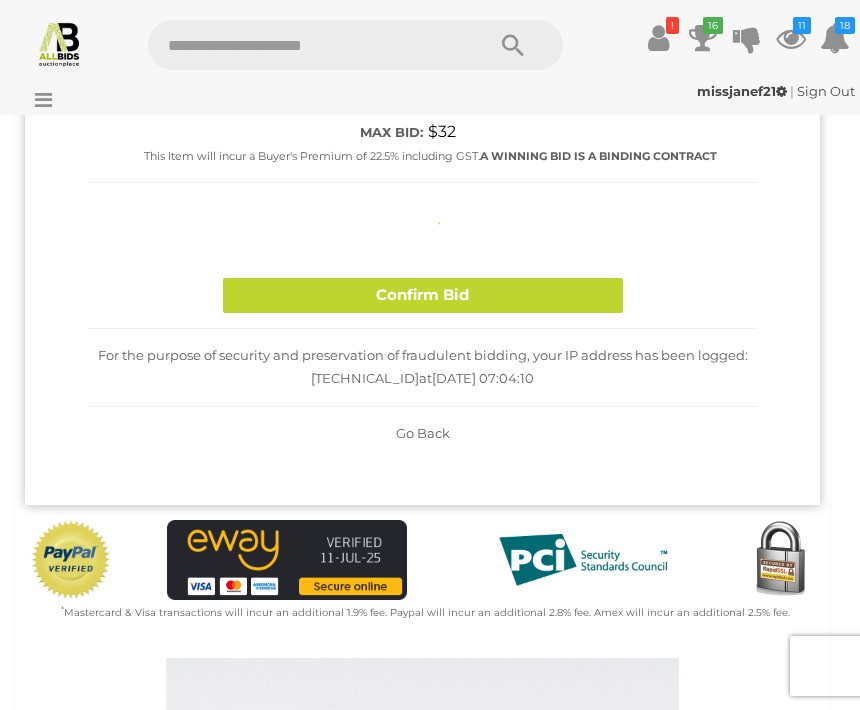 type 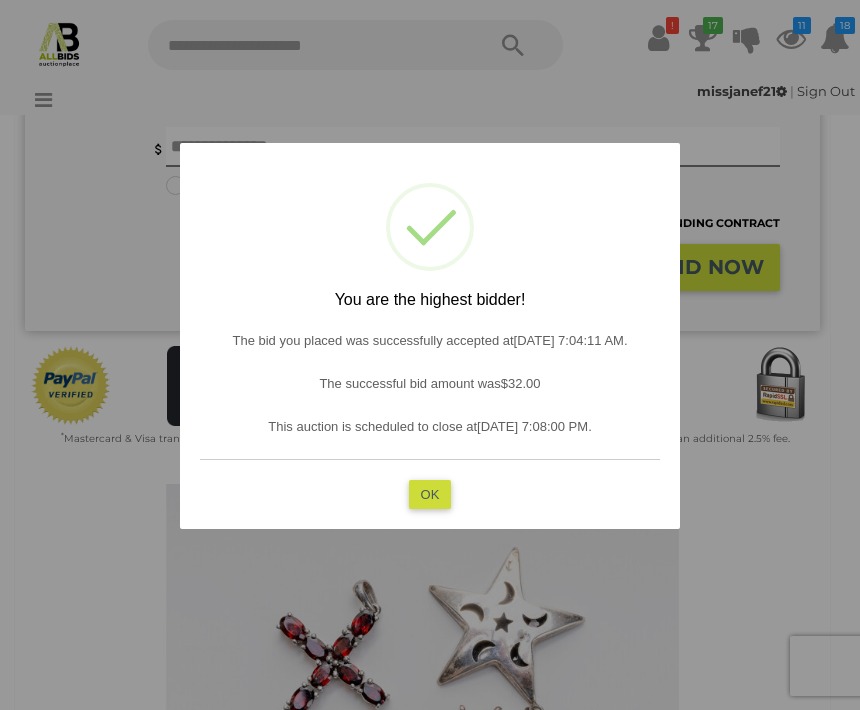 click on "OK" at bounding box center [430, 494] 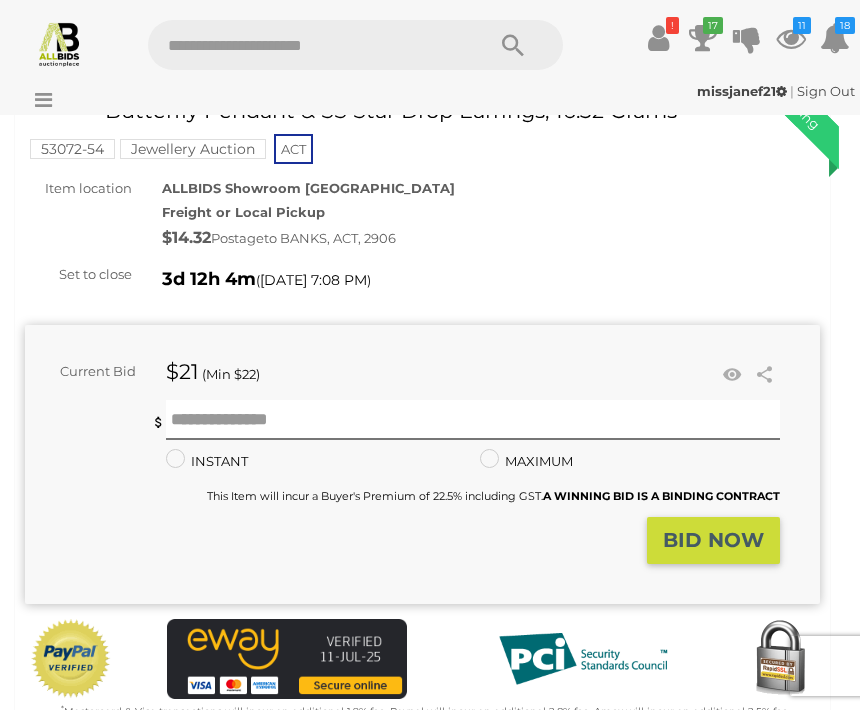 scroll, scrollTop: 113, scrollLeft: 0, axis: vertical 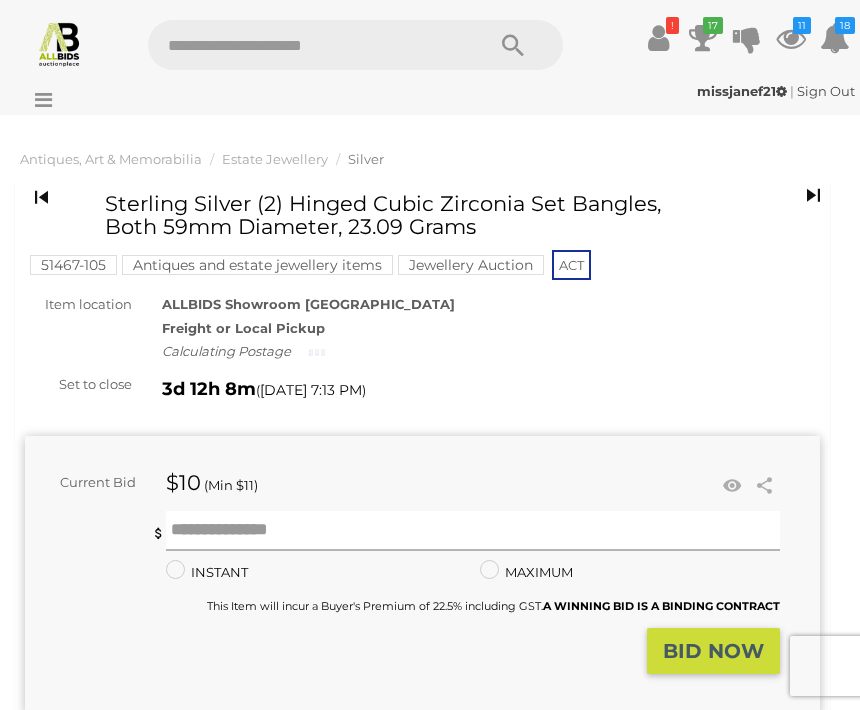 click at bounding box center (473, 531) 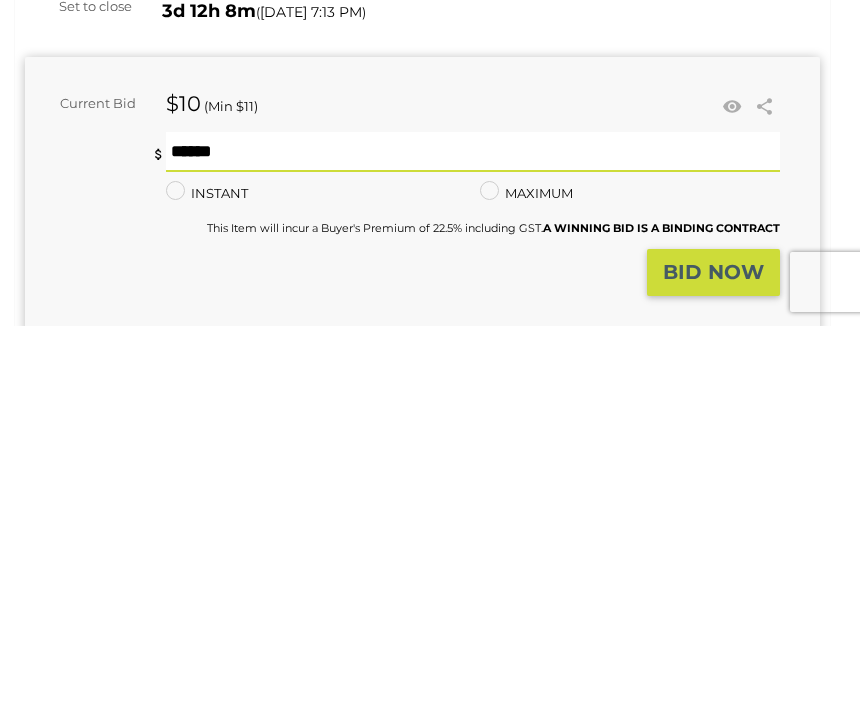 type on "**" 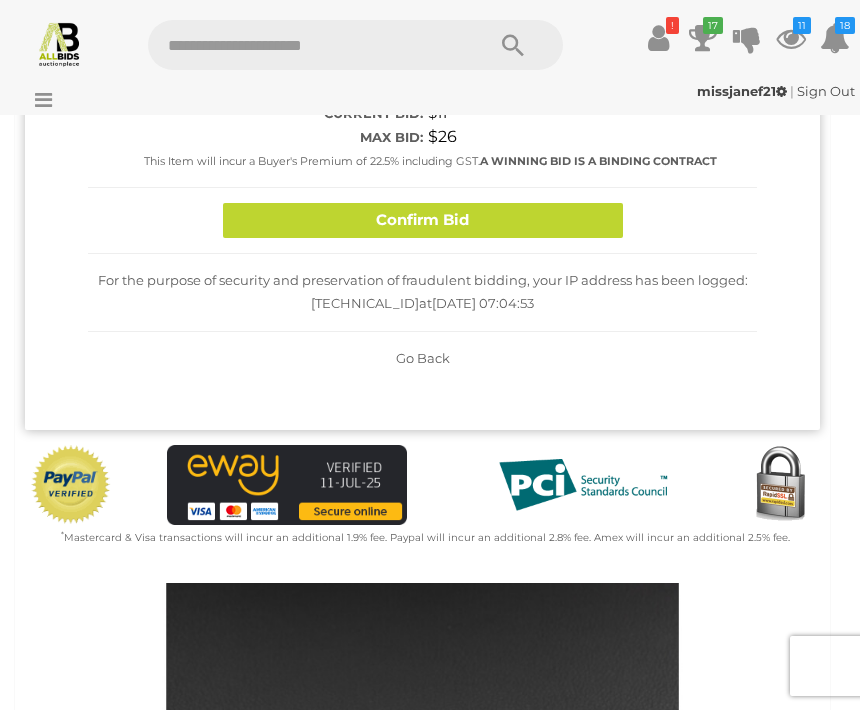 click on "Confirm Bid" at bounding box center [423, 220] 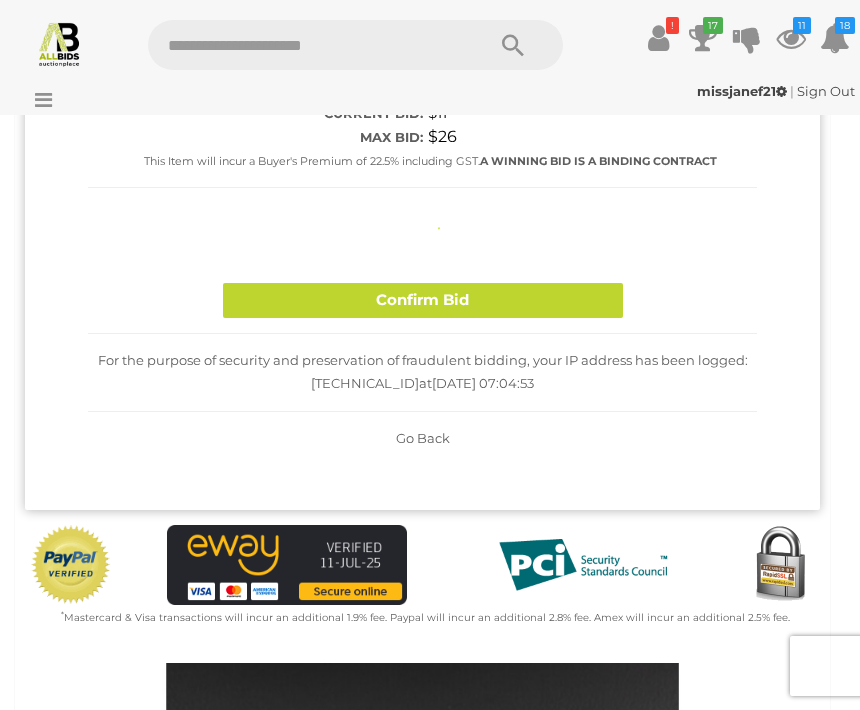 type 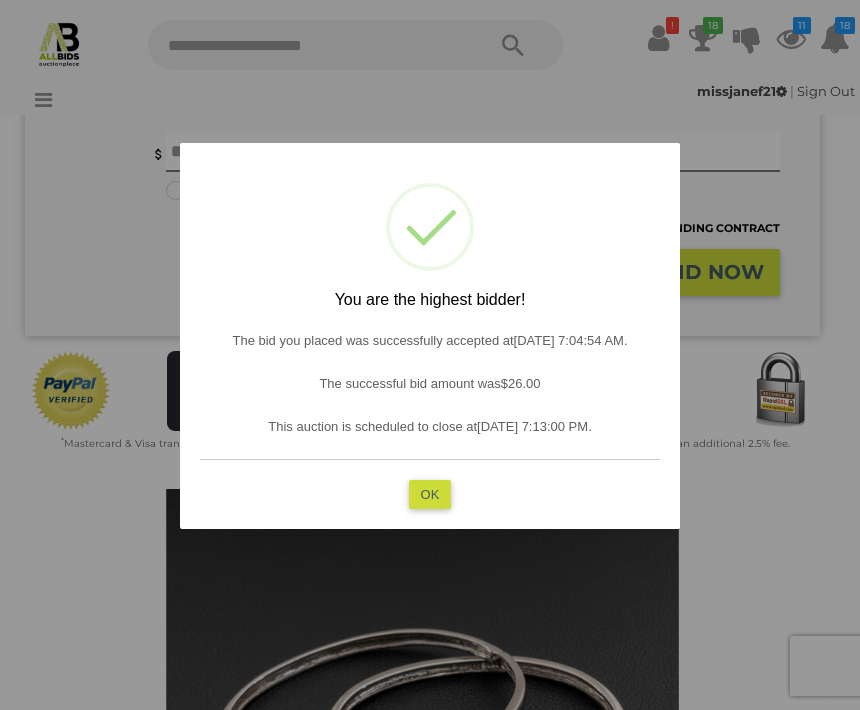 click on "OK" at bounding box center (430, 494) 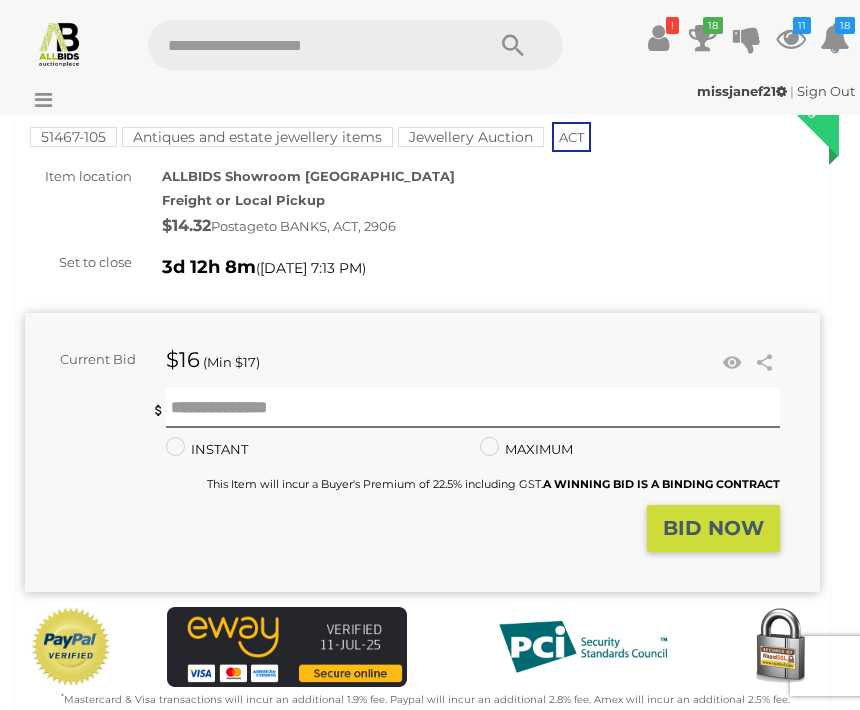 scroll, scrollTop: 129, scrollLeft: 0, axis: vertical 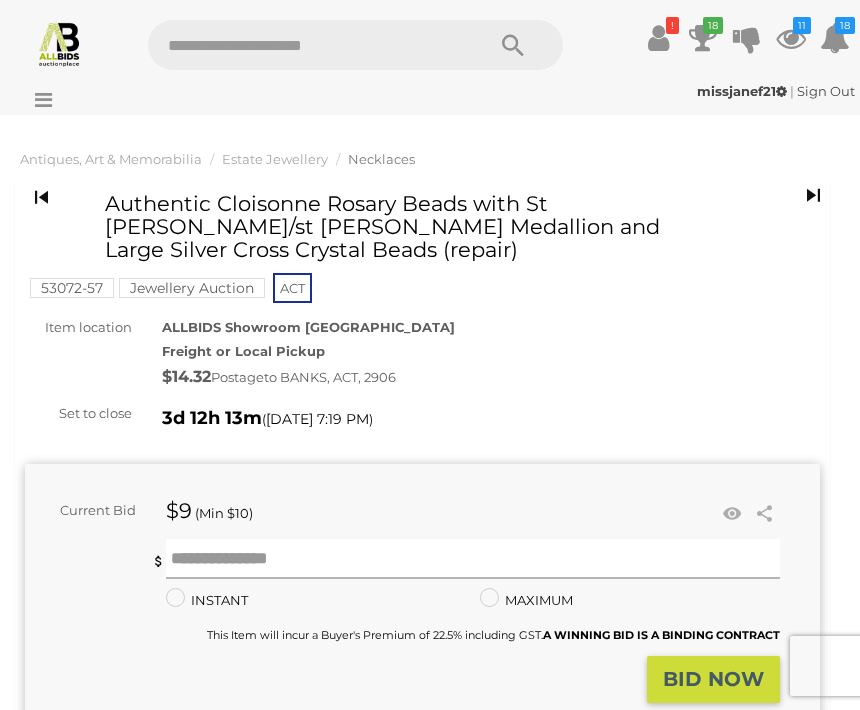 click at bounding box center [473, 559] 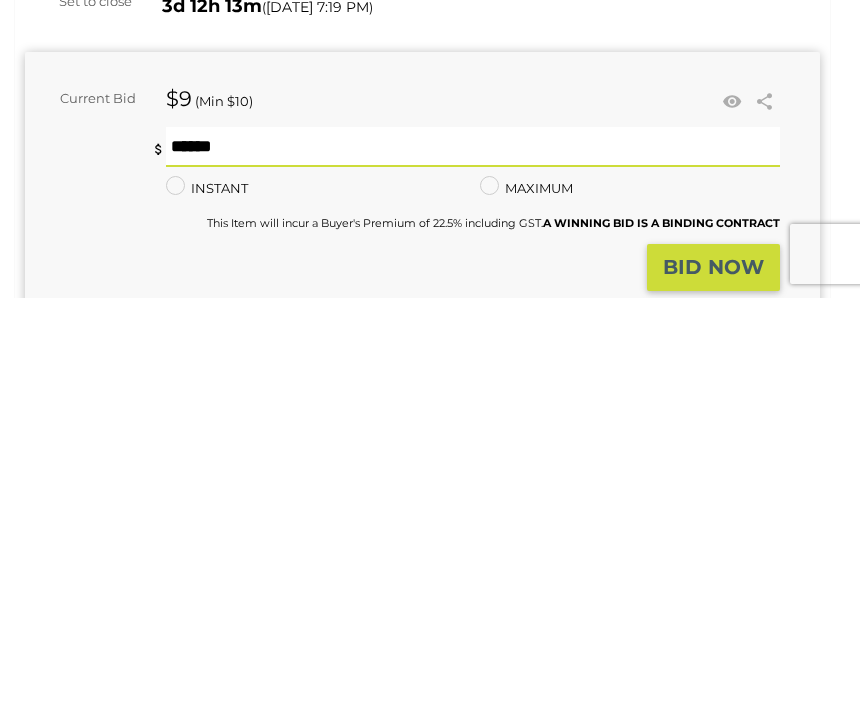 type on "**" 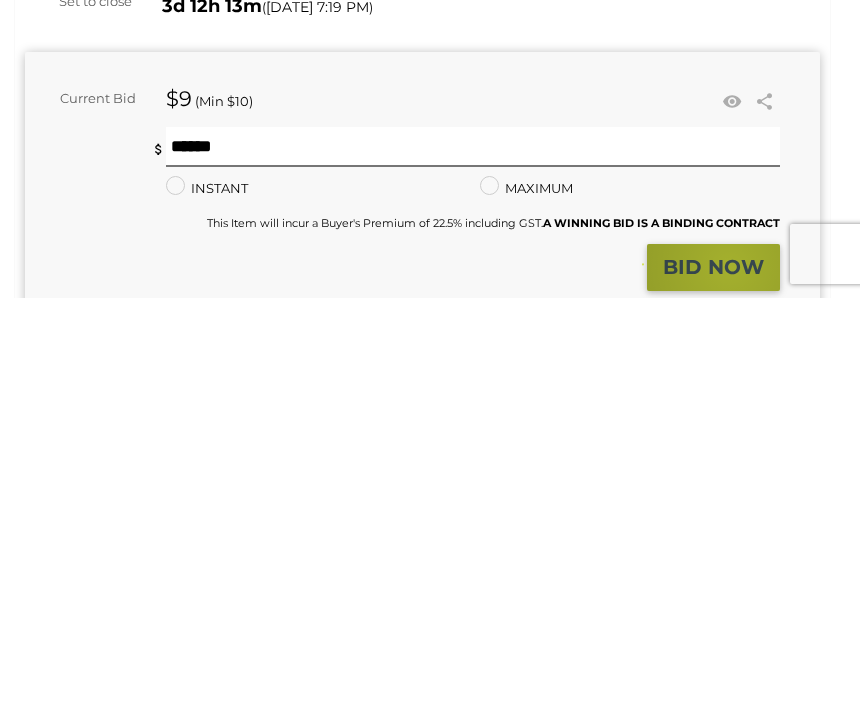 scroll, scrollTop: 412, scrollLeft: 0, axis: vertical 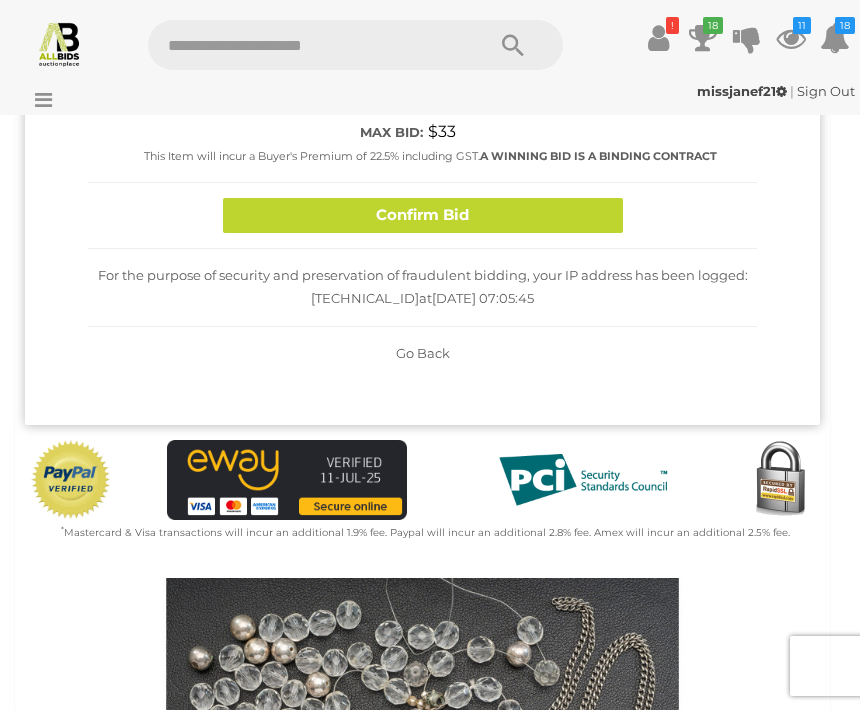 click on "Confirm Bid" at bounding box center [423, 215] 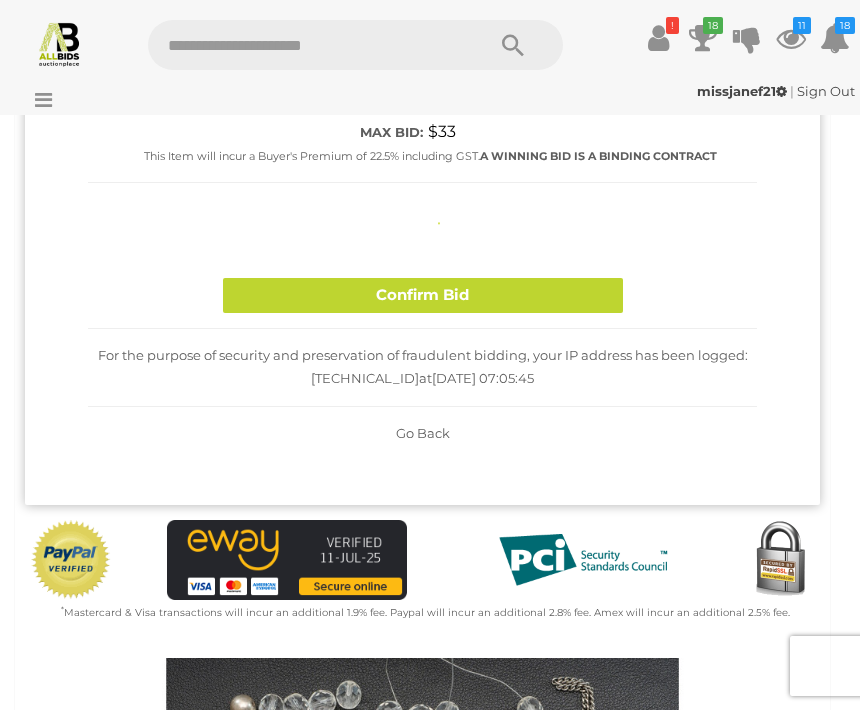 type 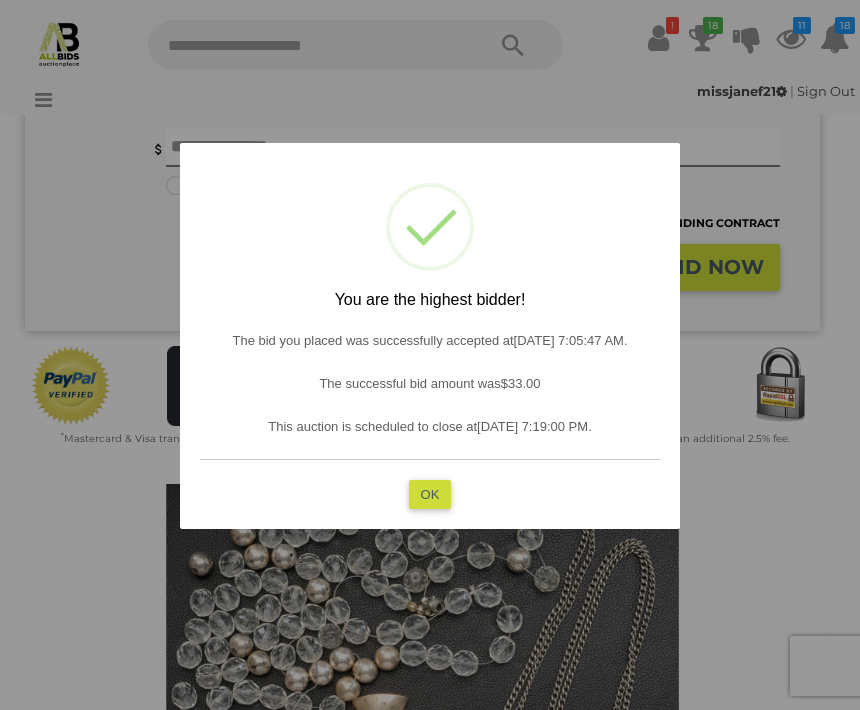 click on "OK" at bounding box center [430, 494] 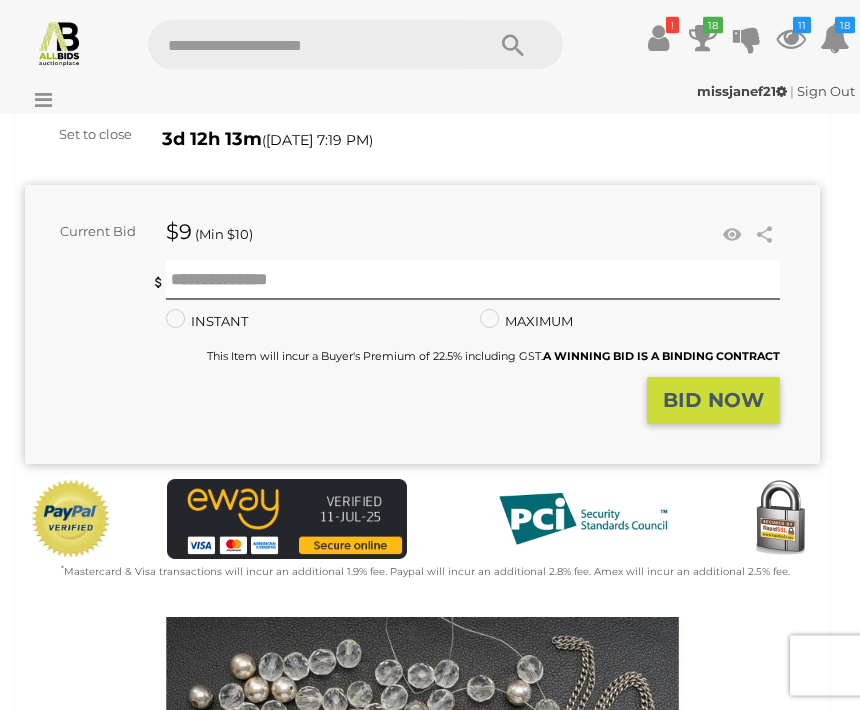 scroll, scrollTop: 0, scrollLeft: 0, axis: both 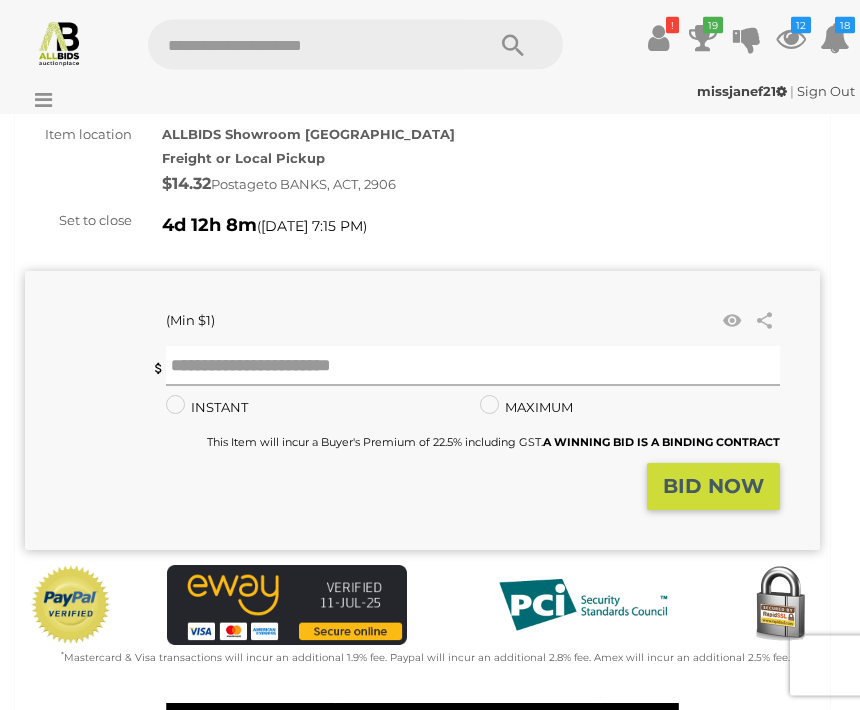 click at bounding box center [473, 367] 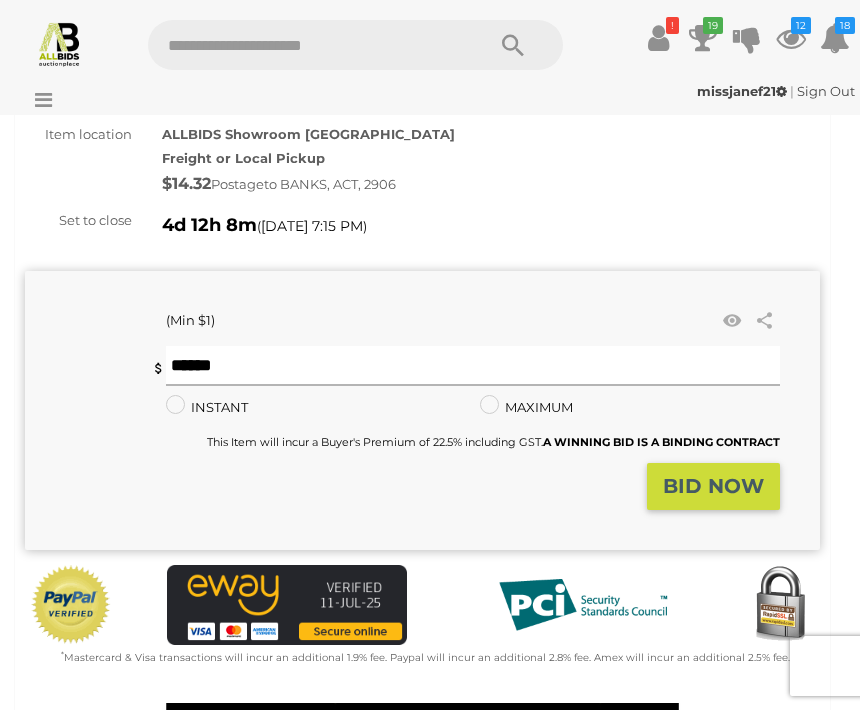 scroll, scrollTop: 192, scrollLeft: 0, axis: vertical 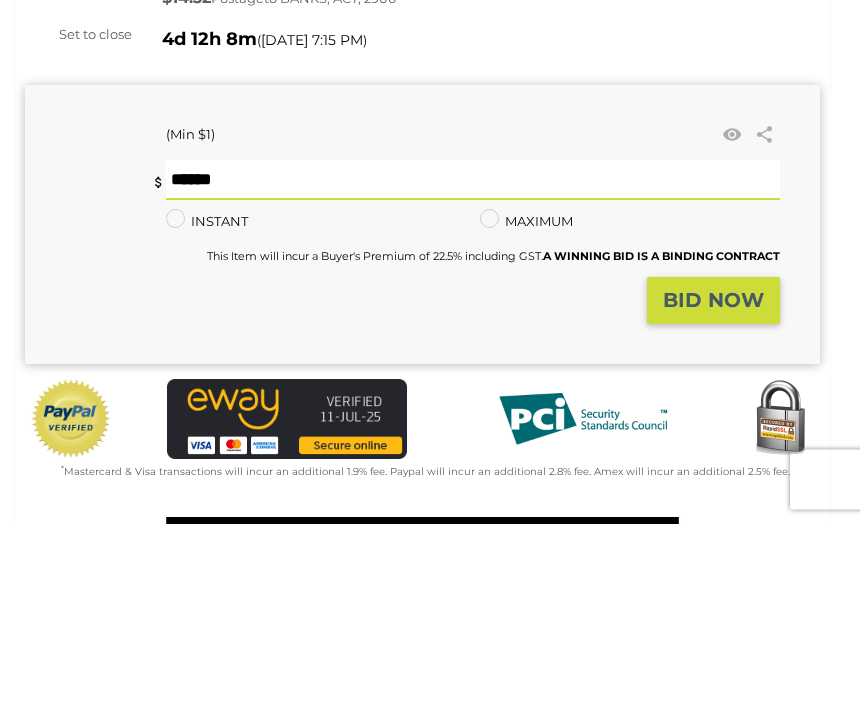 type on "**" 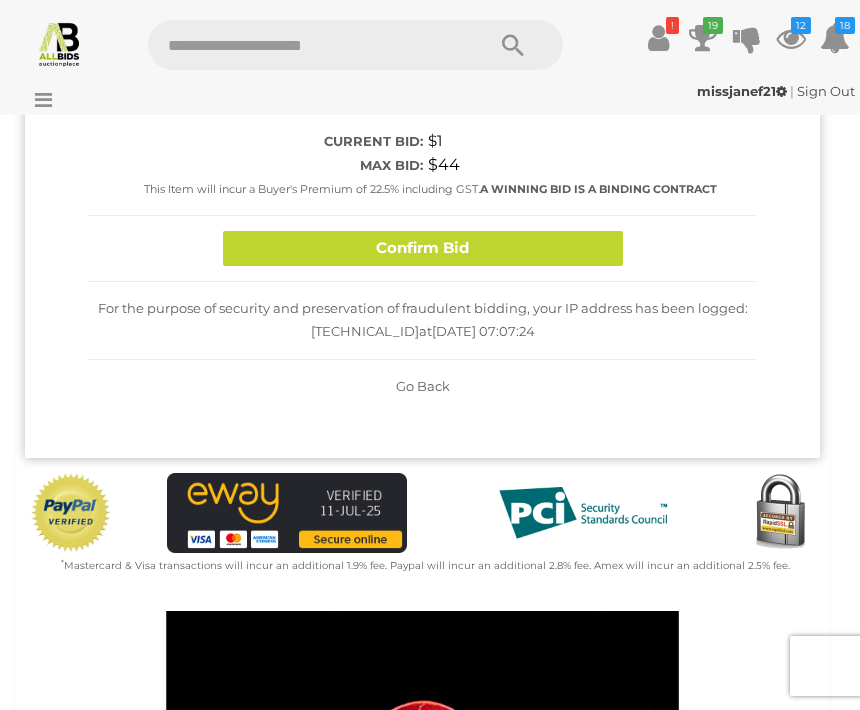 click on "Confirm Bid" at bounding box center [423, 248] 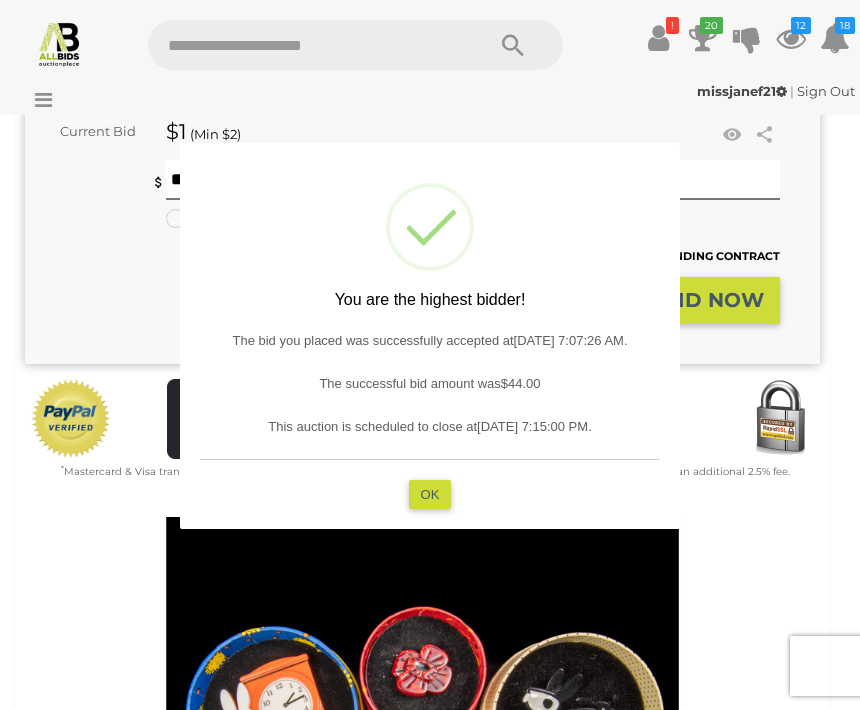 type 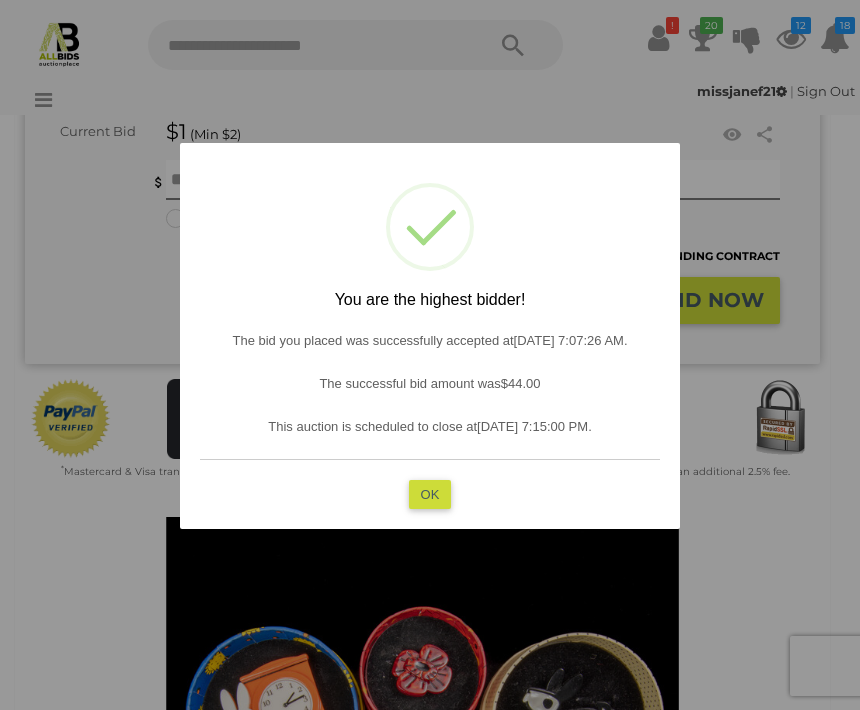click on "? ! i     You are the highest bidder!
The bid you placed was successfully accepted at  12/07/2025 7:07:26 AM .
The successful bid amount was  $44.00
This auction is scheduled to close at  16/07/2025 7:15:00 PM .
OK Cancel ×" at bounding box center (430, 336) 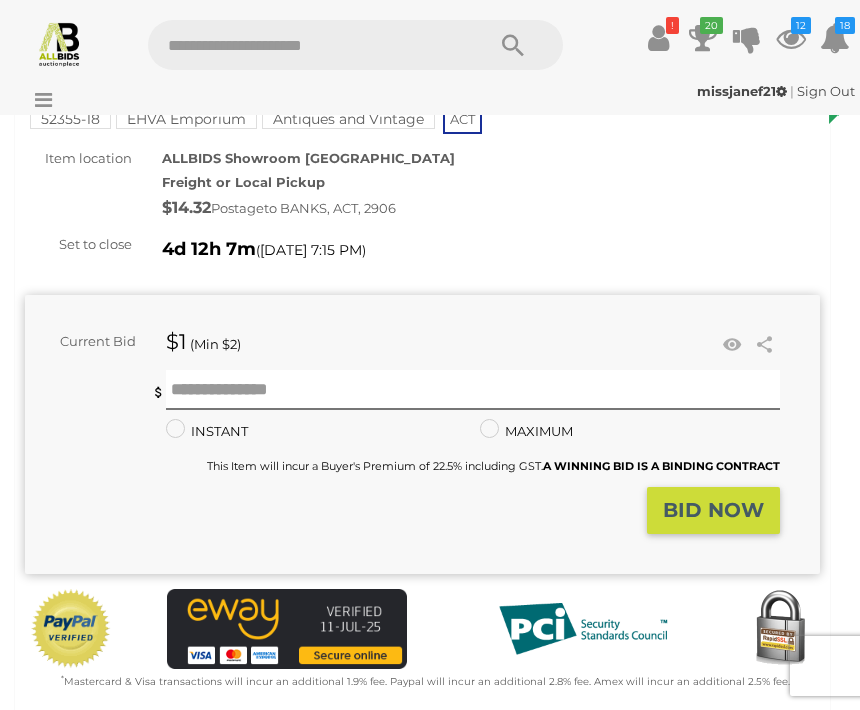 scroll, scrollTop: 0, scrollLeft: 0, axis: both 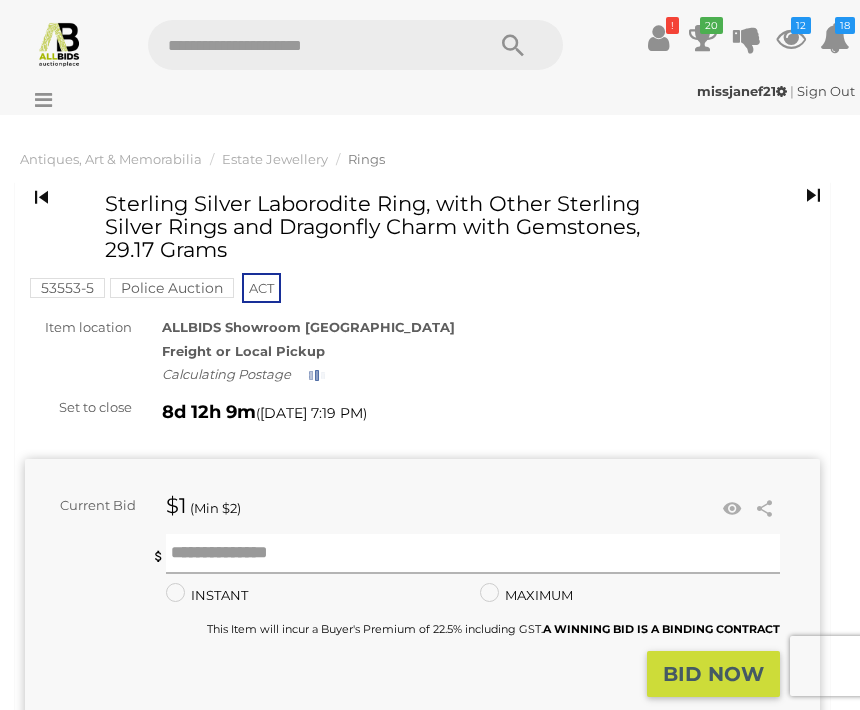 click at bounding box center [473, 554] 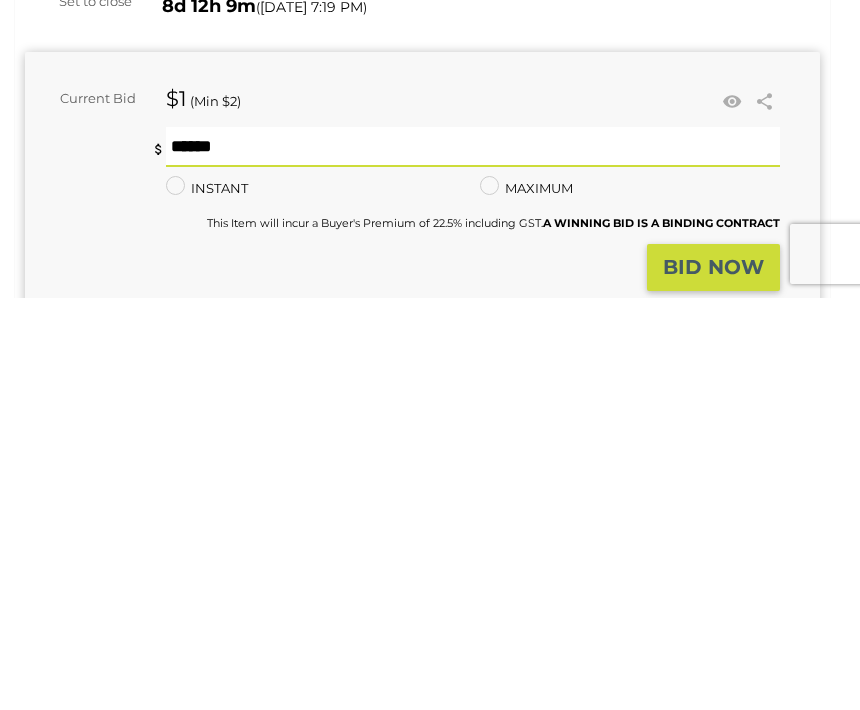 type on "**" 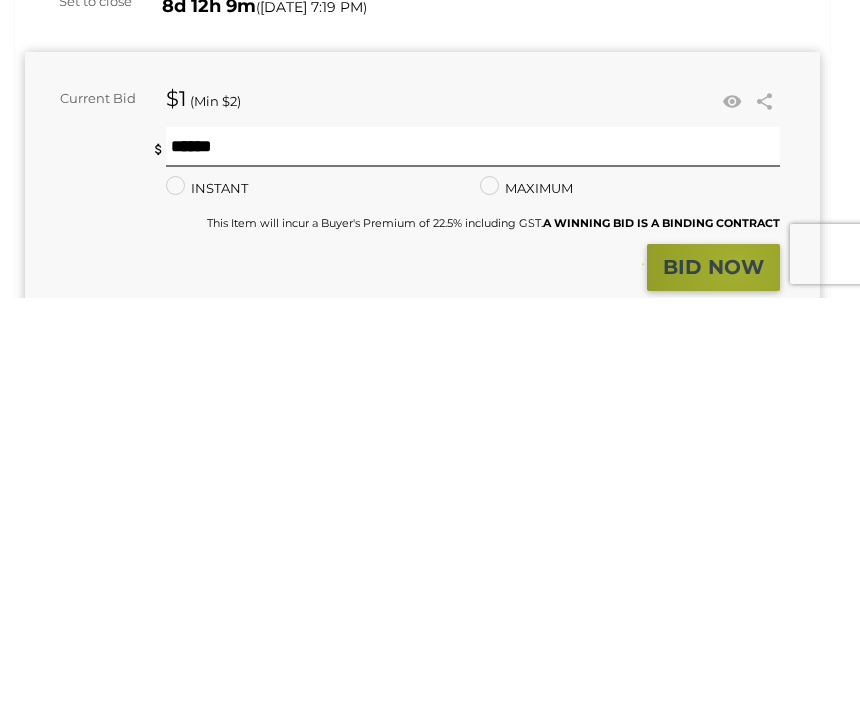 scroll, scrollTop: 412, scrollLeft: 0, axis: vertical 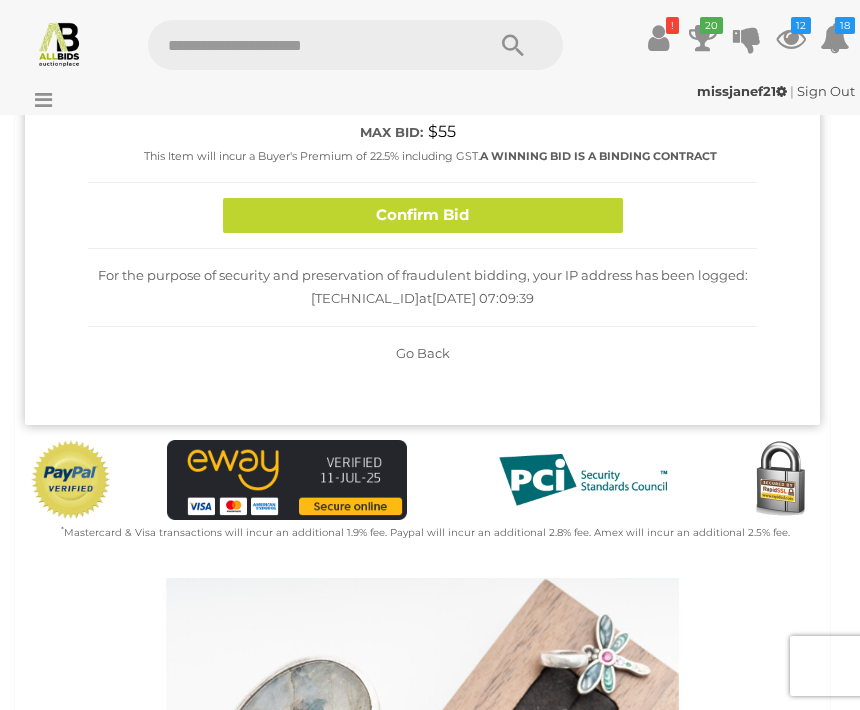 click on "Confirm Bid" at bounding box center [423, 215] 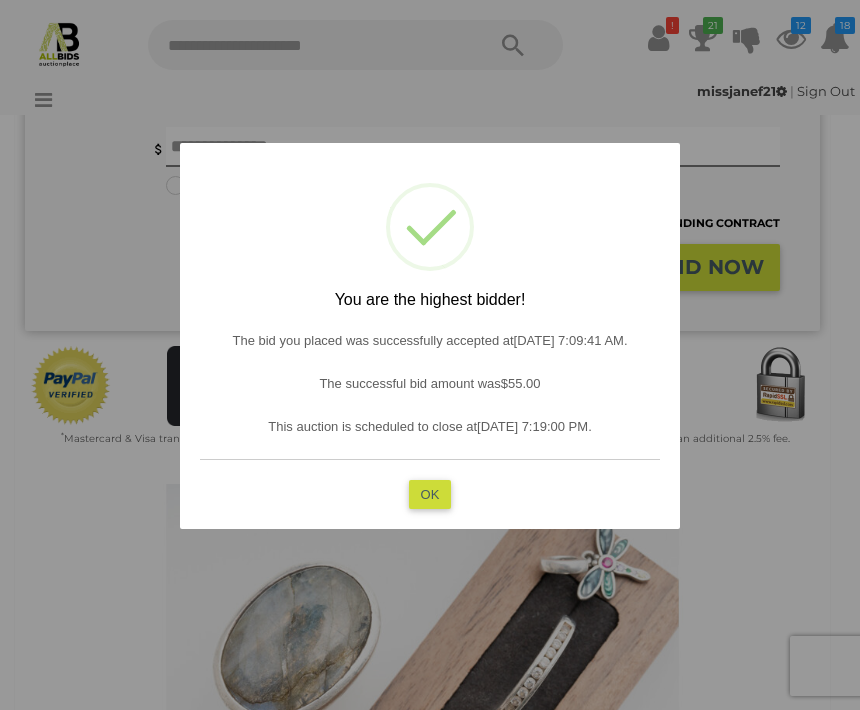 click on "OK" at bounding box center (430, 494) 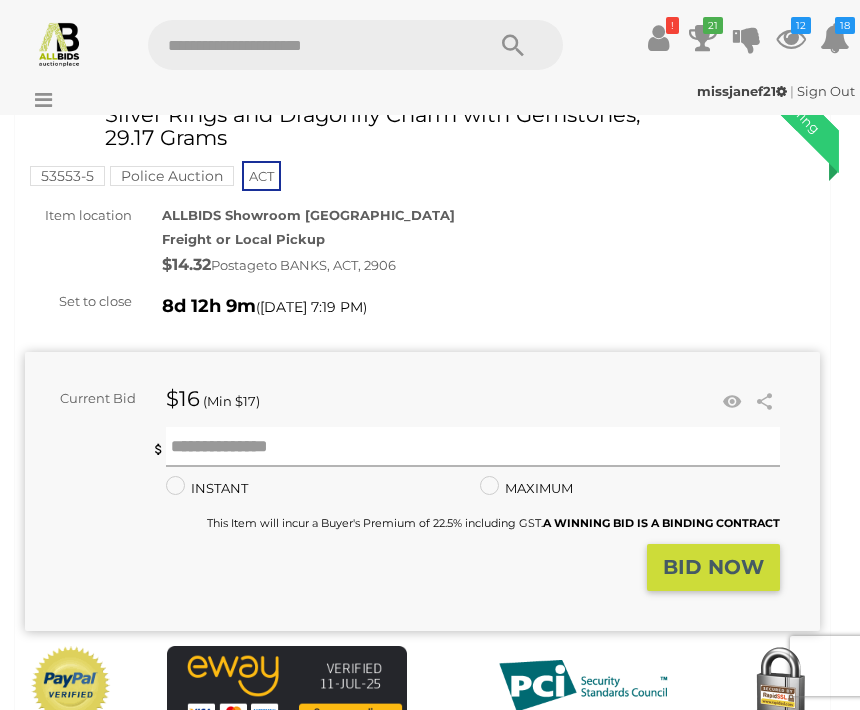 click at bounding box center (473, 447) 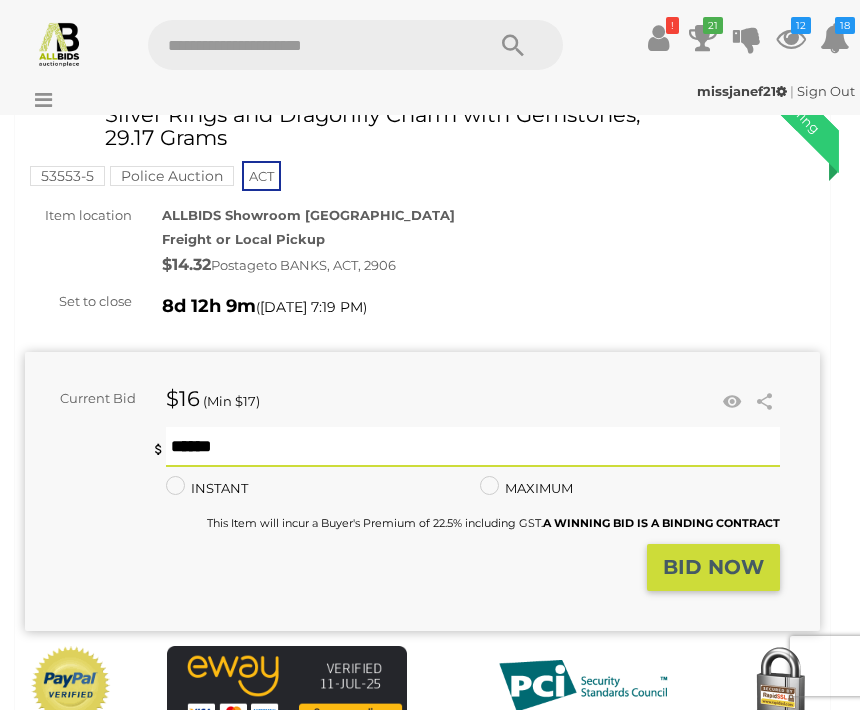 scroll, scrollTop: 111, scrollLeft: 0, axis: vertical 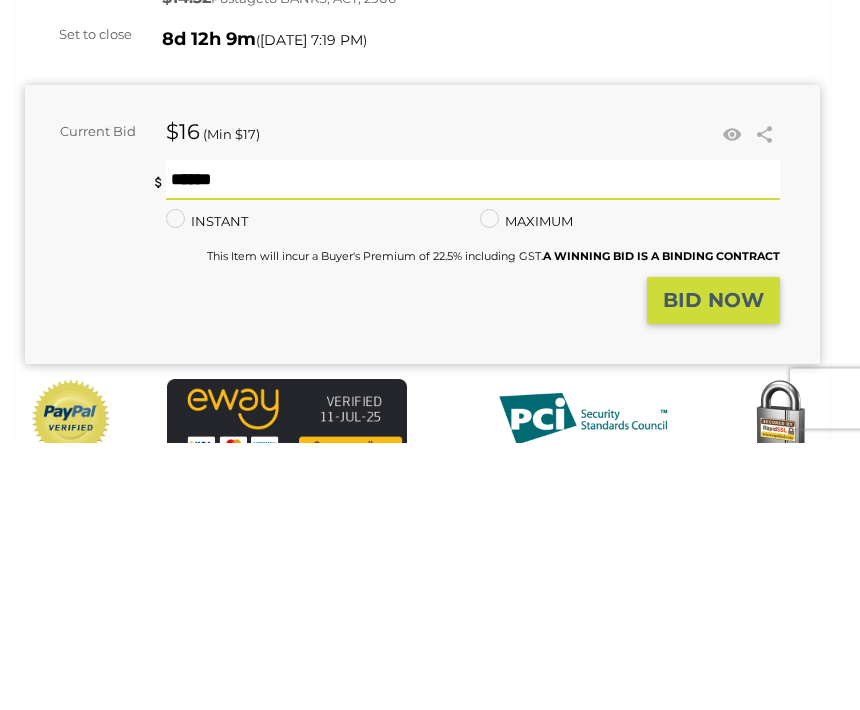 type on "**" 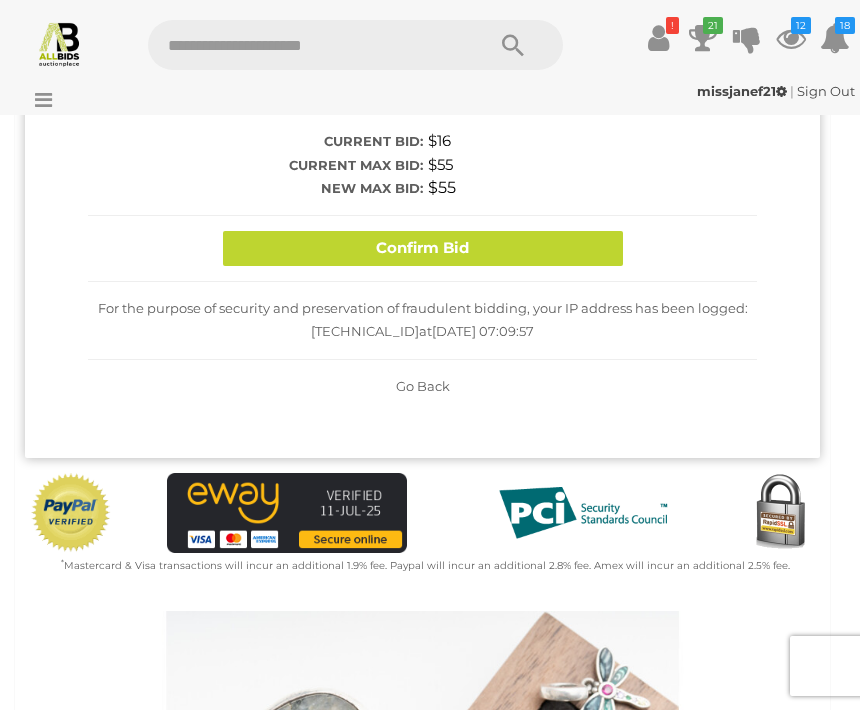 click on "Confirm Bid" at bounding box center (423, 248) 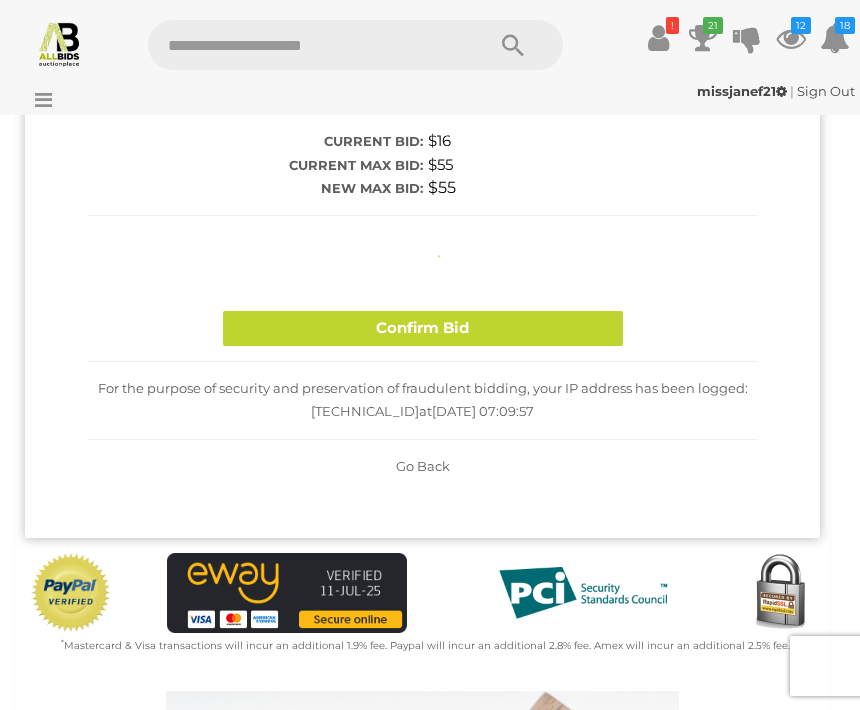 type 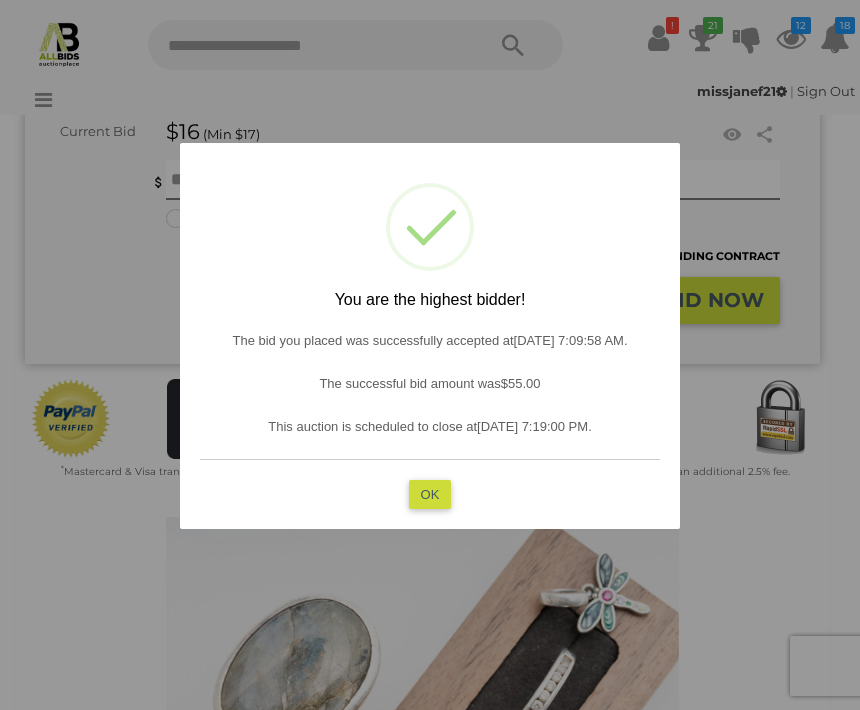 click on "OK" at bounding box center (430, 494) 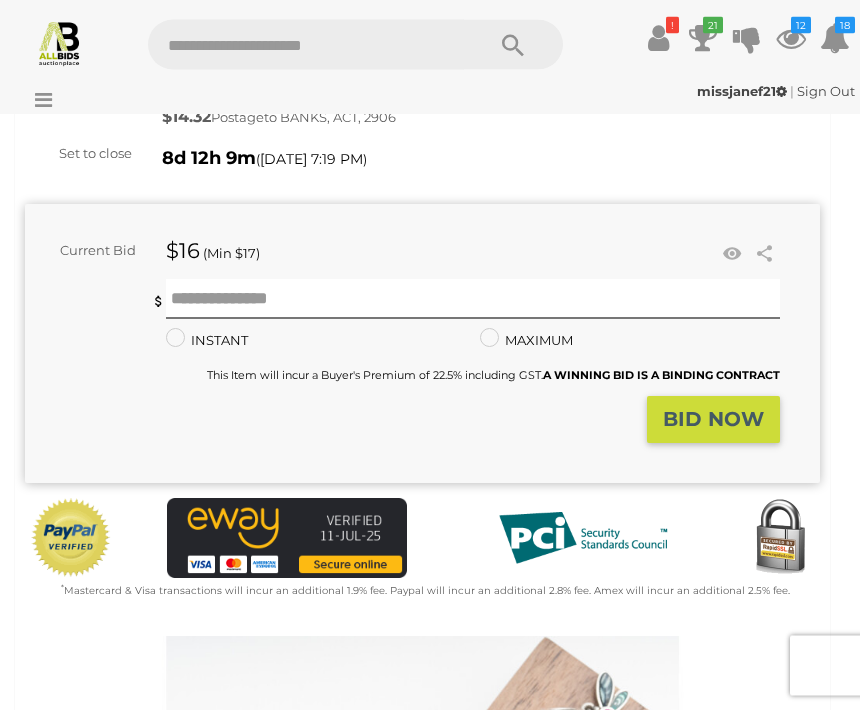 scroll, scrollTop: 0, scrollLeft: 0, axis: both 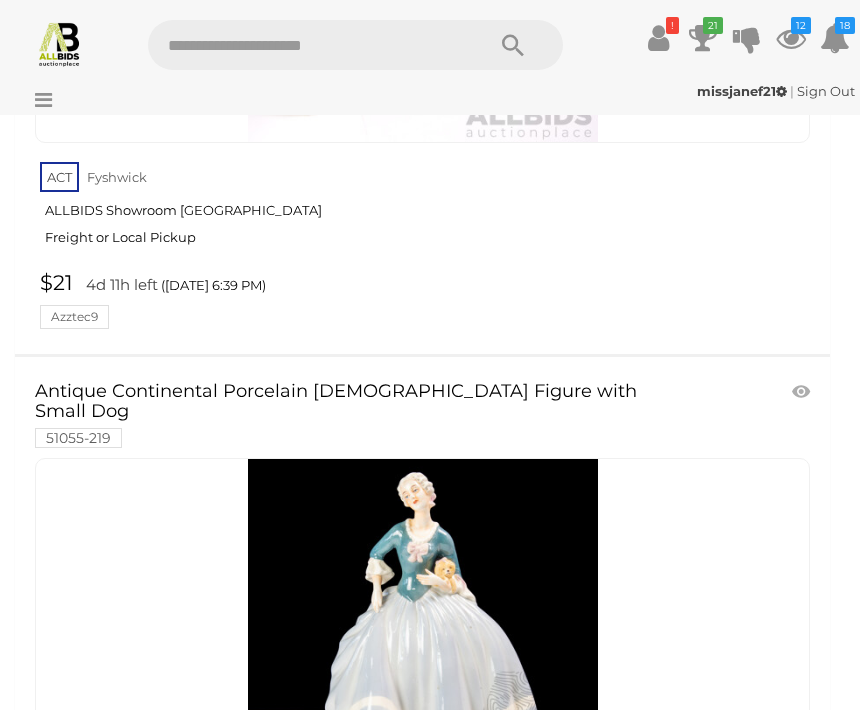 click at bounding box center [423, 634] 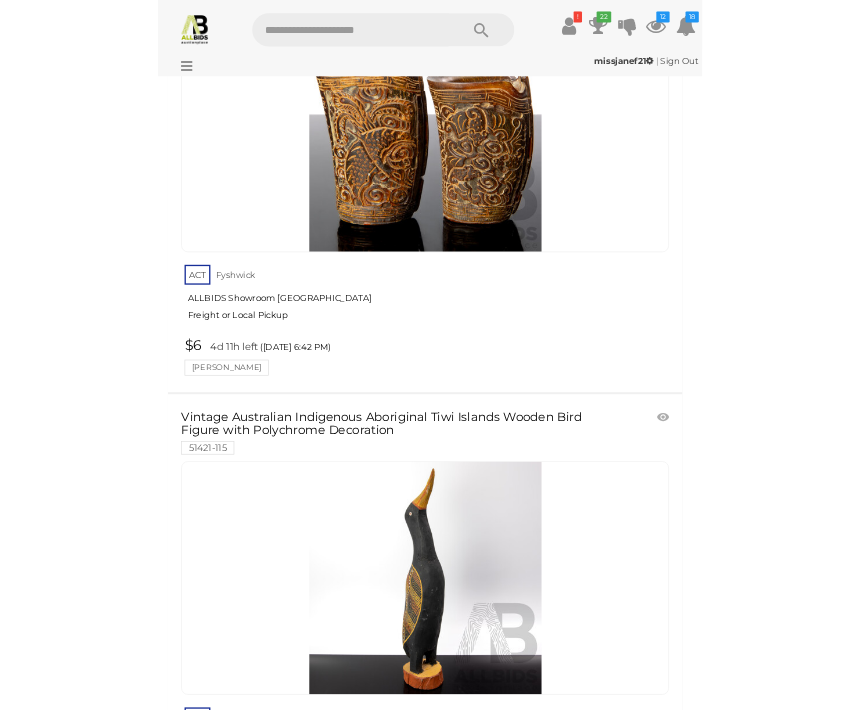 scroll, scrollTop: 29731, scrollLeft: 0, axis: vertical 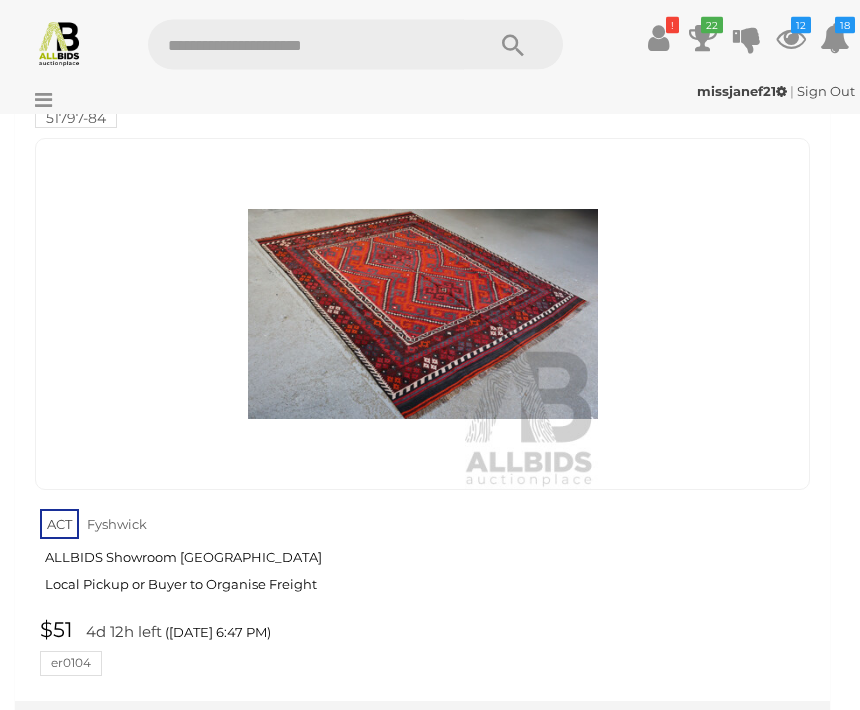 click on "»" at bounding box center [363, 752] 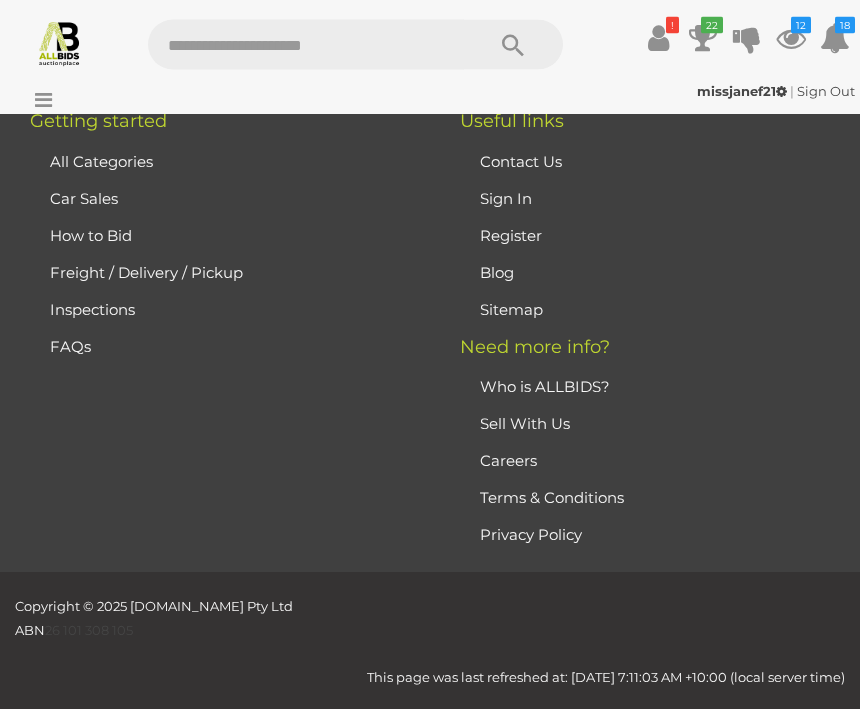 scroll, scrollTop: 293, scrollLeft: 0, axis: vertical 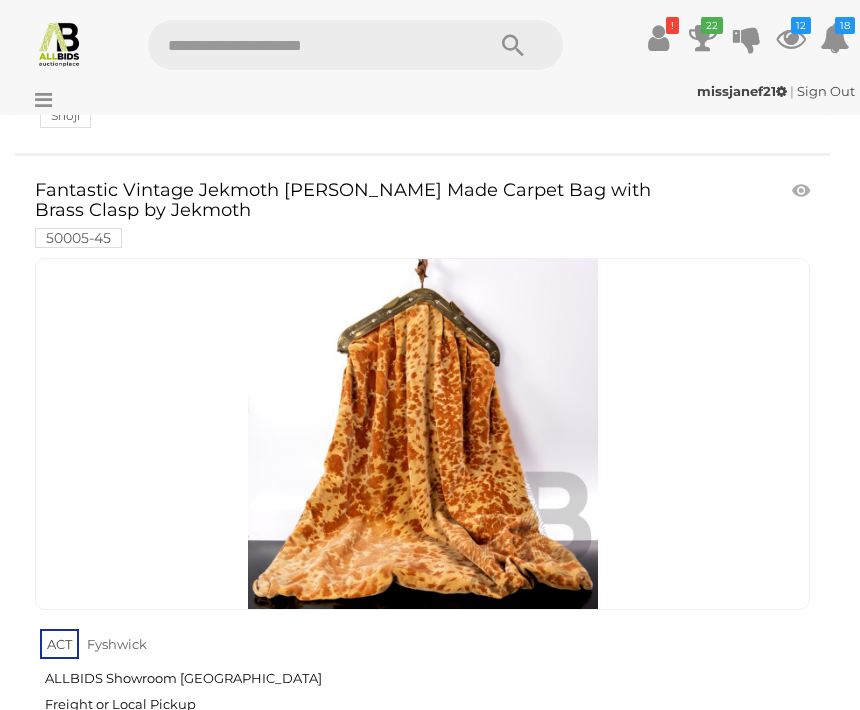 click at bounding box center (423, 434) 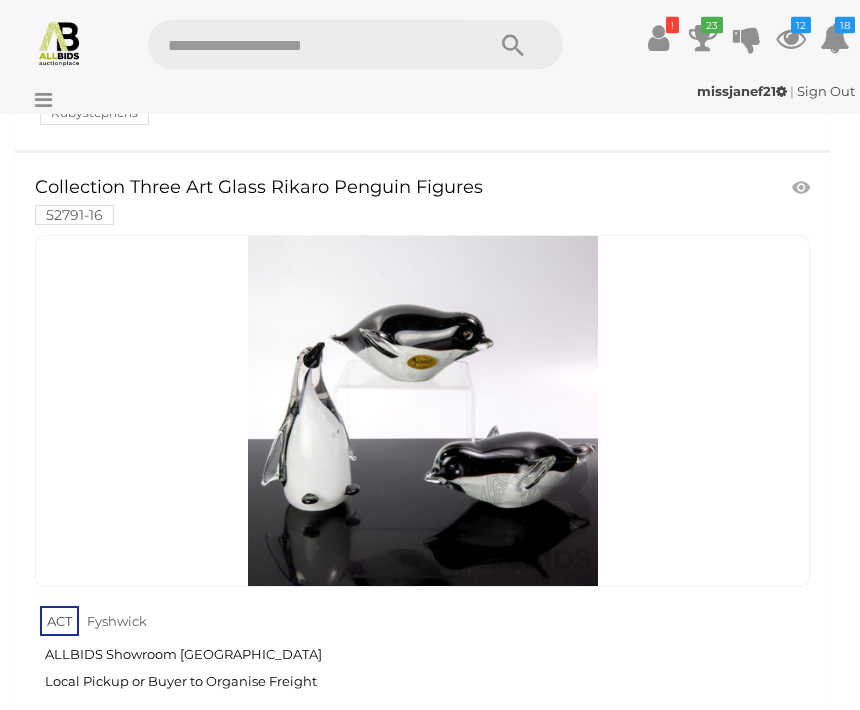 scroll, scrollTop: 5544, scrollLeft: 0, axis: vertical 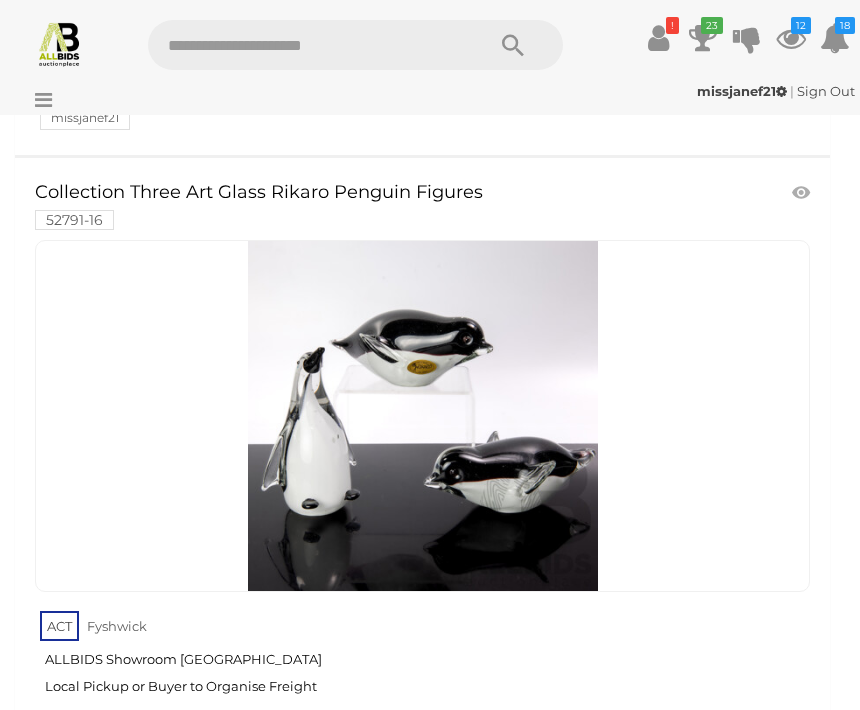 click at bounding box center (423, 416) 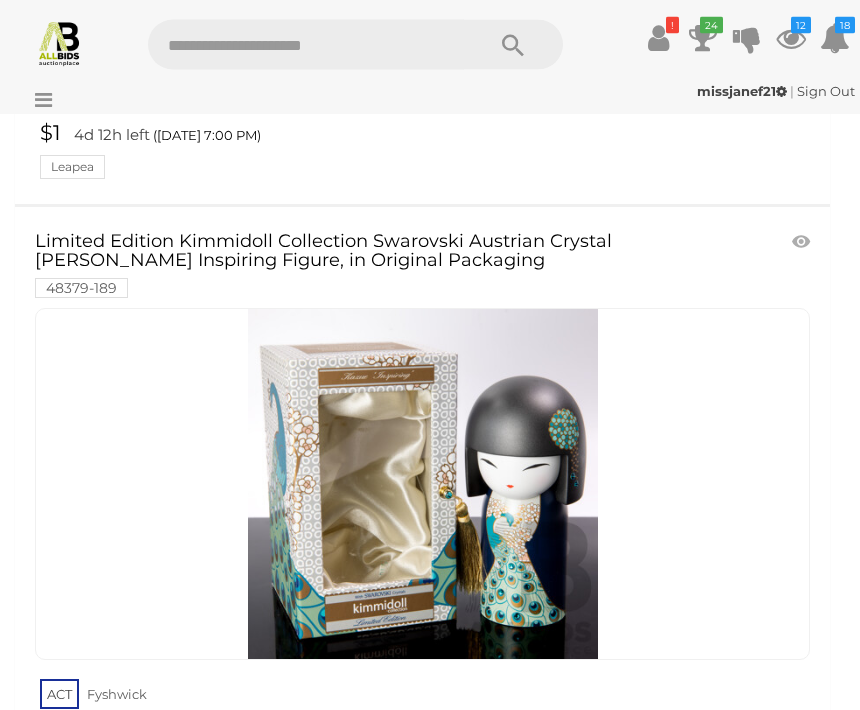 scroll, scrollTop: 8067, scrollLeft: 0, axis: vertical 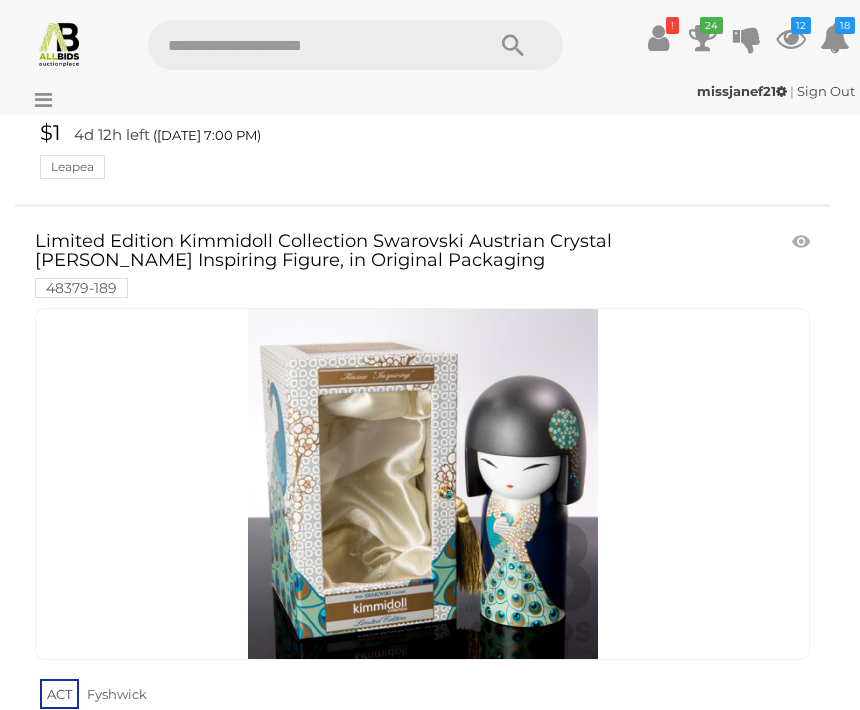 click at bounding box center [803, 242] 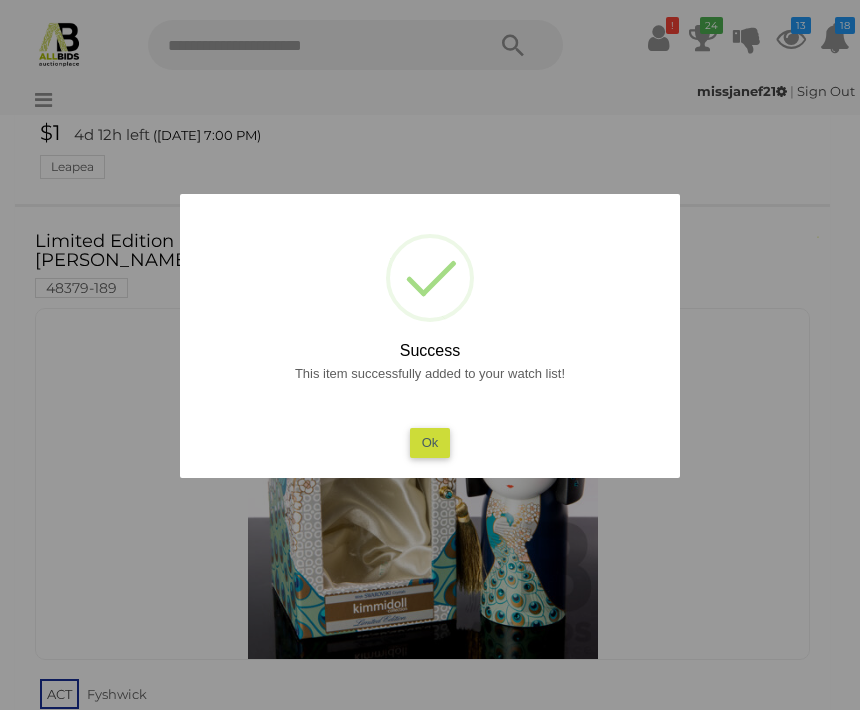 click on "Ok" at bounding box center (430, 442) 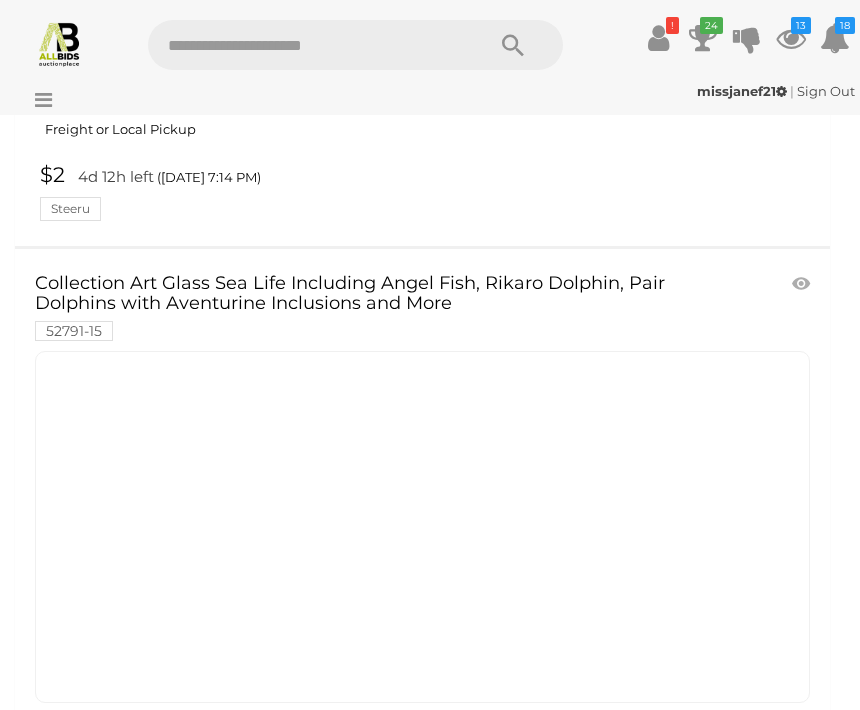 scroll, scrollTop: 15293, scrollLeft: 0, axis: vertical 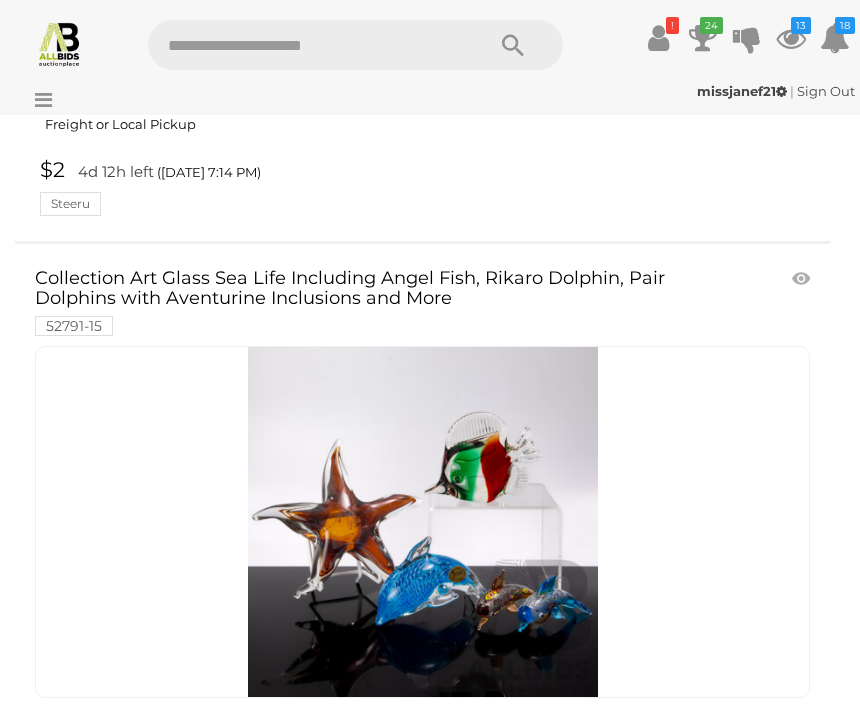 click at bounding box center (803, 279) 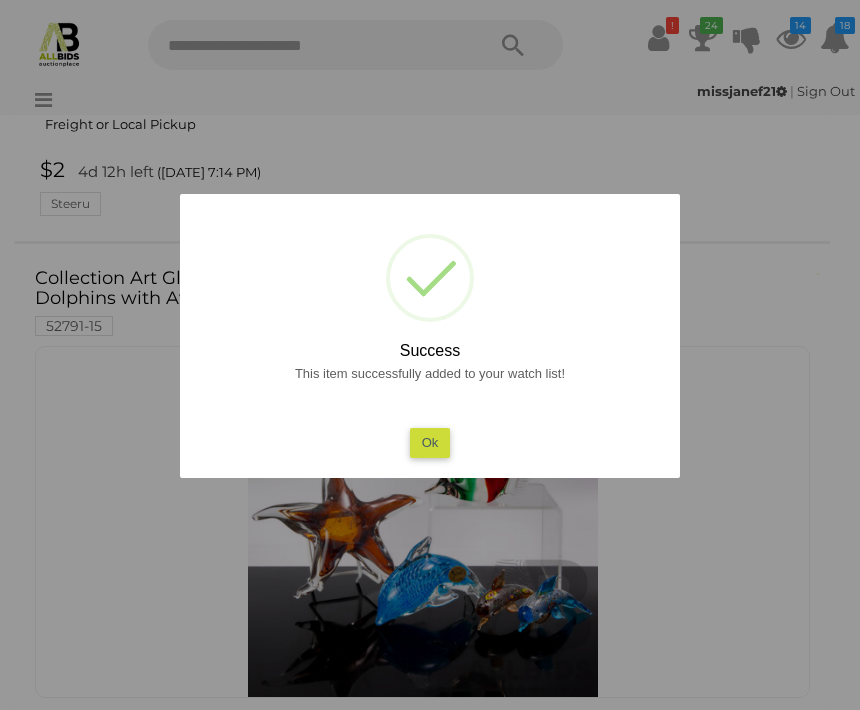 click on "Ok" at bounding box center [430, 442] 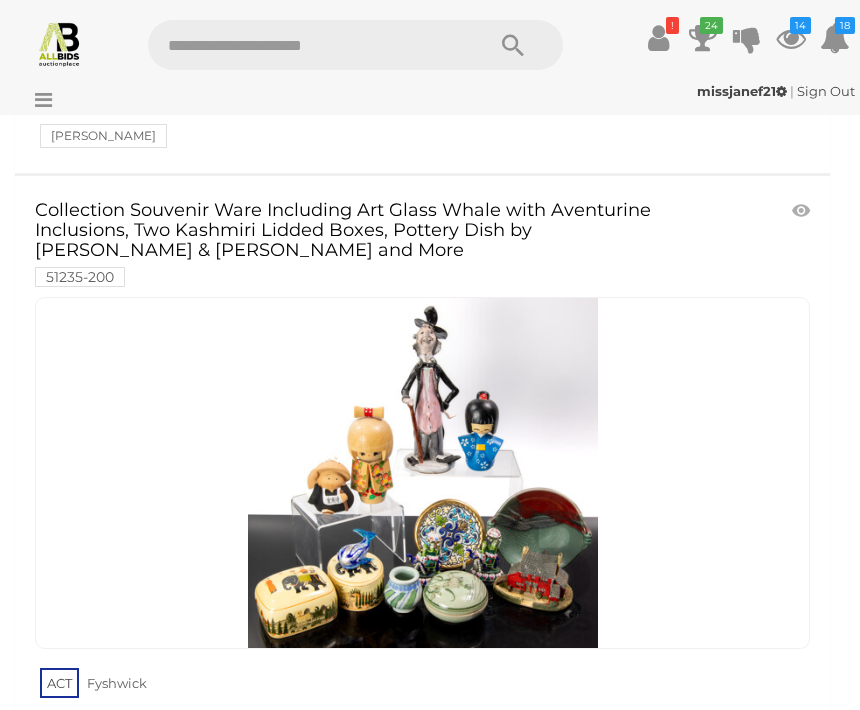 scroll, scrollTop: 20503, scrollLeft: 0, axis: vertical 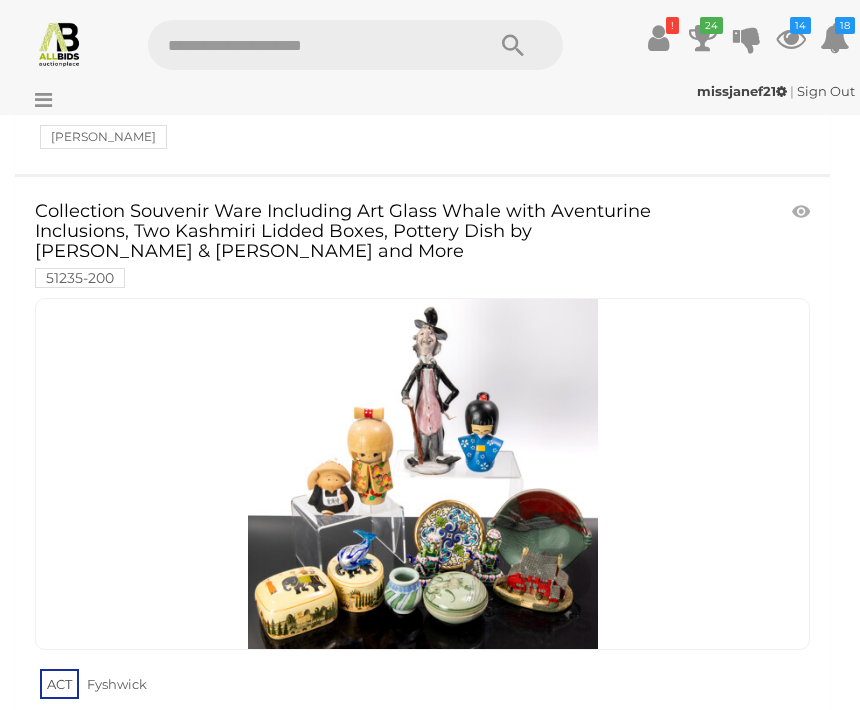 click at bounding box center [423, 474] 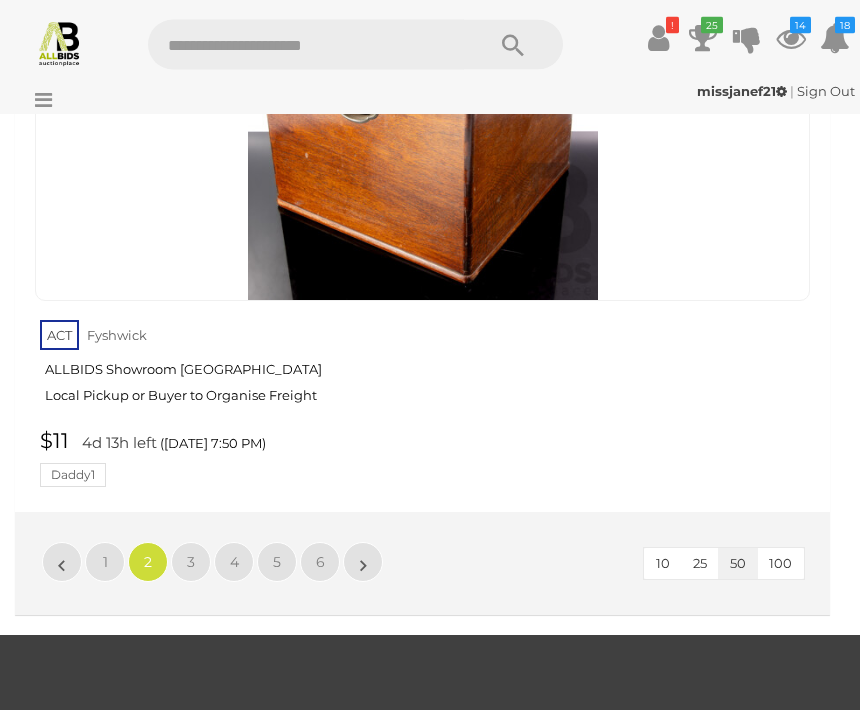 scroll, scrollTop: 32547, scrollLeft: 0, axis: vertical 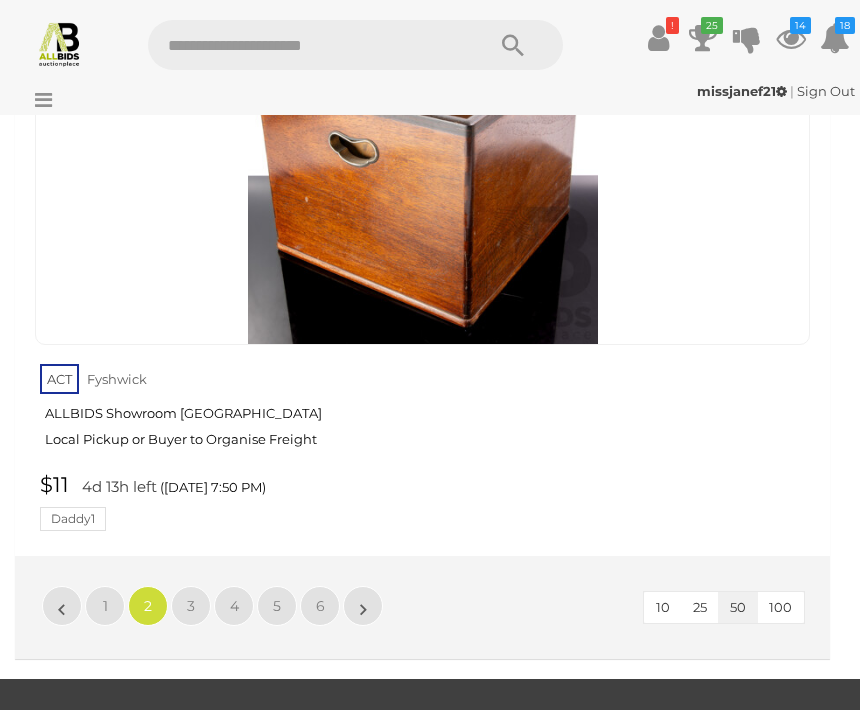 click on "»" at bounding box center (363, 606) 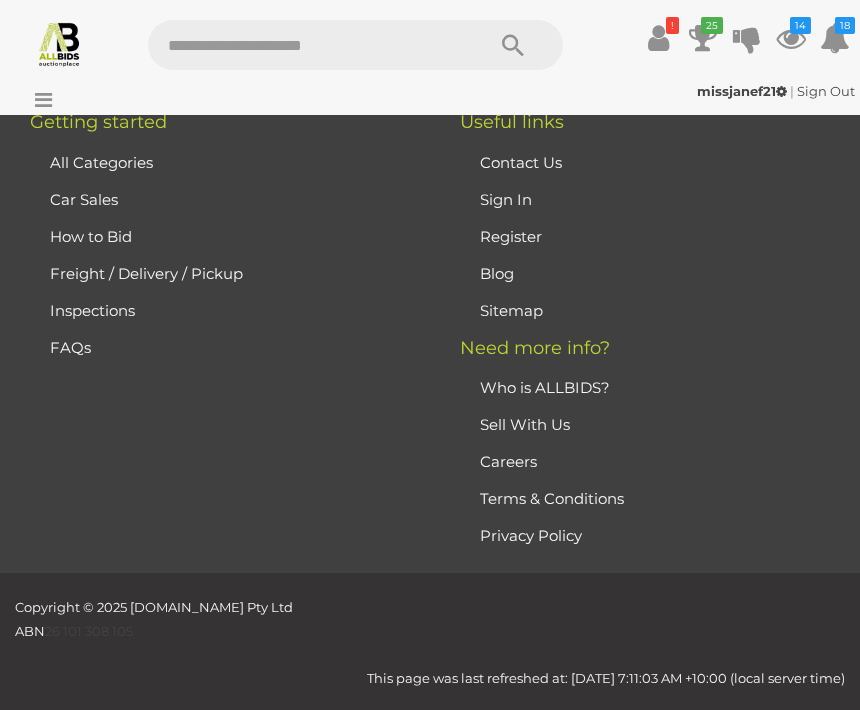 scroll, scrollTop: 293, scrollLeft: 0, axis: vertical 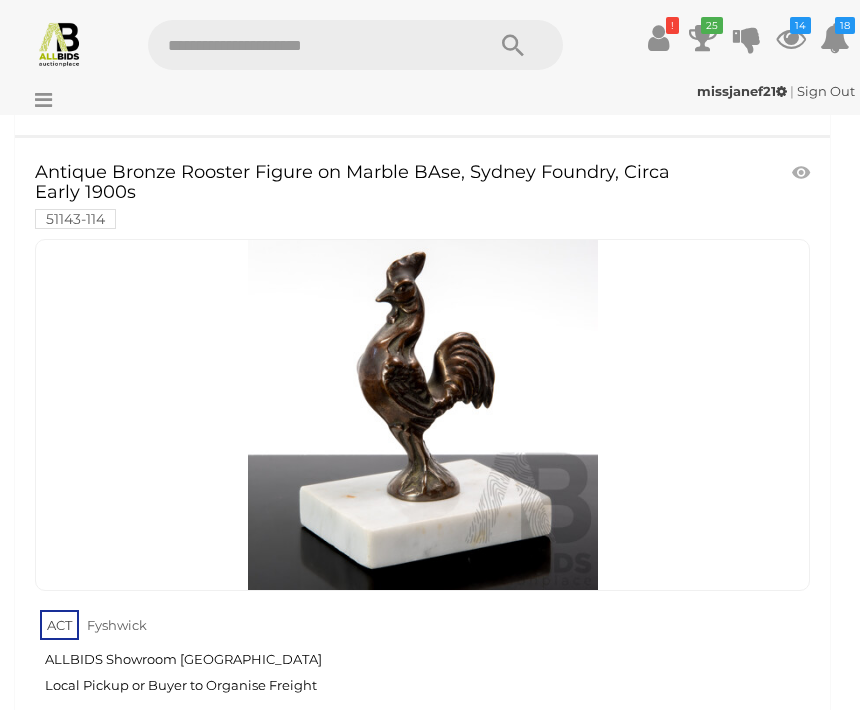 click at bounding box center (423, 415) 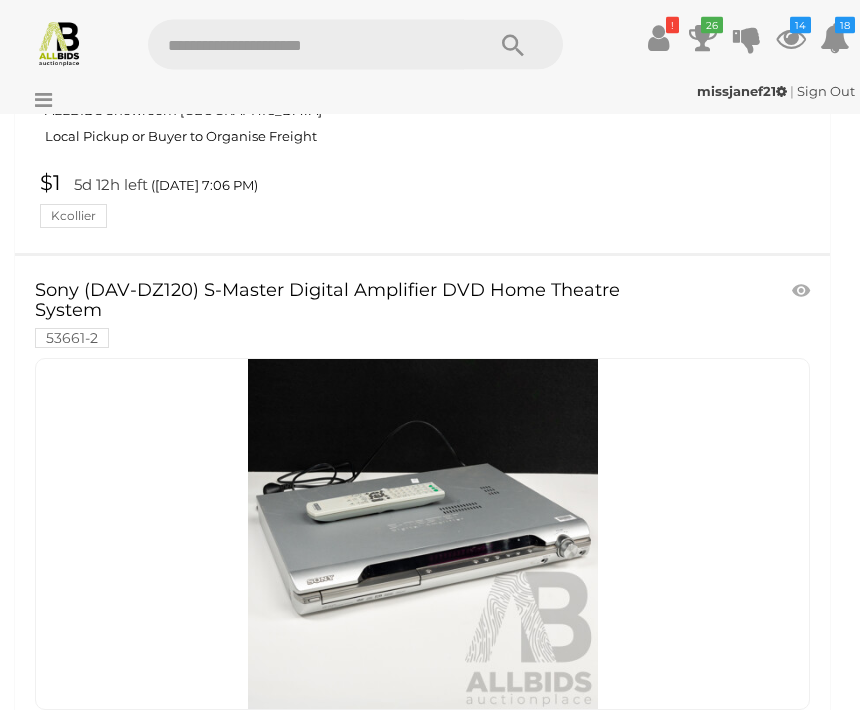 scroll, scrollTop: 25253, scrollLeft: 0, axis: vertical 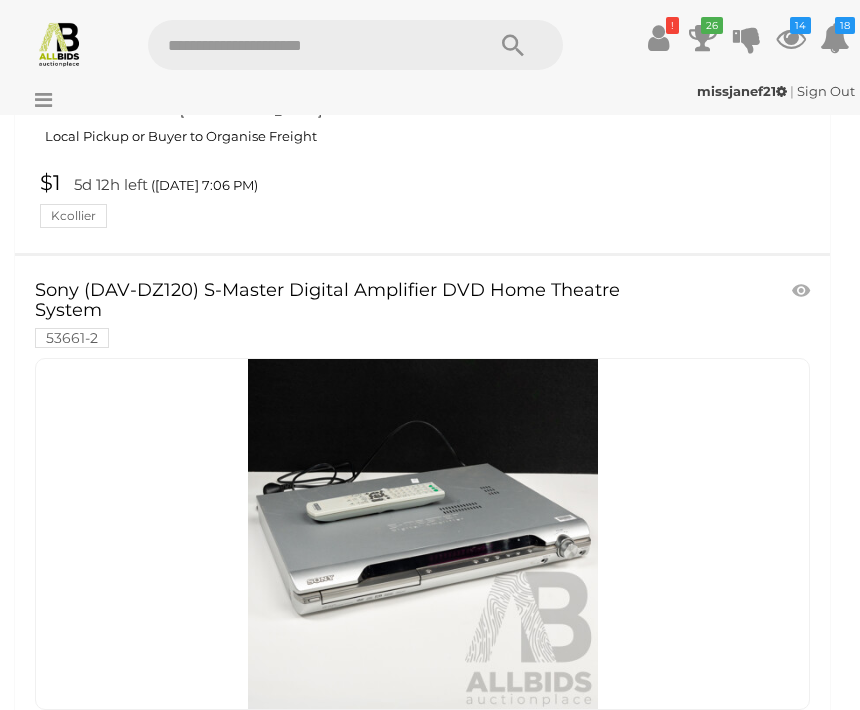 click at bounding box center (423, 534) 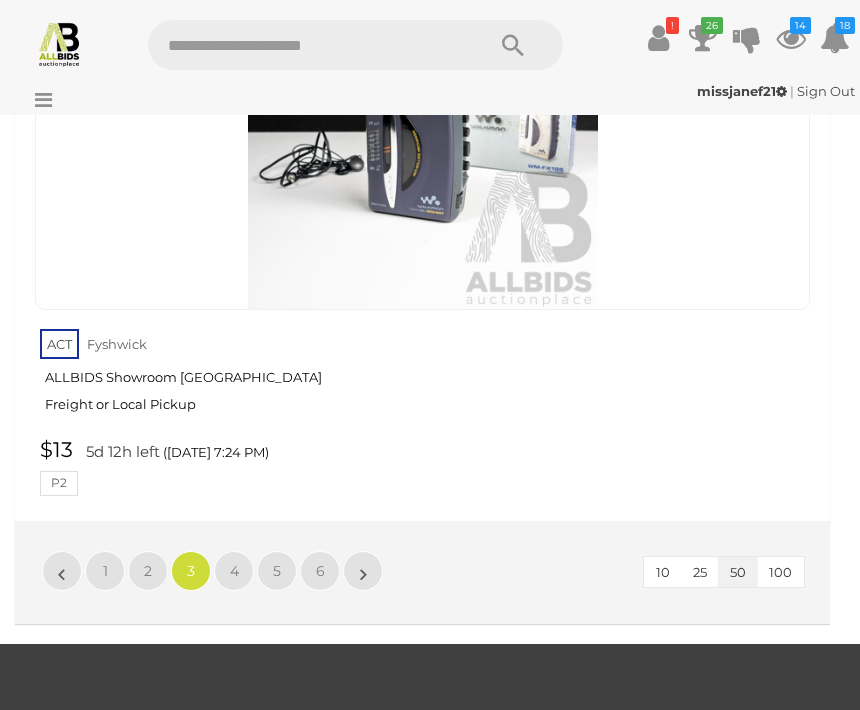 scroll, scrollTop: 31995, scrollLeft: 0, axis: vertical 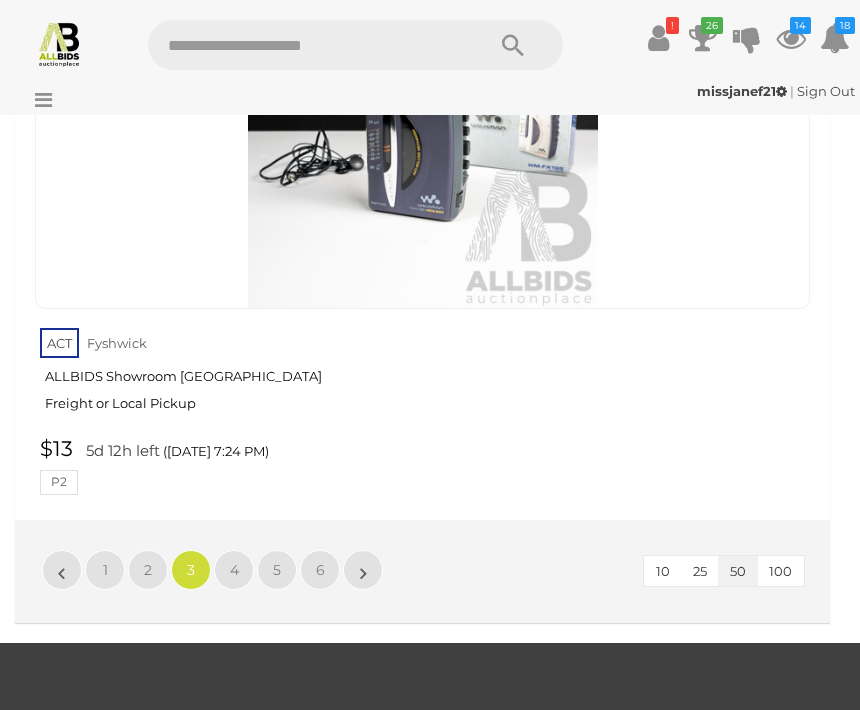 click on "»" at bounding box center [363, 570] 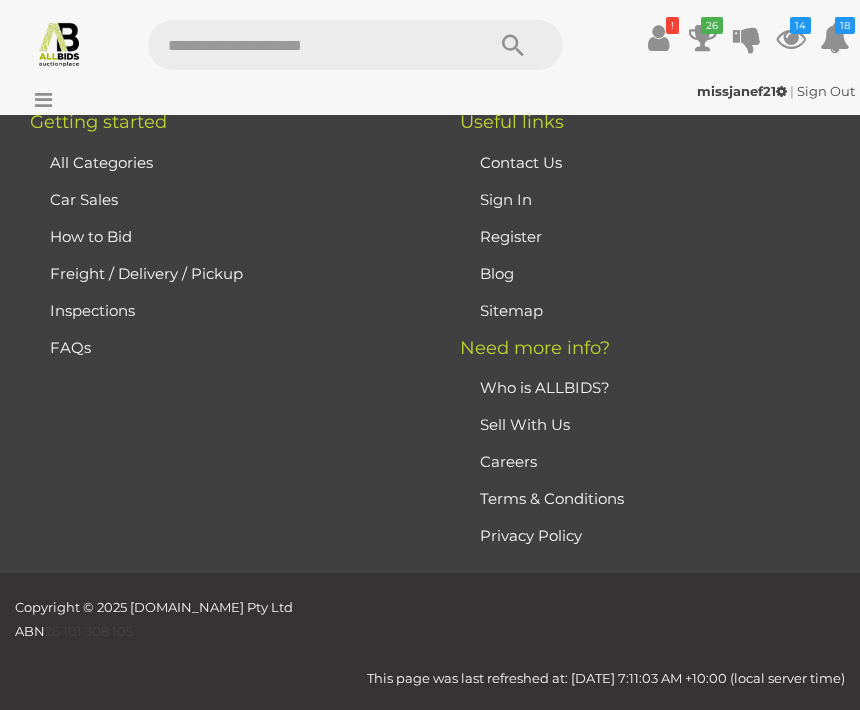scroll, scrollTop: 293, scrollLeft: 0, axis: vertical 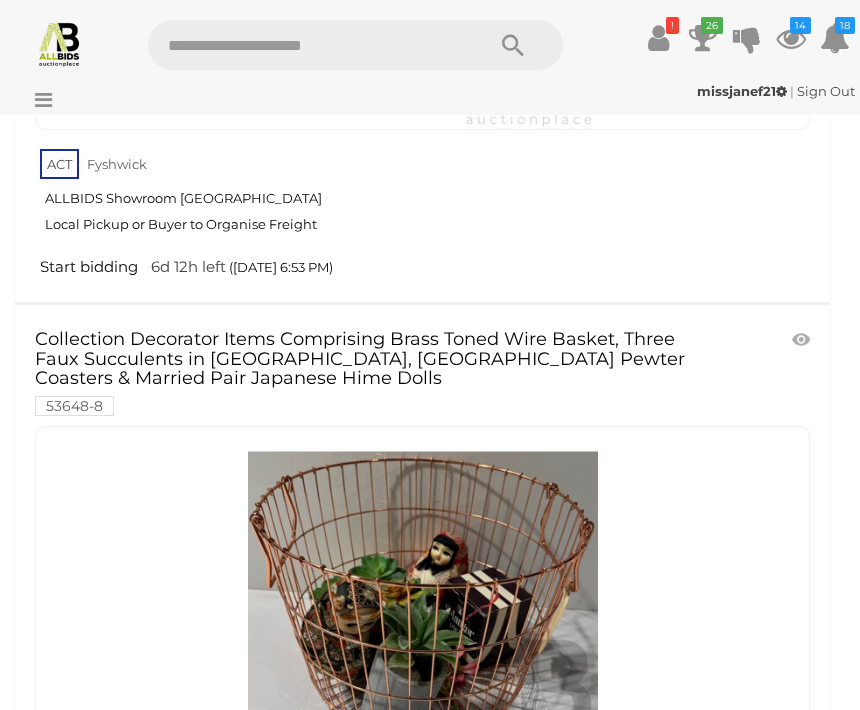 click at bounding box center (422, 602) 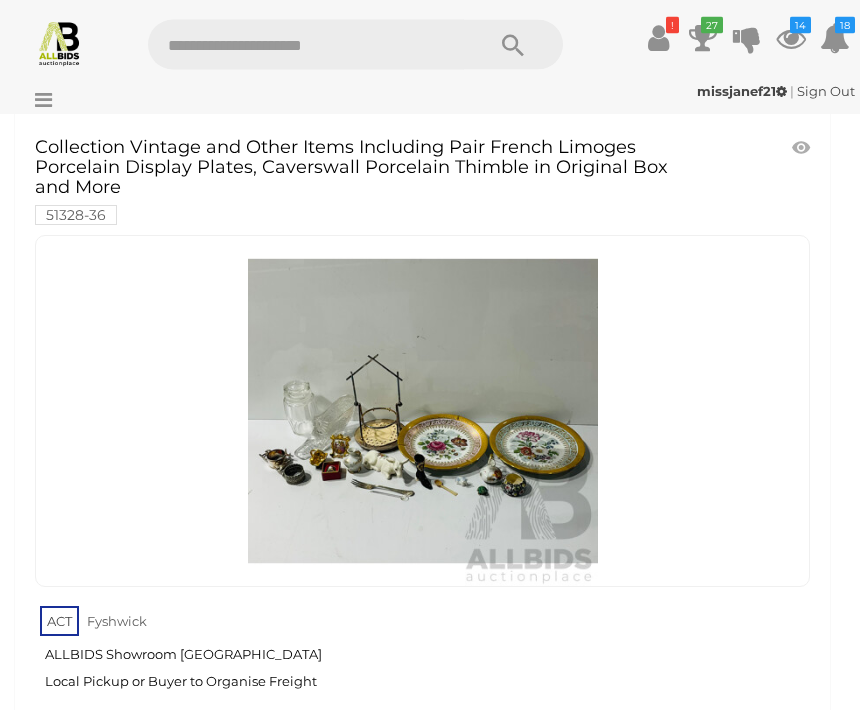 scroll, scrollTop: 8534, scrollLeft: 0, axis: vertical 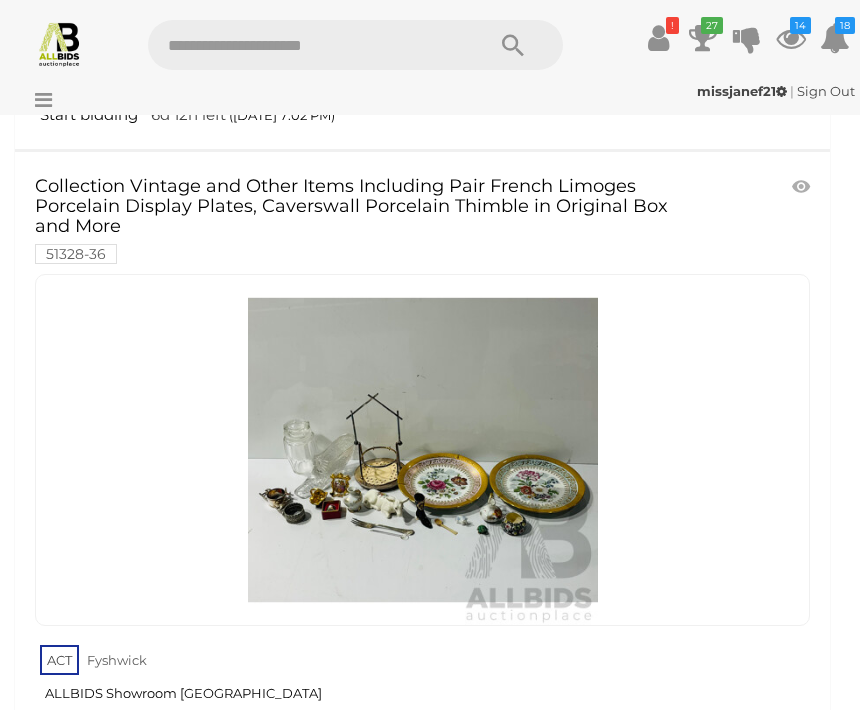 click at bounding box center (423, 450) 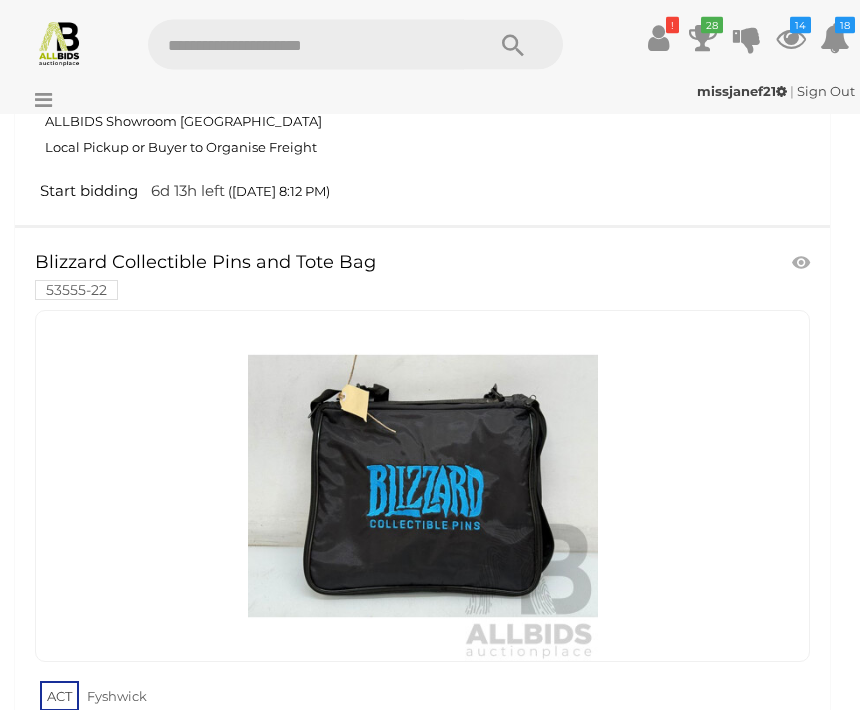 scroll, scrollTop: 27304, scrollLeft: 0, axis: vertical 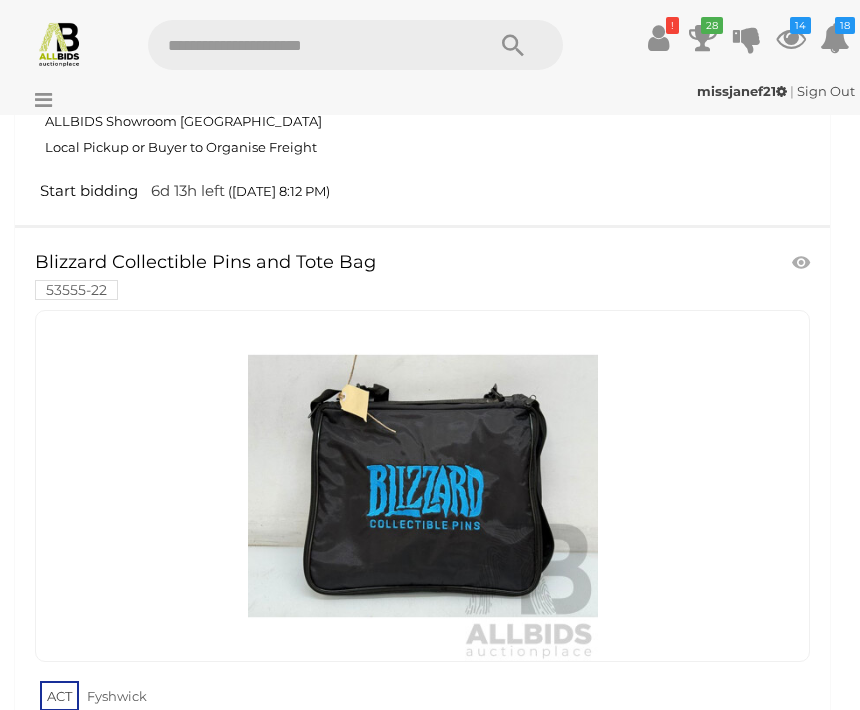 click at bounding box center [423, 486] 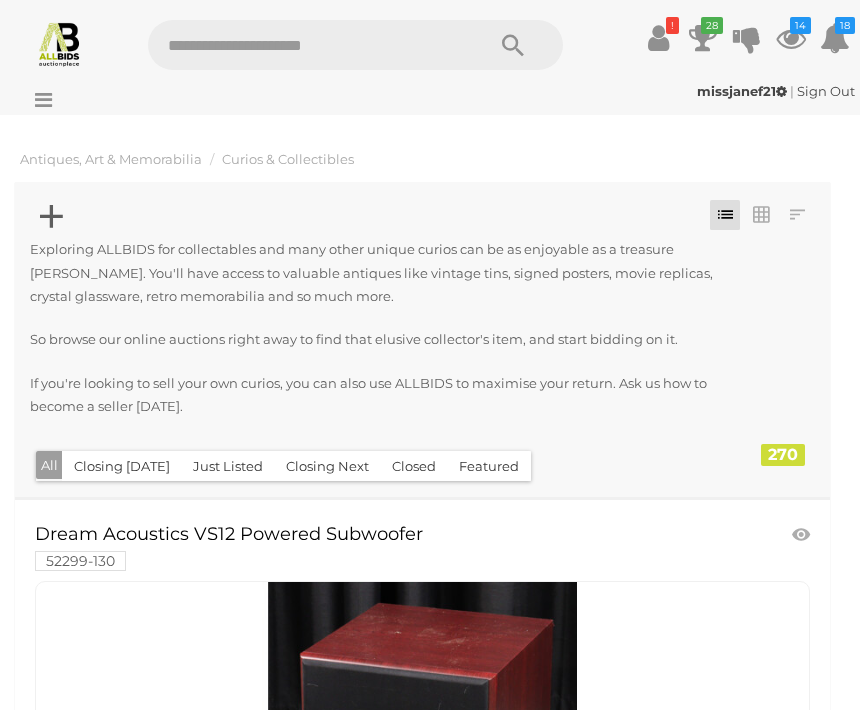 scroll, scrollTop: 27370, scrollLeft: 0, axis: vertical 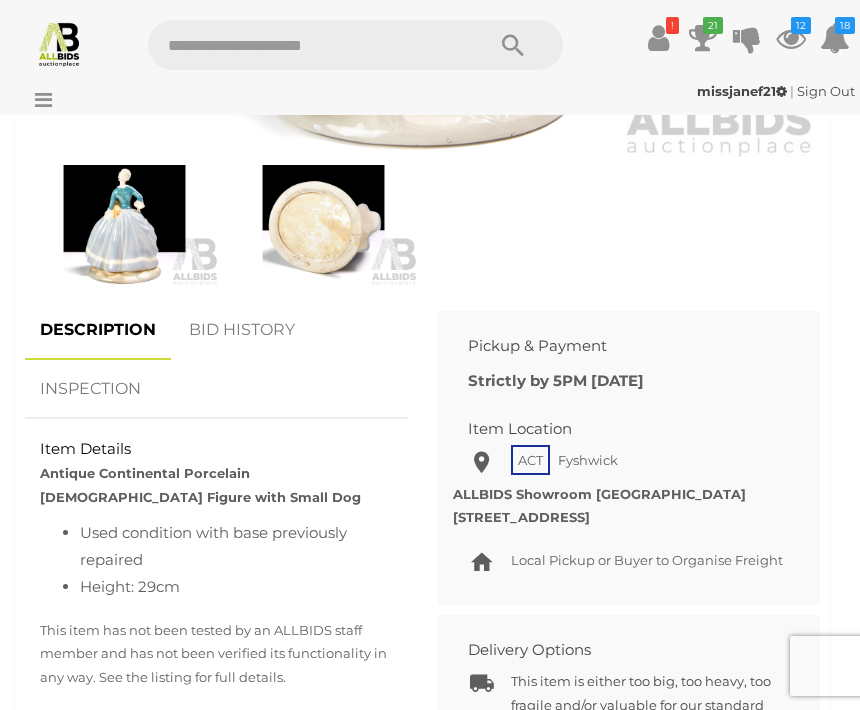 click at bounding box center [323, 226] 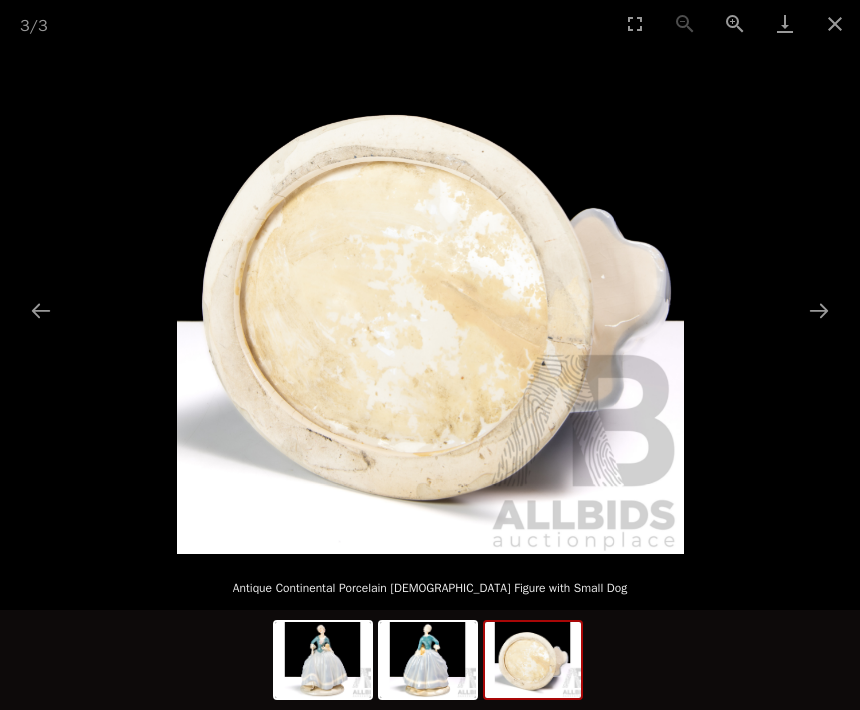 click at bounding box center (819, 310) 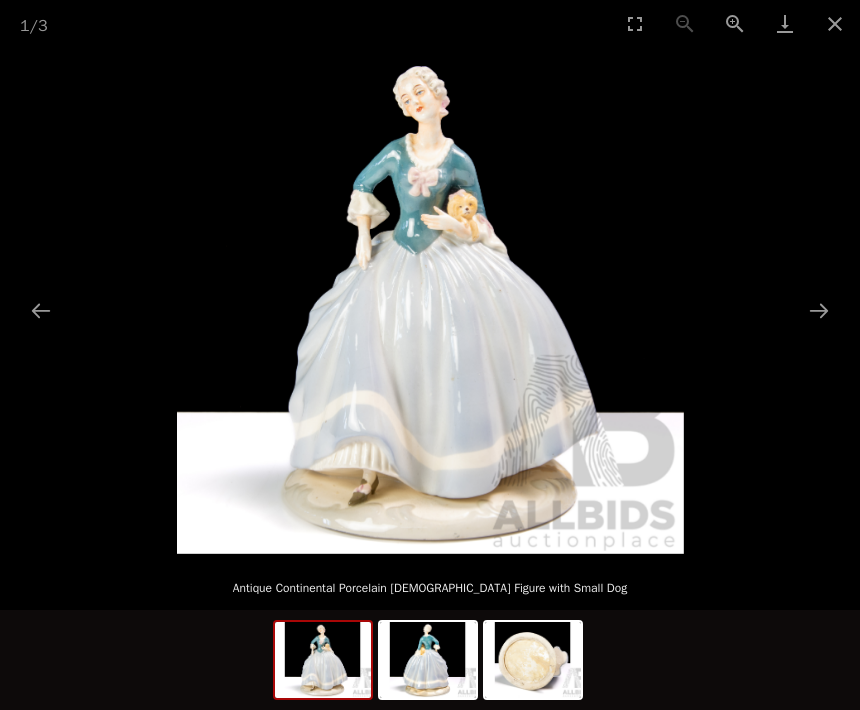 click at bounding box center (819, 310) 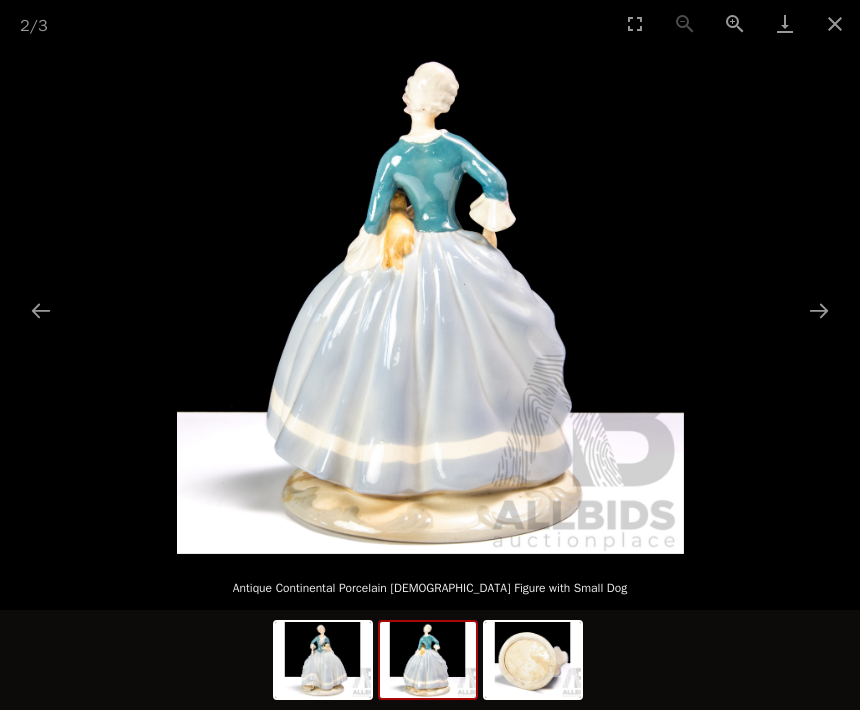 click at bounding box center [819, 310] 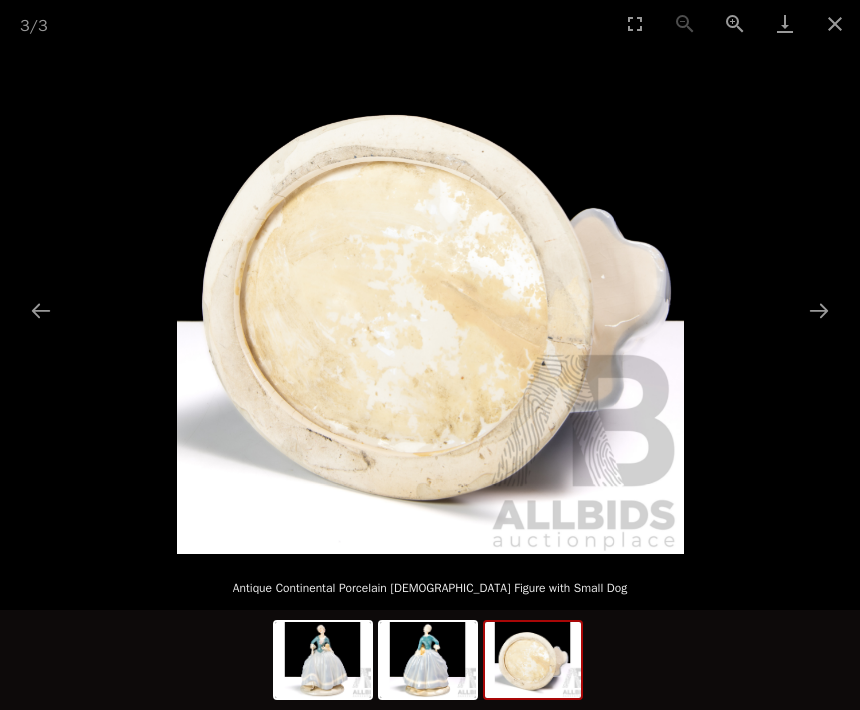 click at bounding box center (835, 23) 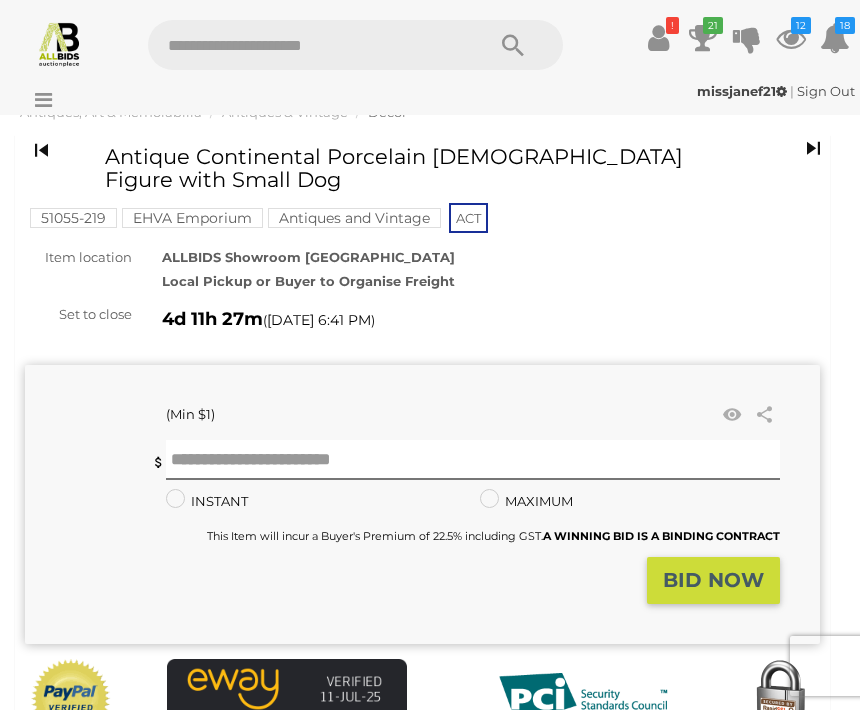 scroll, scrollTop: 48, scrollLeft: 0, axis: vertical 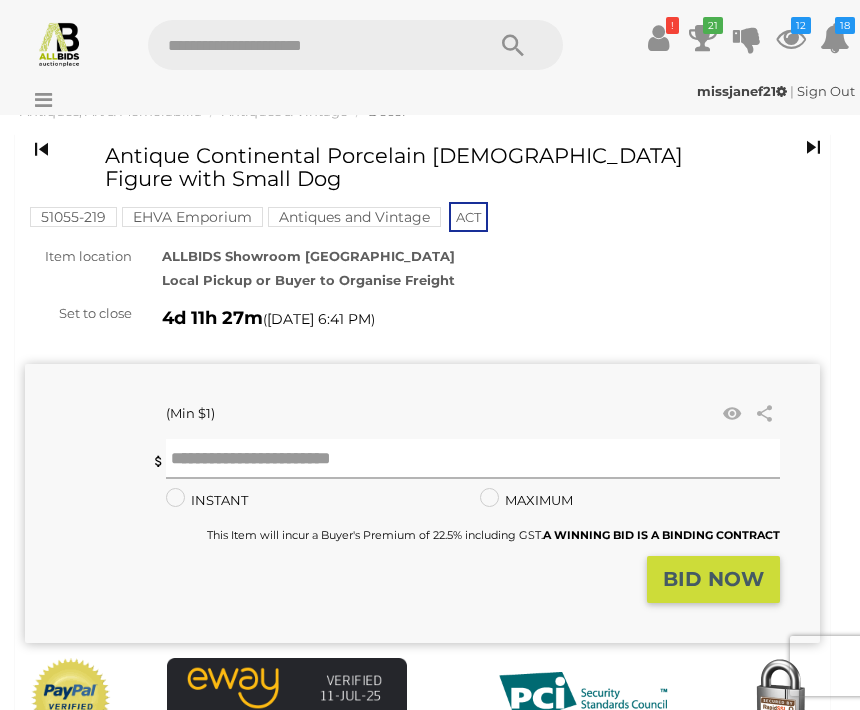 click at bounding box center [473, 459] 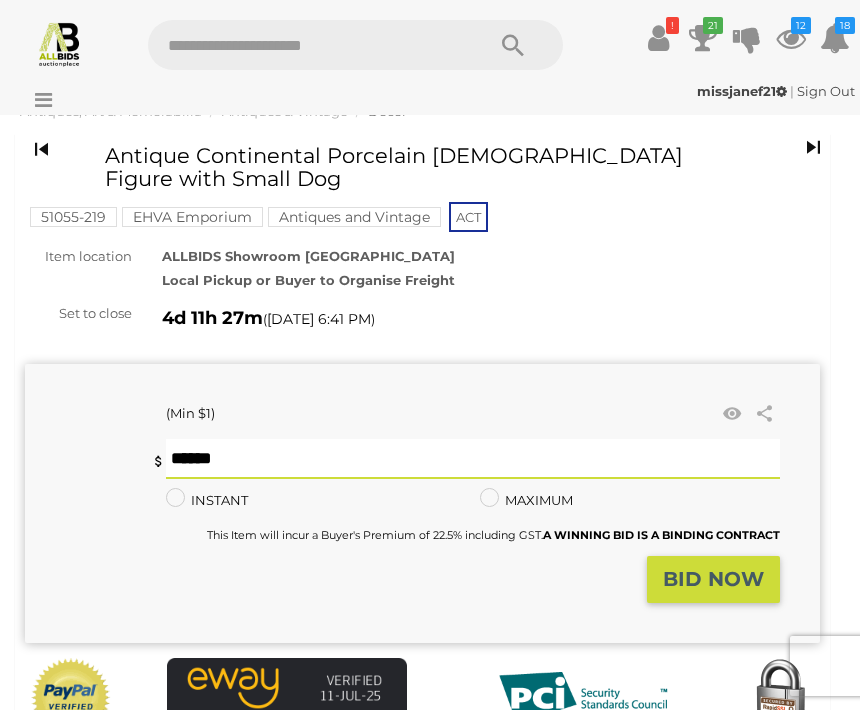 scroll, scrollTop: 47, scrollLeft: 0, axis: vertical 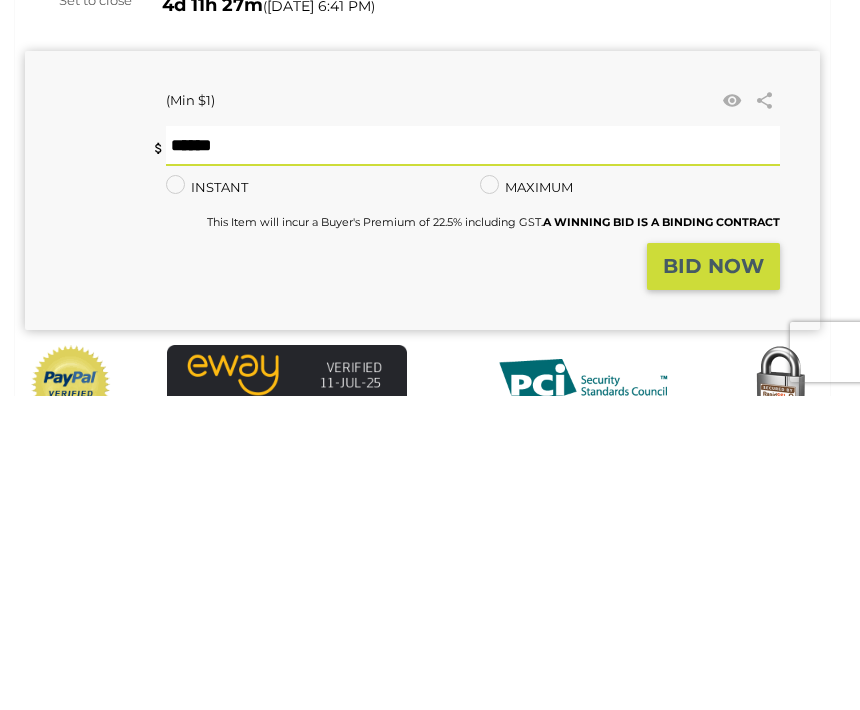 type on "**" 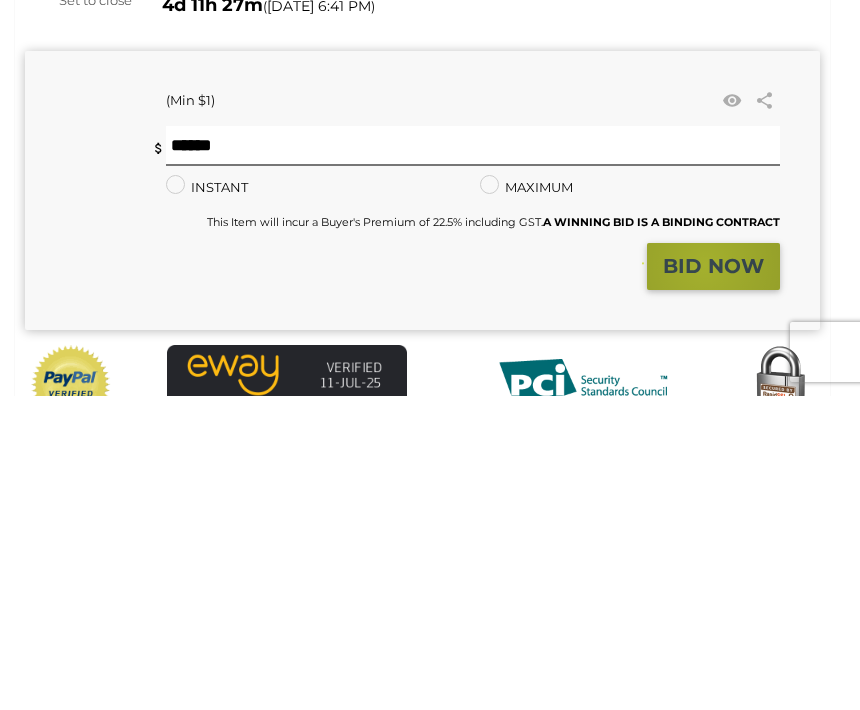 scroll, scrollTop: 361, scrollLeft: 0, axis: vertical 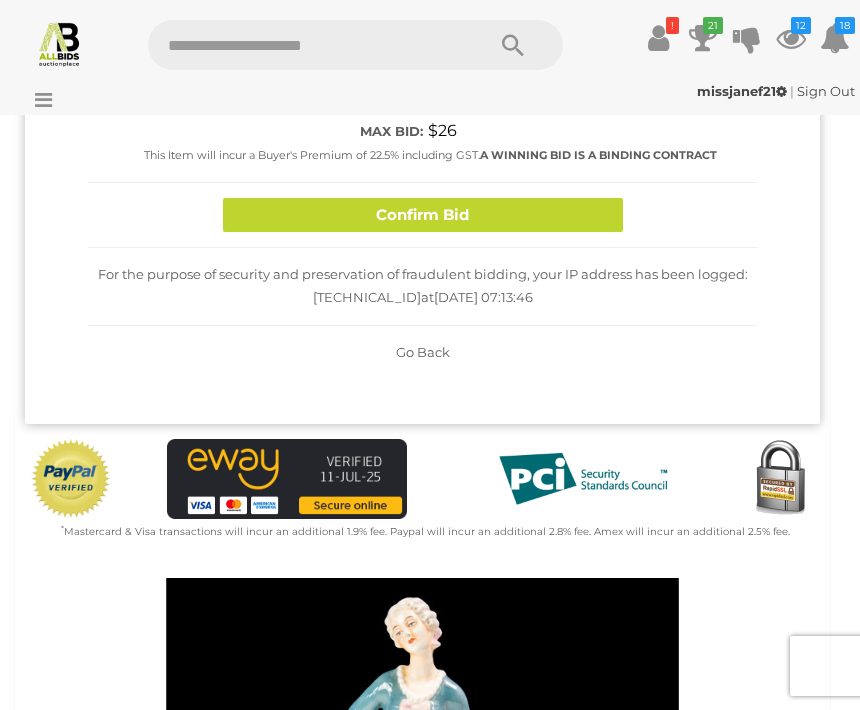 click on "Confirm Bid" at bounding box center (423, 215) 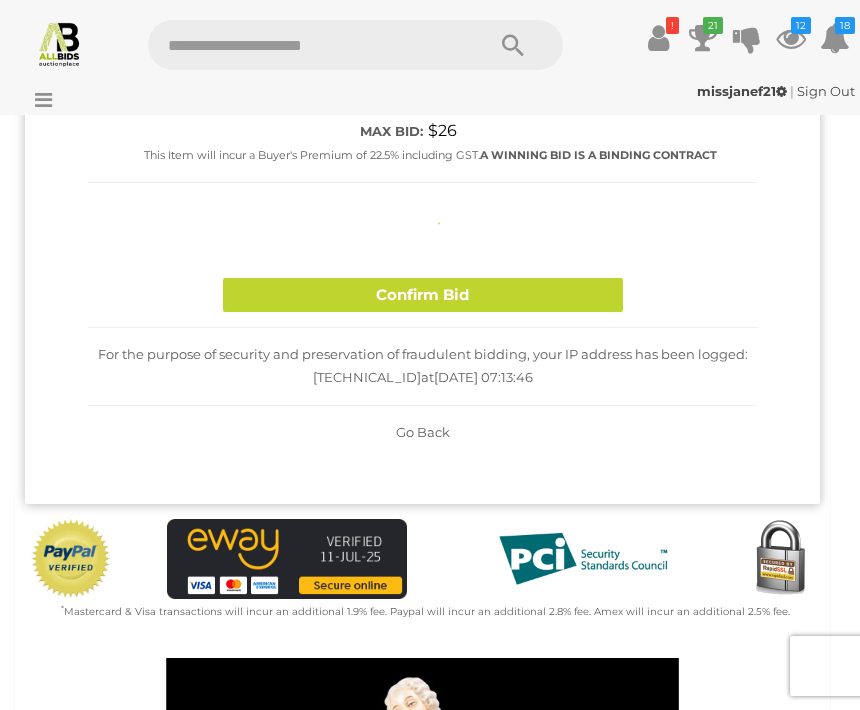 type 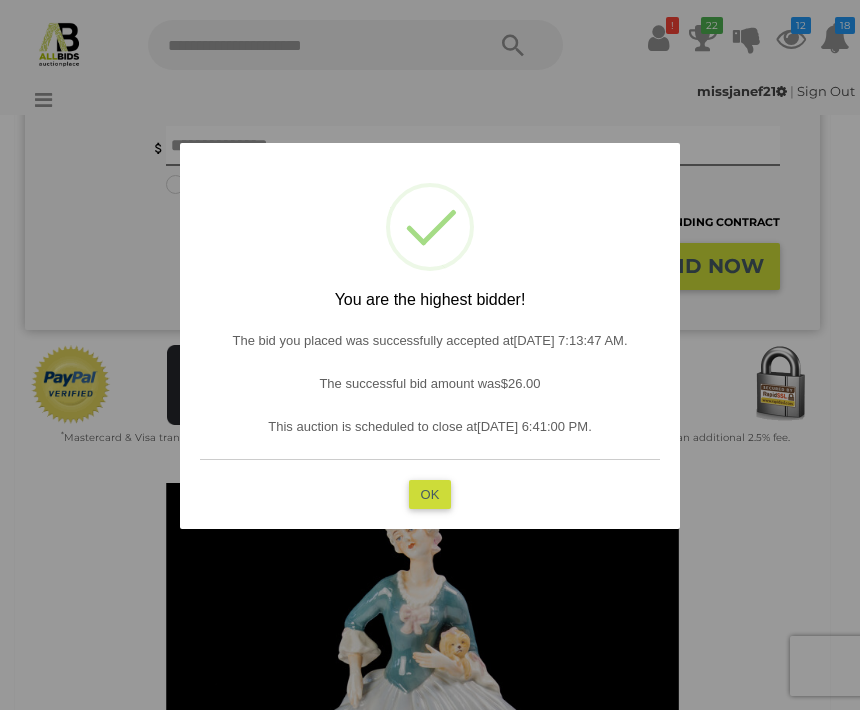 click on "? ! i     You are the highest bidder!
The bid you placed was successfully accepted at  12/07/2025 7:13:47 AM .
The successful bid amount was  $26.00
This auction is scheduled to close at  16/07/2025 6:41:00 PM .
OK Cancel ×" at bounding box center (430, 336) 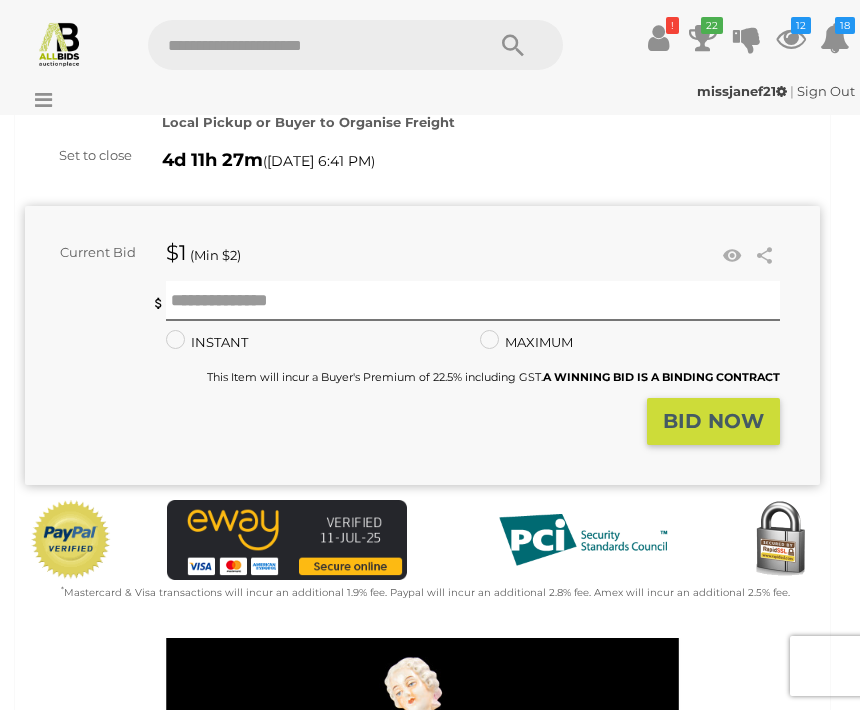 scroll, scrollTop: 173, scrollLeft: 0, axis: vertical 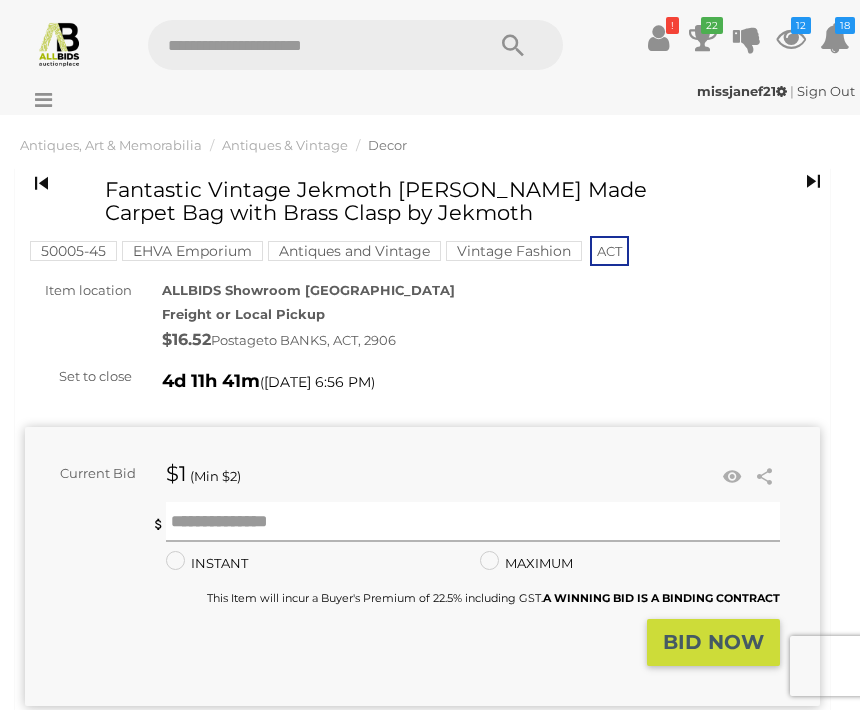 click at bounding box center [473, 522] 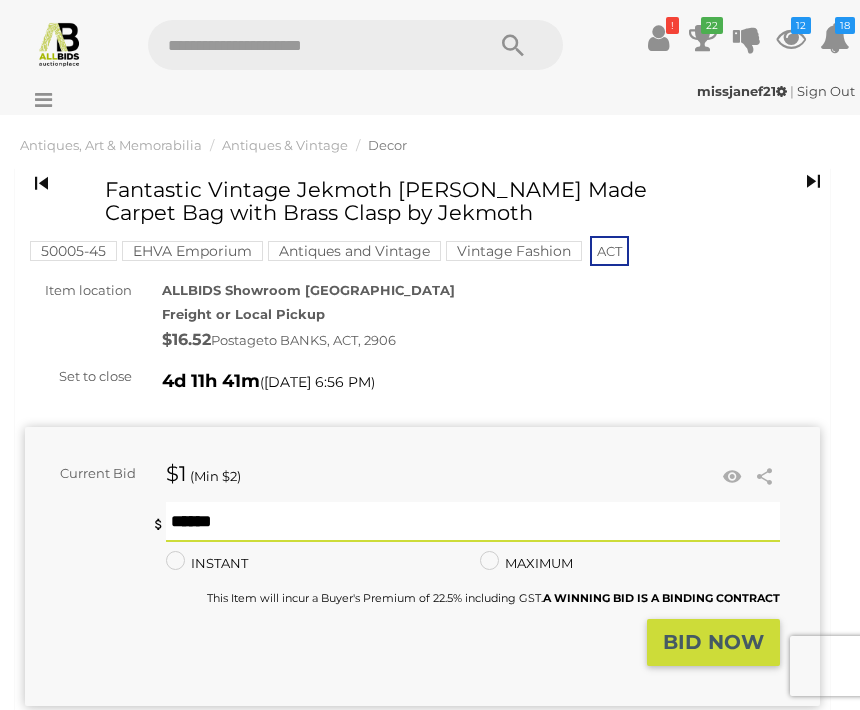 scroll, scrollTop: 13, scrollLeft: 0, axis: vertical 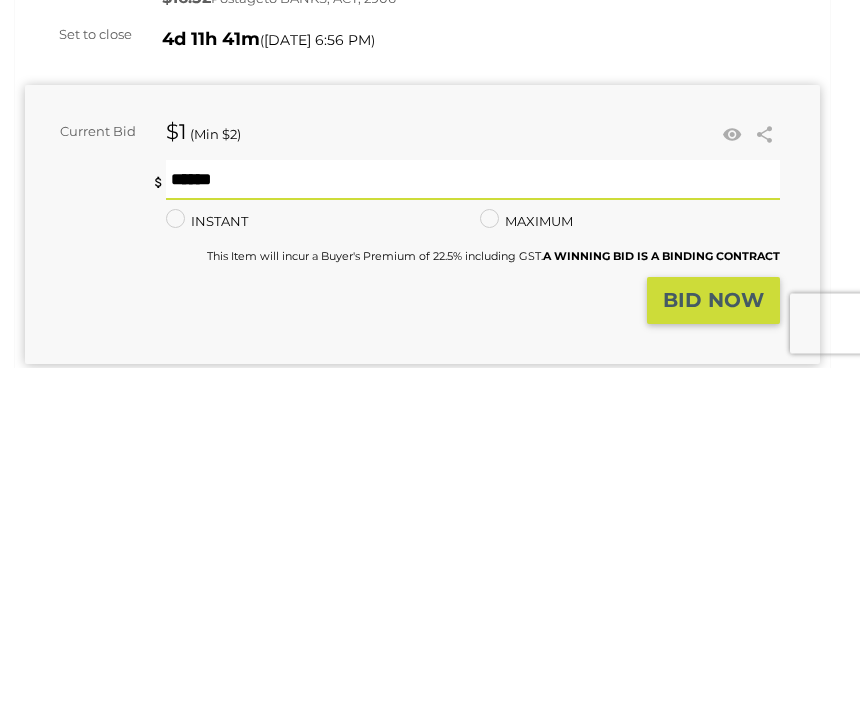 type on "**" 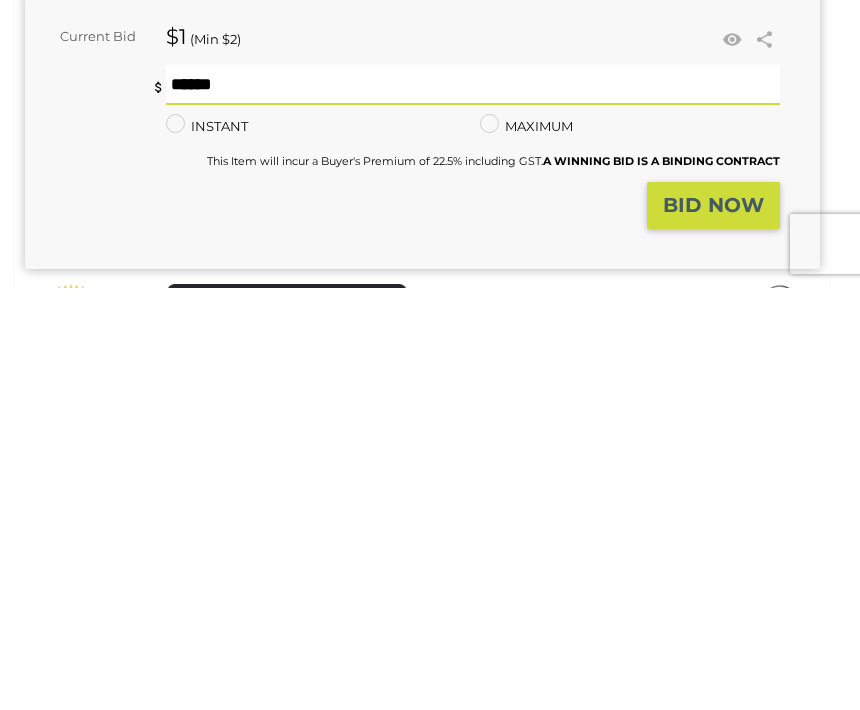click on "BID NOW" at bounding box center [713, 627] 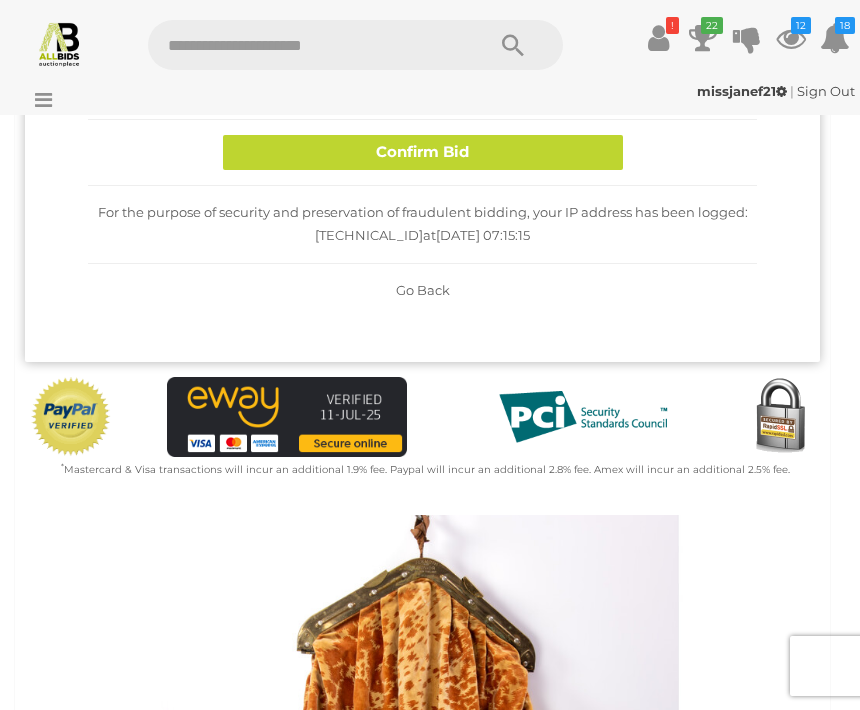 click on "Confirm Bid" at bounding box center (423, 152) 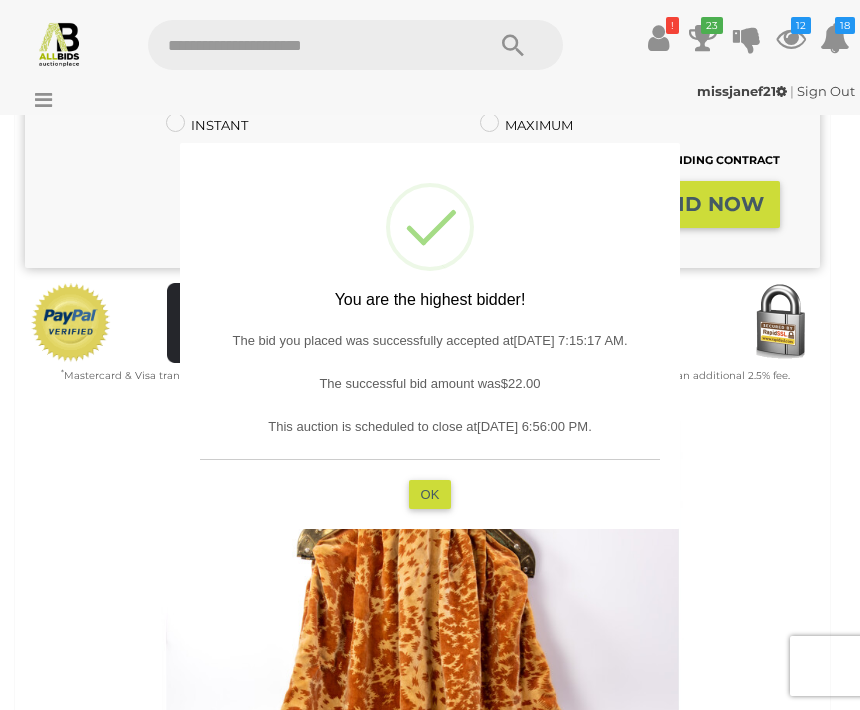 type 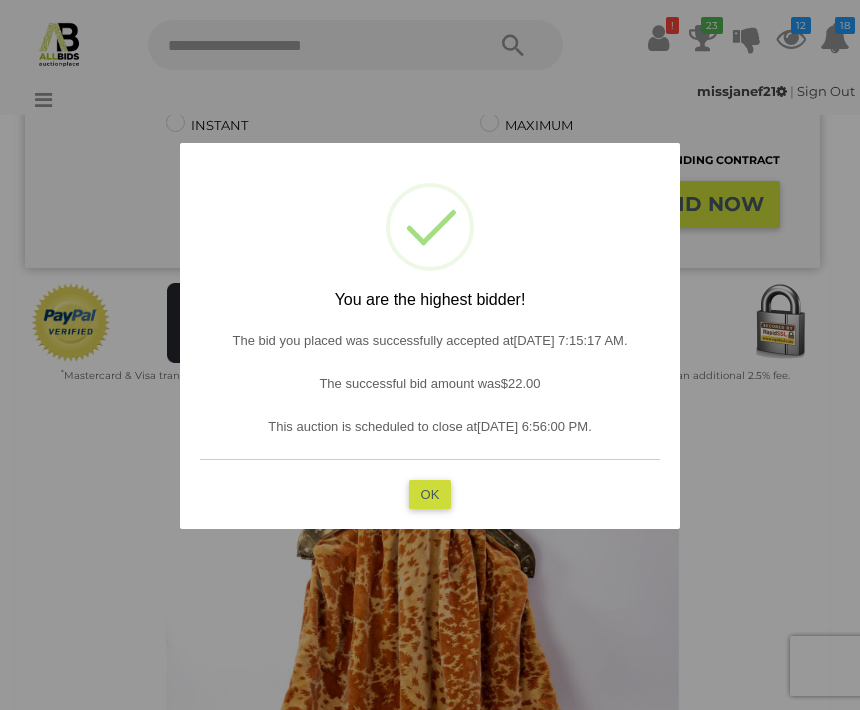 click on "OK" at bounding box center [430, 494] 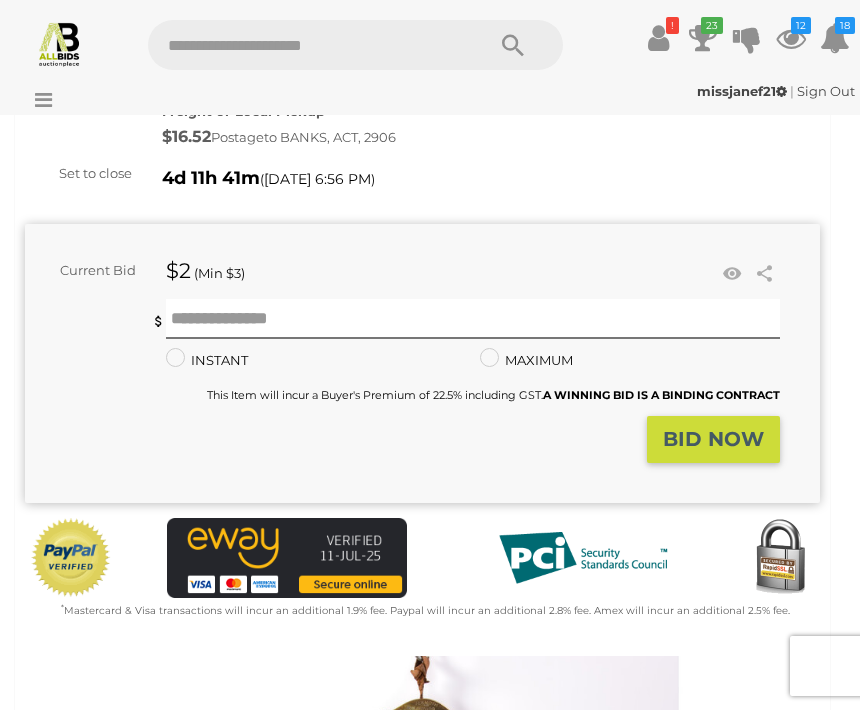 scroll, scrollTop: 0, scrollLeft: 0, axis: both 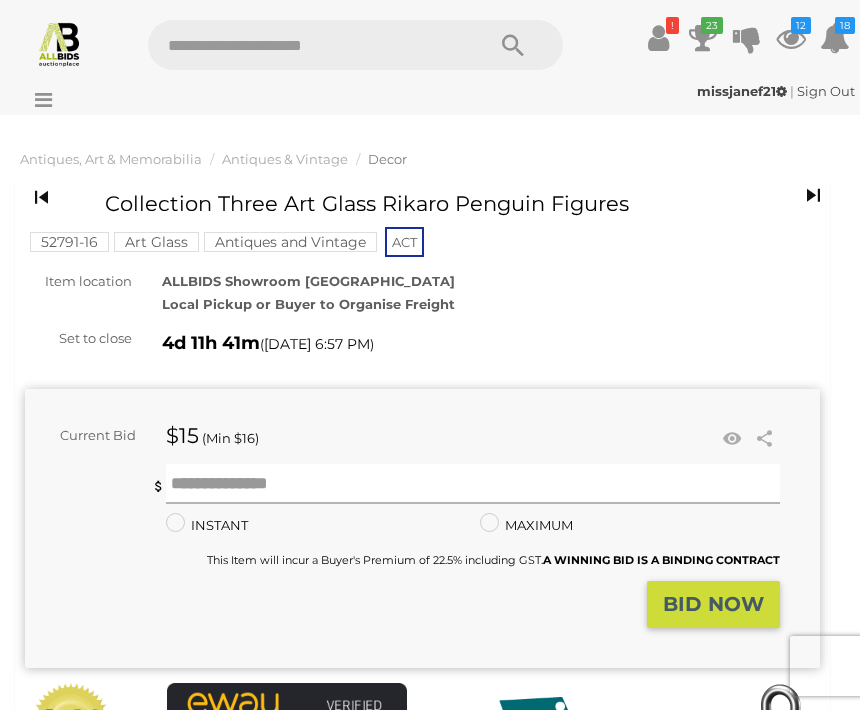 click at bounding box center [473, 484] 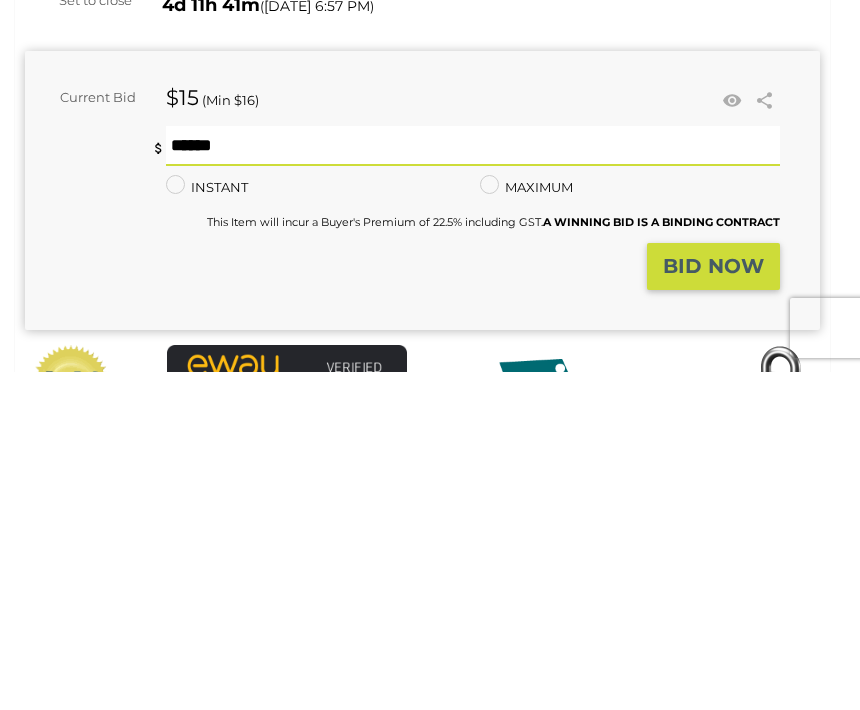 type on "**" 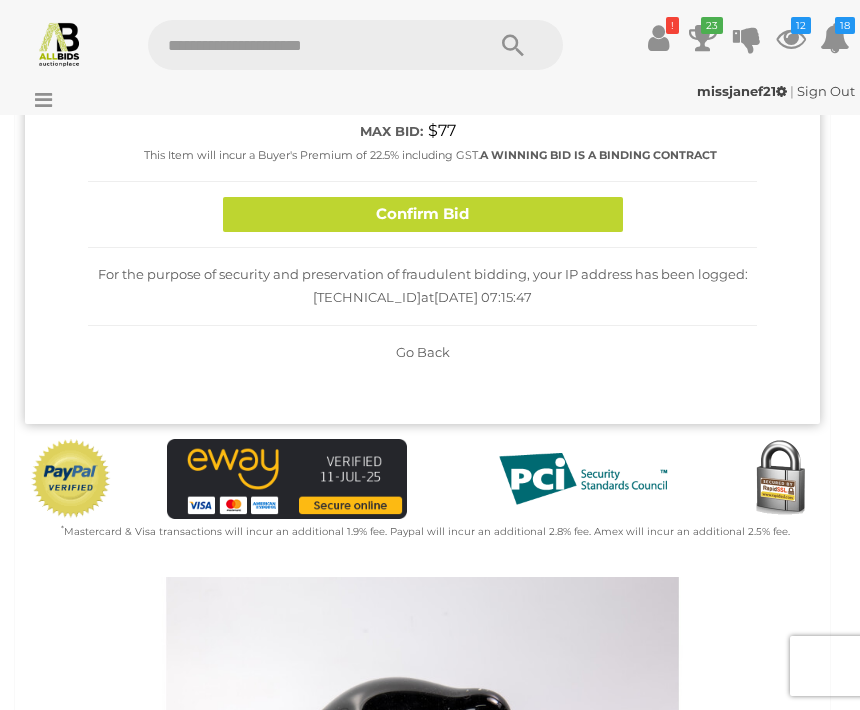 click on "Confirm Bid" at bounding box center (423, 214) 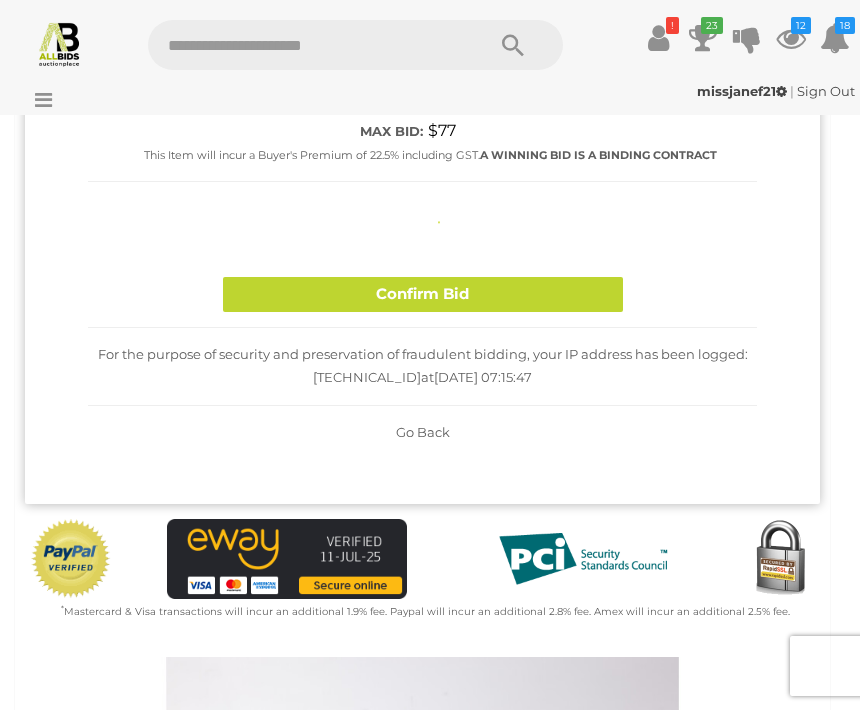 type 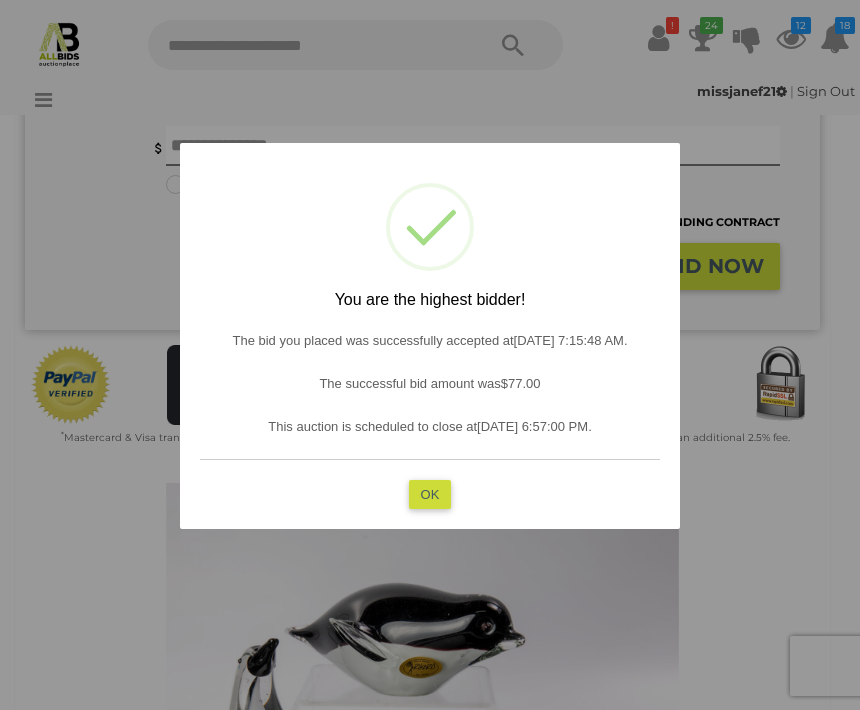 click on "OK" at bounding box center (430, 494) 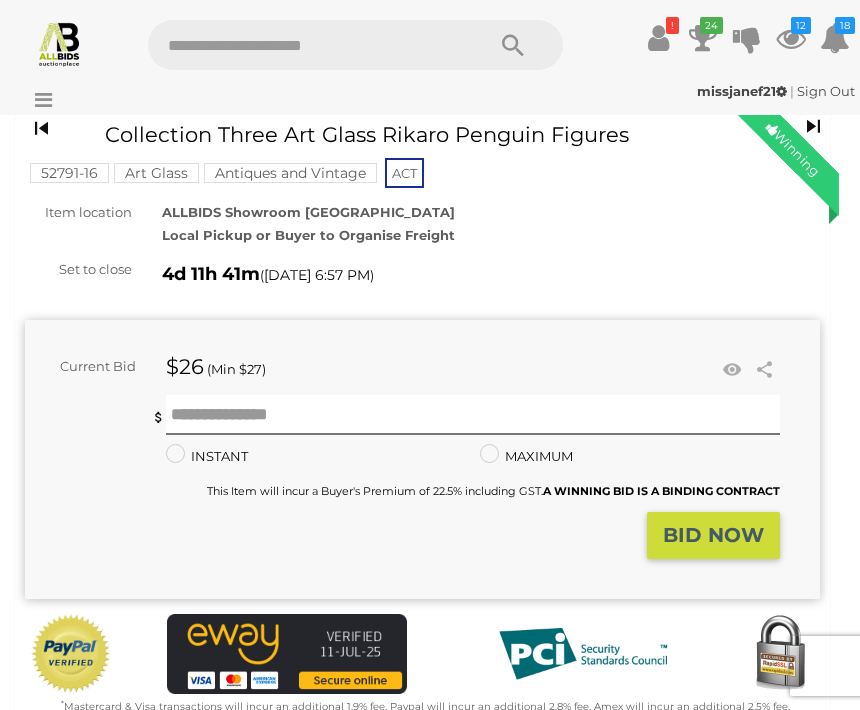 scroll, scrollTop: 68, scrollLeft: 0, axis: vertical 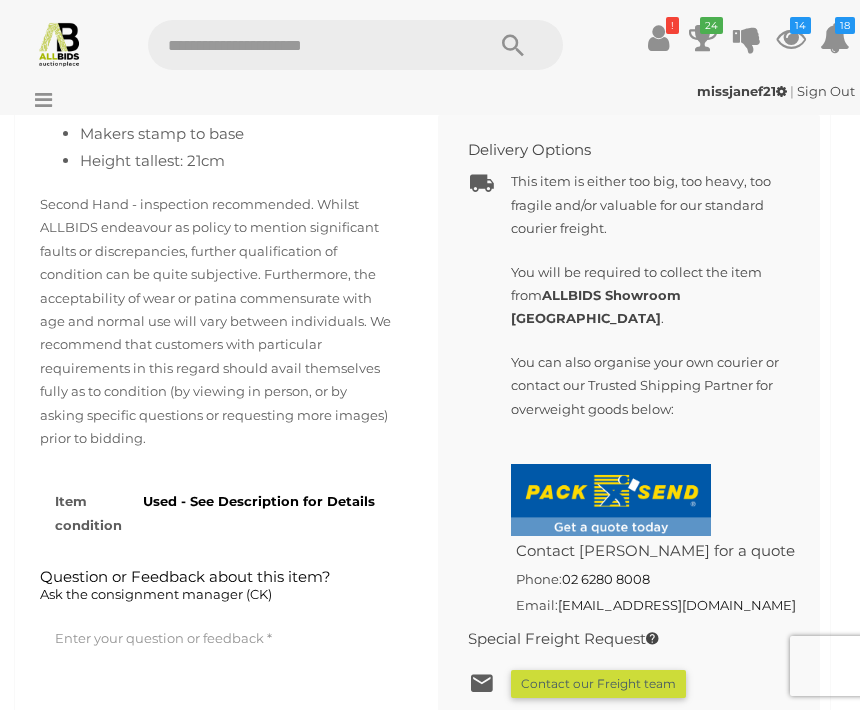 click at bounding box center (216, 672) 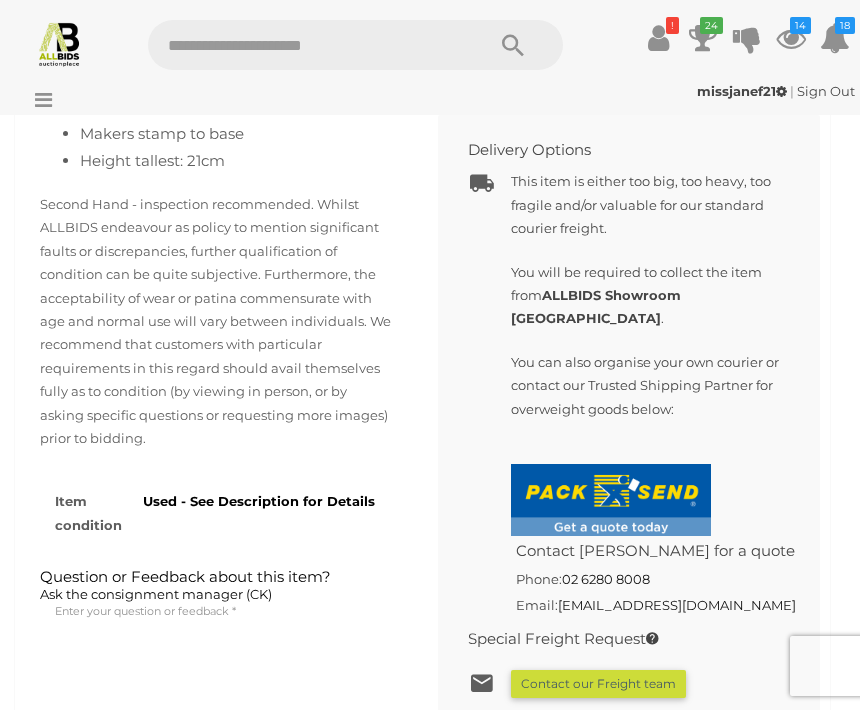 scroll, scrollTop: 1779, scrollLeft: 0, axis: vertical 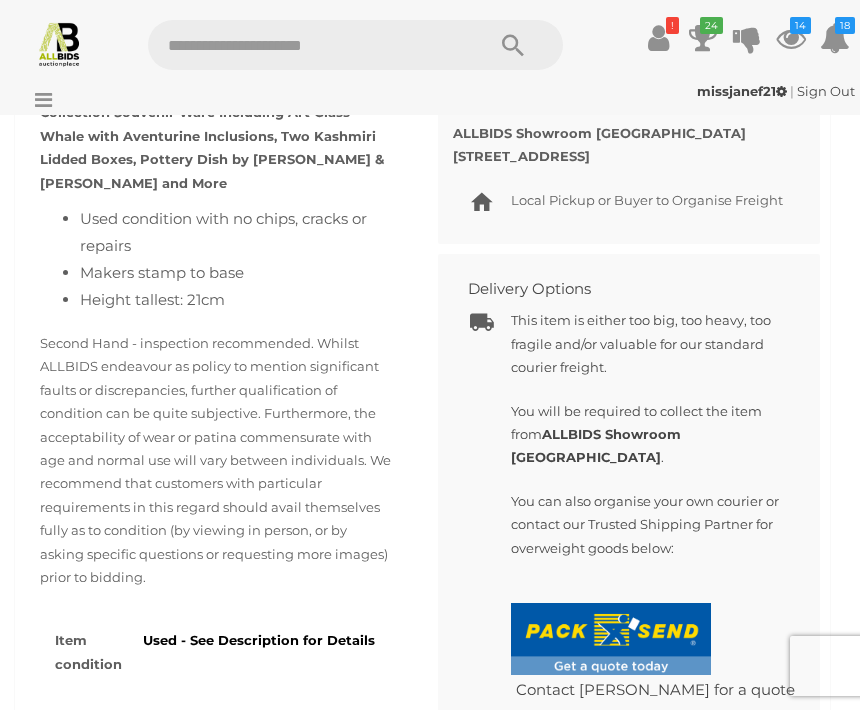 click on "Used condition with no chips, cracks or repairs" at bounding box center [236, 232] 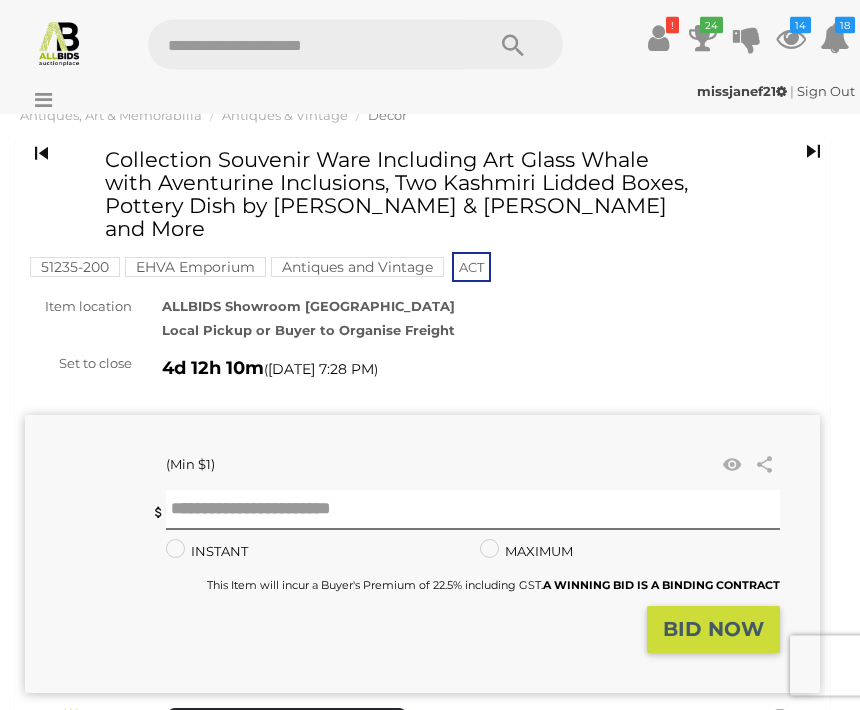 scroll, scrollTop: 45, scrollLeft: 0, axis: vertical 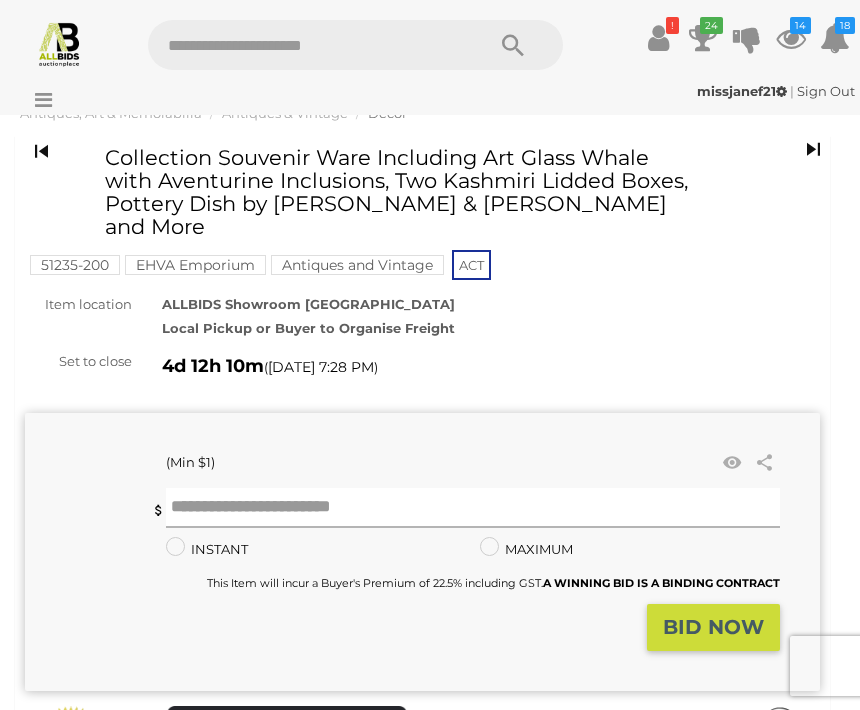 click at bounding box center (473, 508) 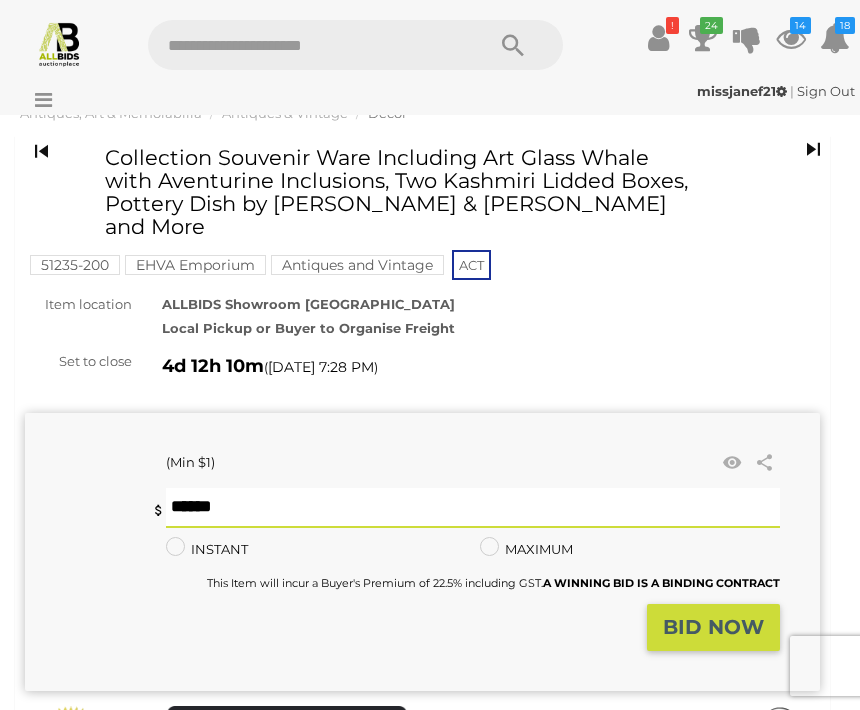 scroll, scrollTop: 45, scrollLeft: 0, axis: vertical 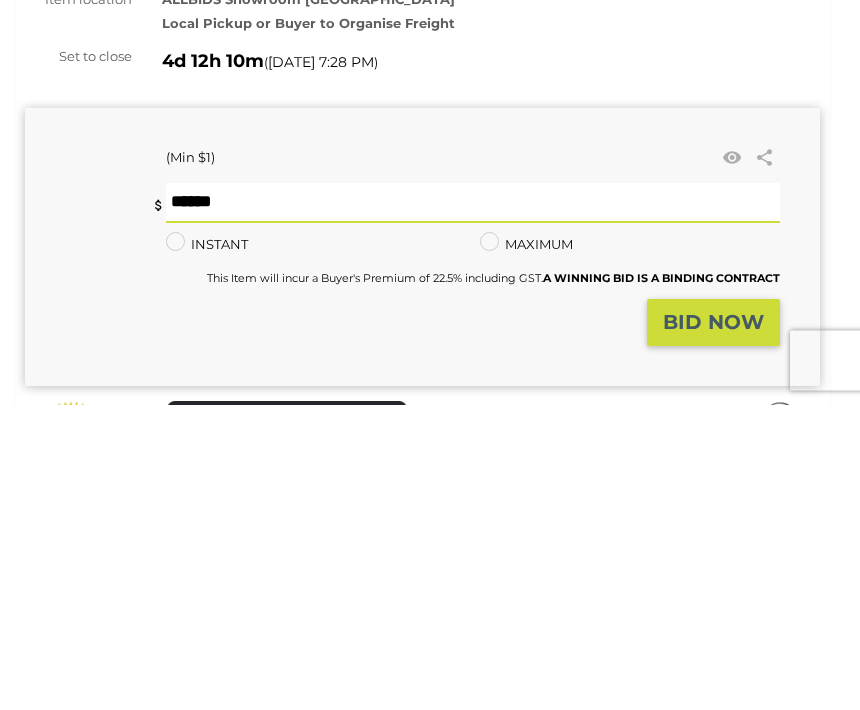 type on "**" 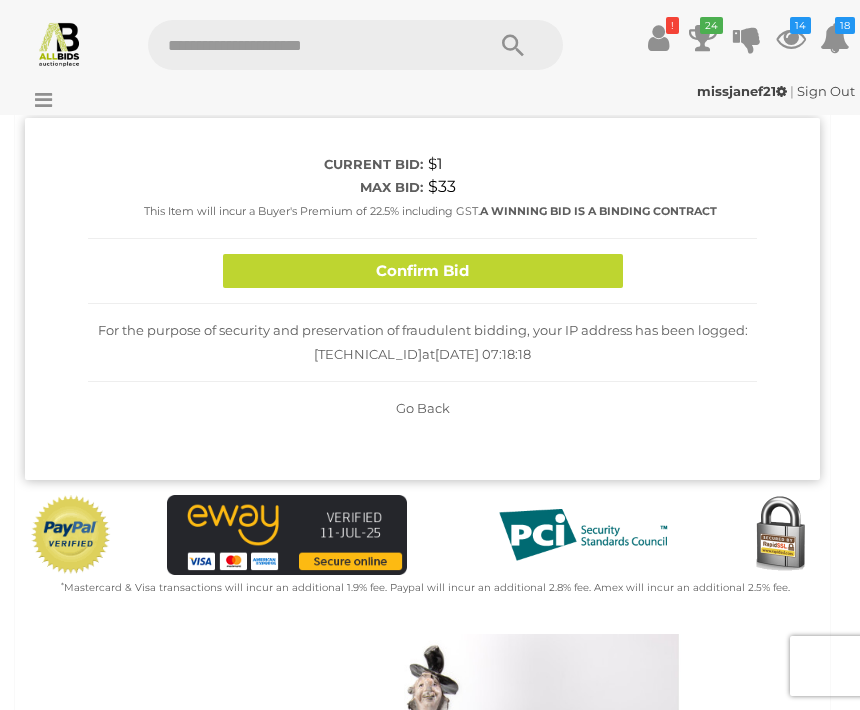 click on "Confirm Bid" at bounding box center (423, 271) 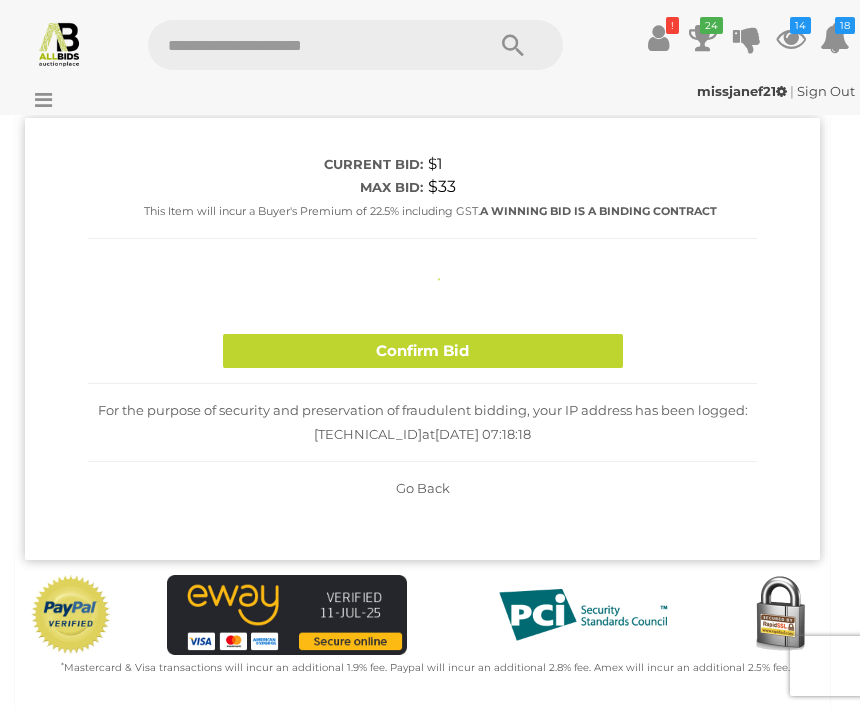 type 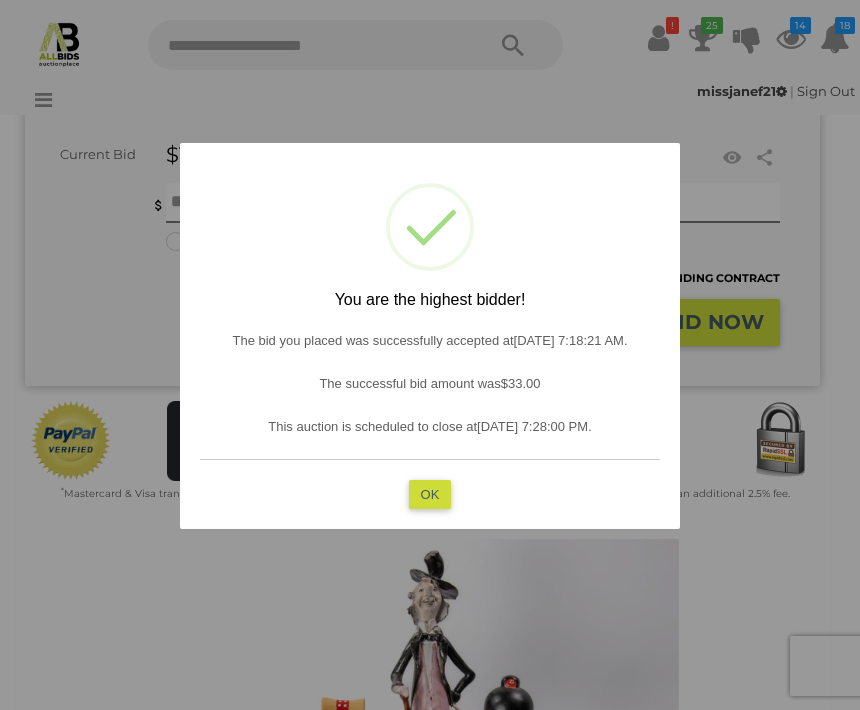 click on "OK" at bounding box center [430, 494] 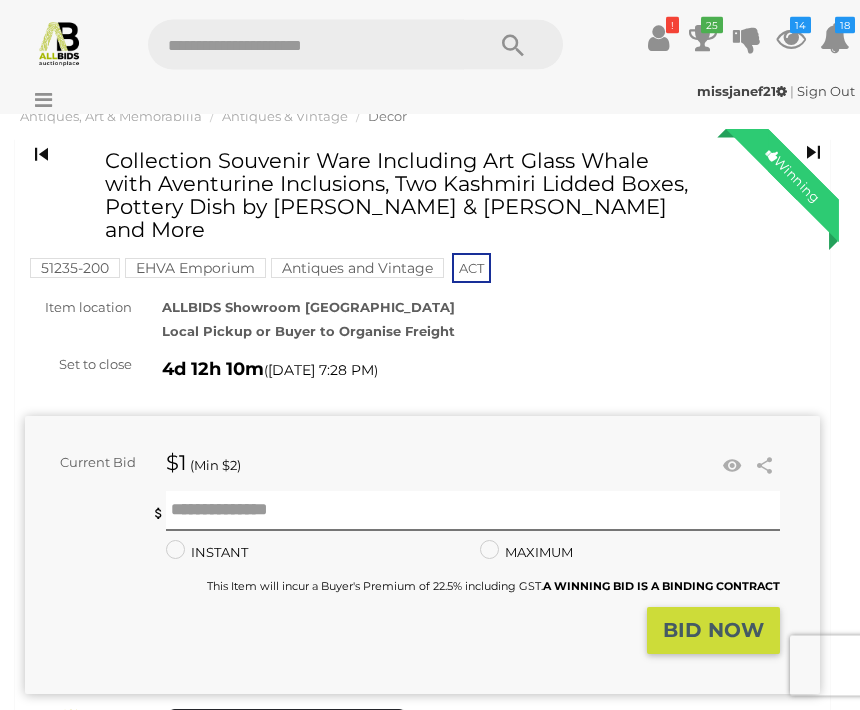 scroll, scrollTop: 0, scrollLeft: 0, axis: both 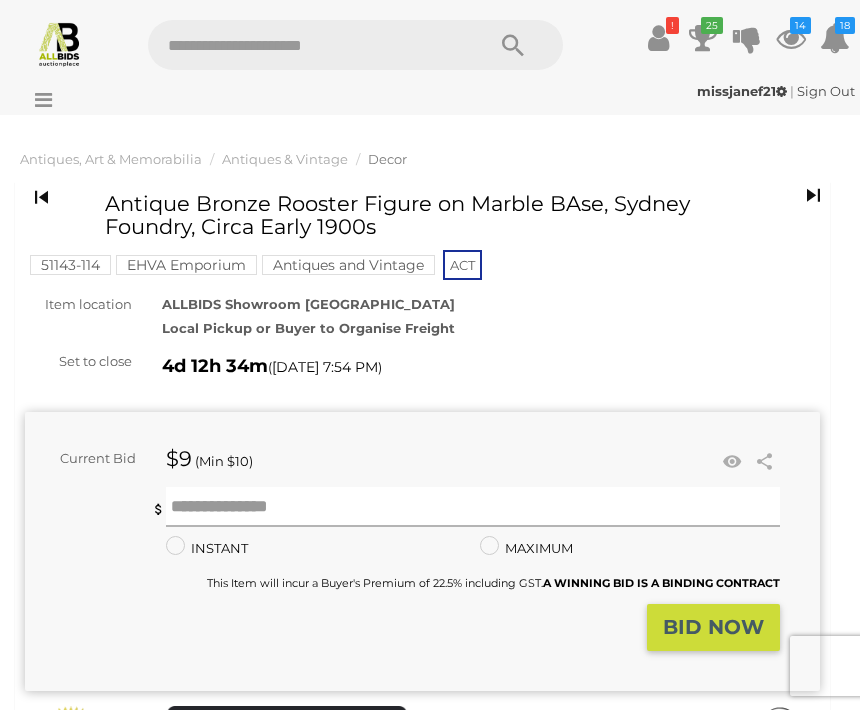 click at bounding box center (473, 507) 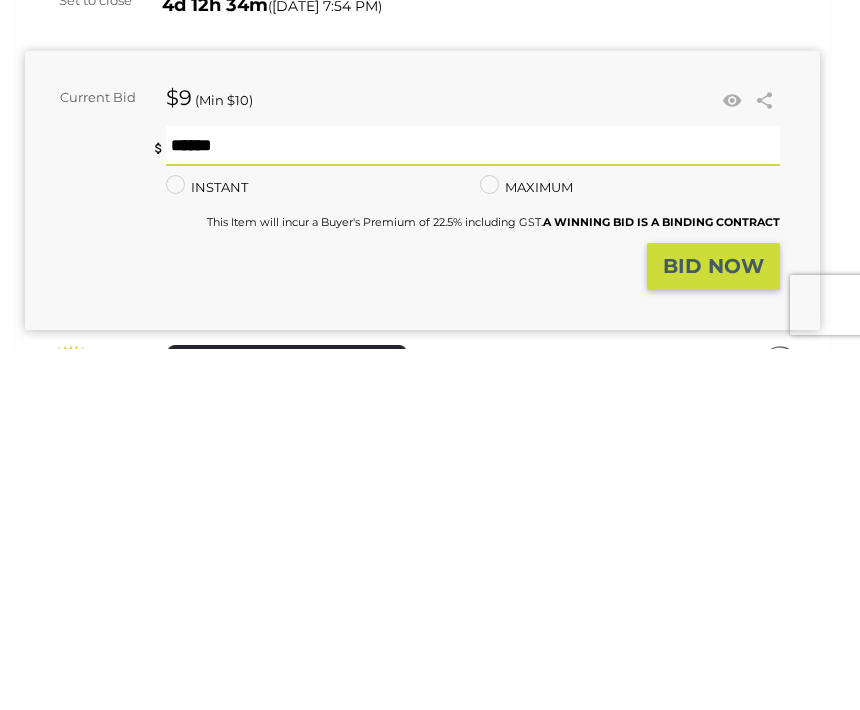 type on "**" 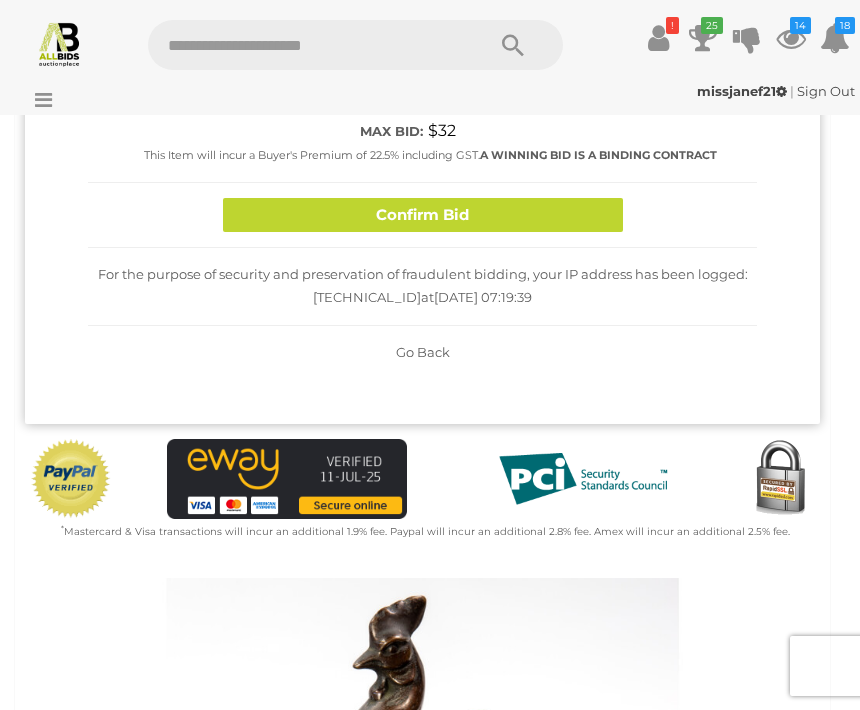 click on "Confirm Bid" at bounding box center [423, 215] 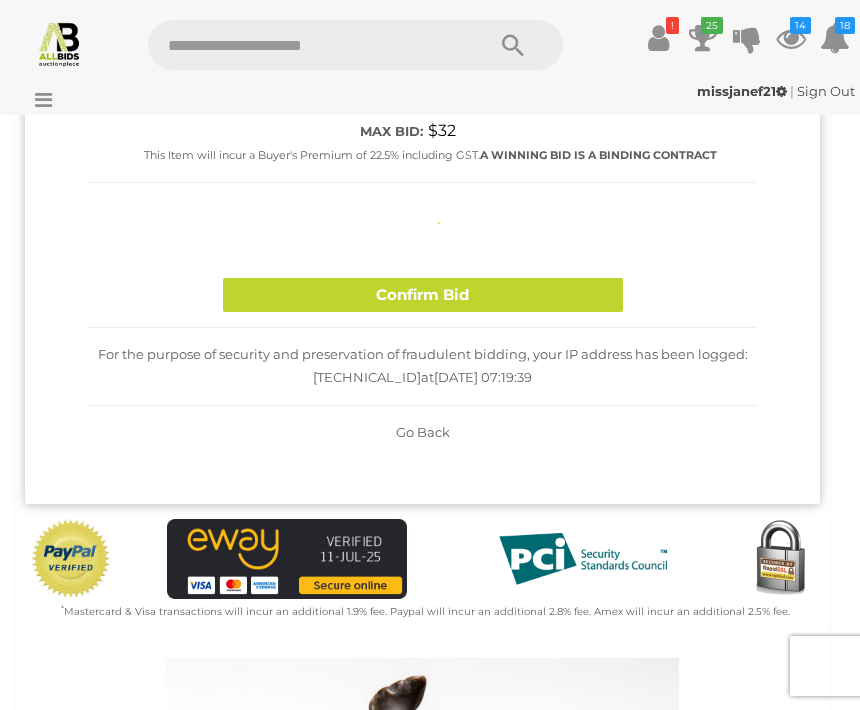 type 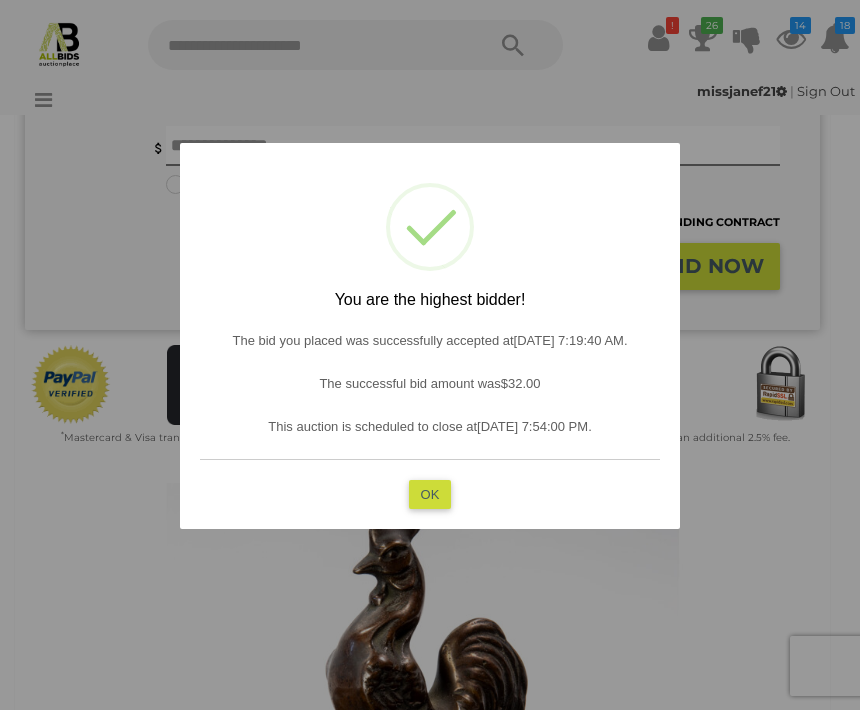 click on "OK" at bounding box center (430, 494) 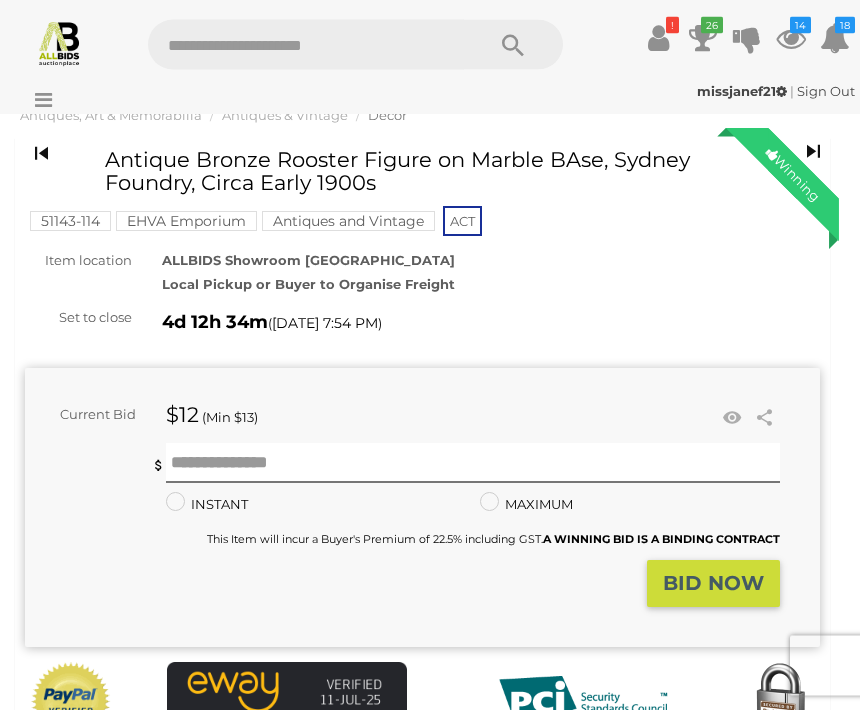 scroll, scrollTop: 0, scrollLeft: 0, axis: both 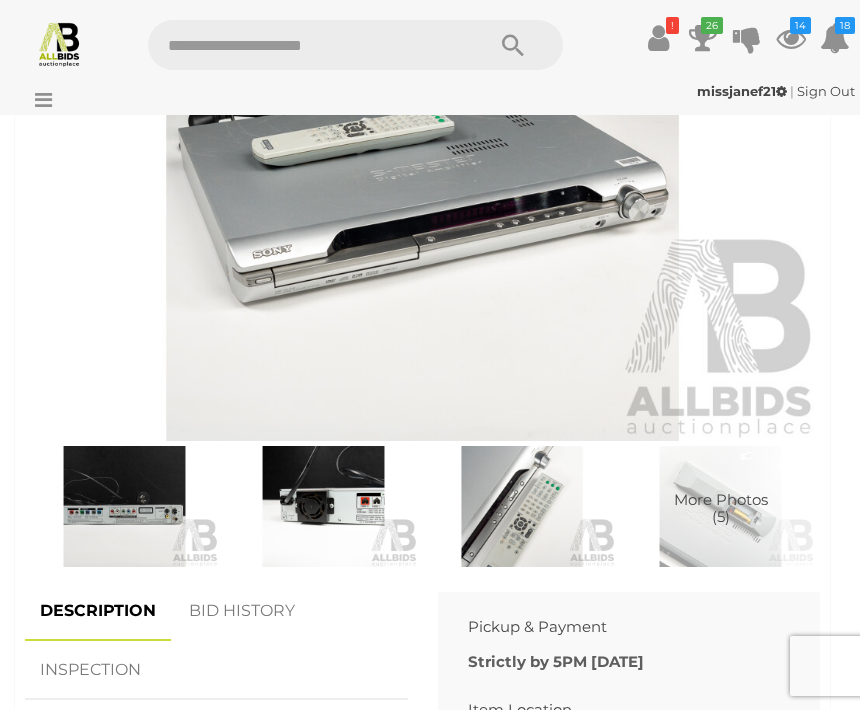 click at bounding box center (323, 507) 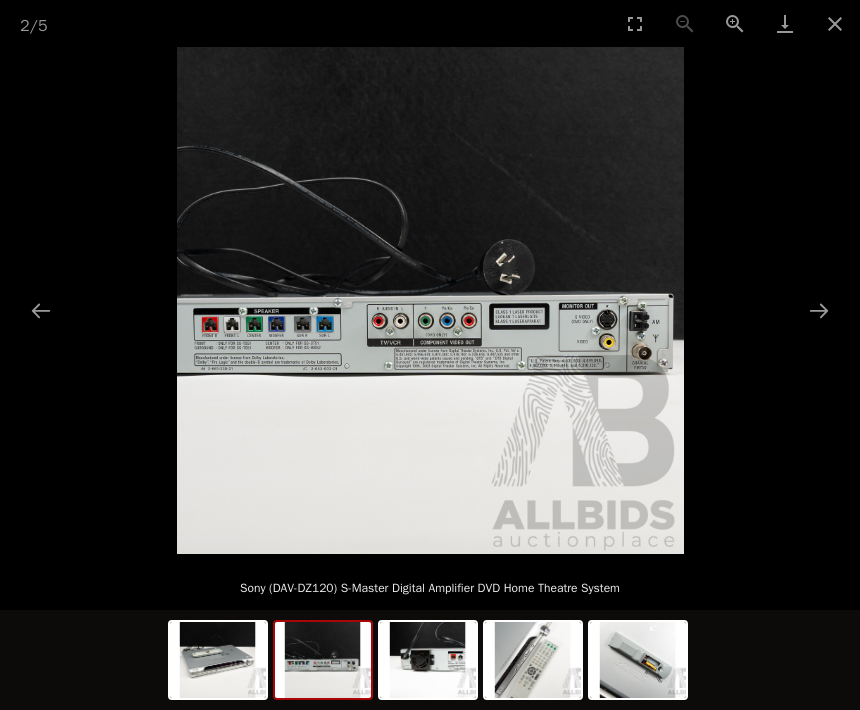 click at bounding box center [835, 23] 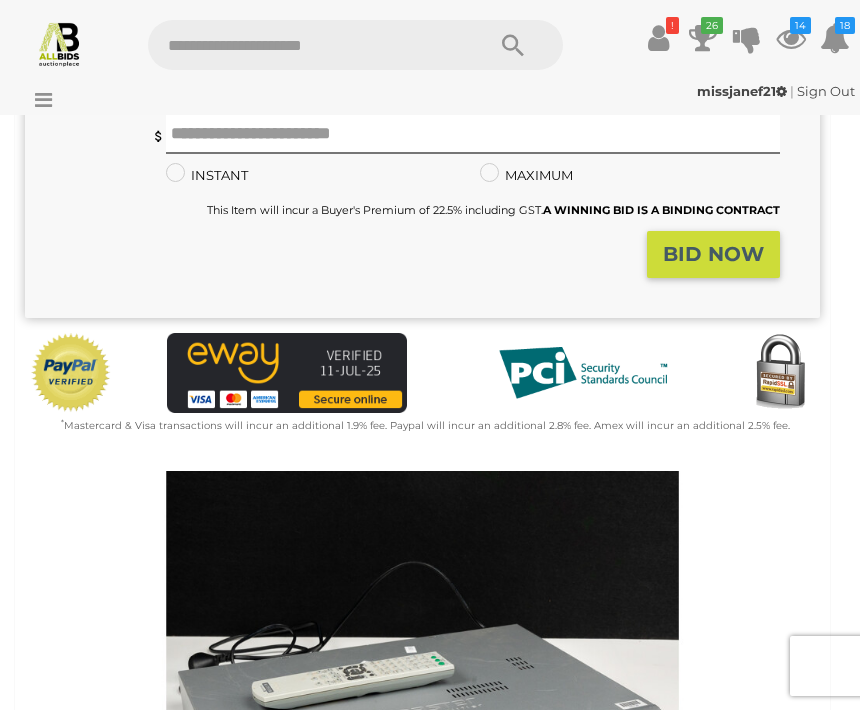 scroll, scrollTop: 372, scrollLeft: 0, axis: vertical 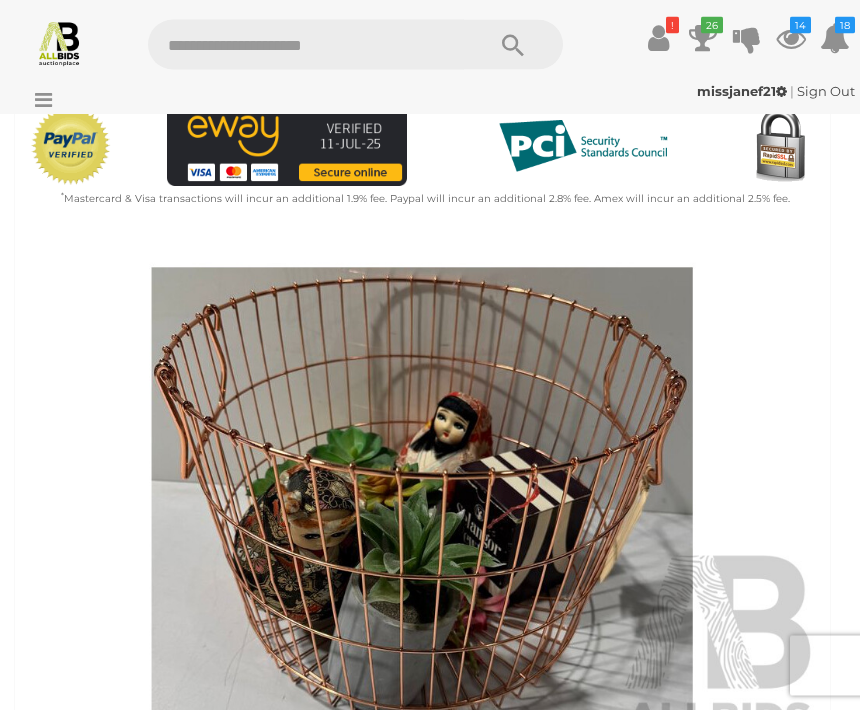 click at bounding box center (422, 501) 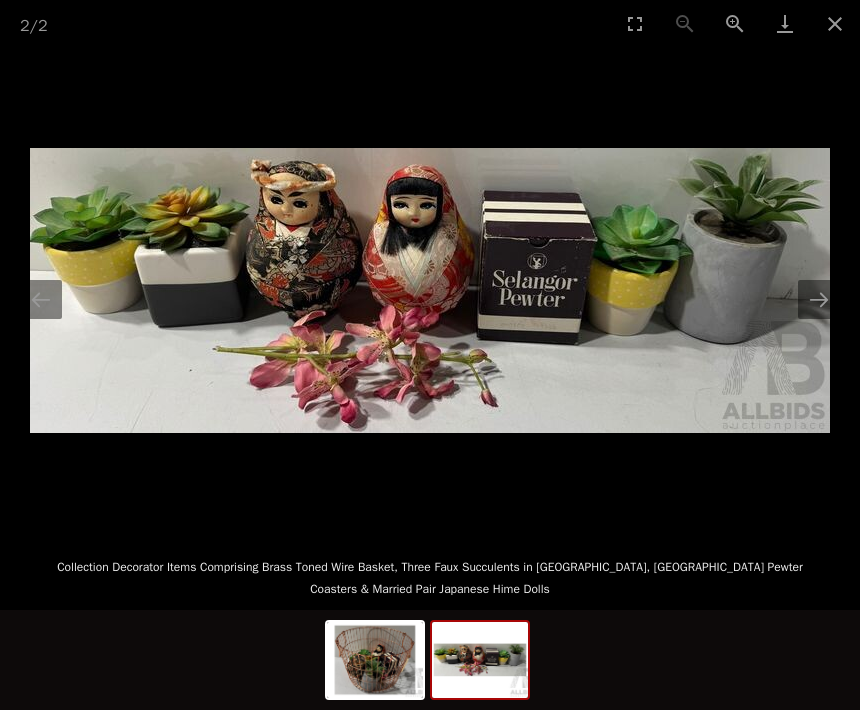 click at bounding box center [819, 299] 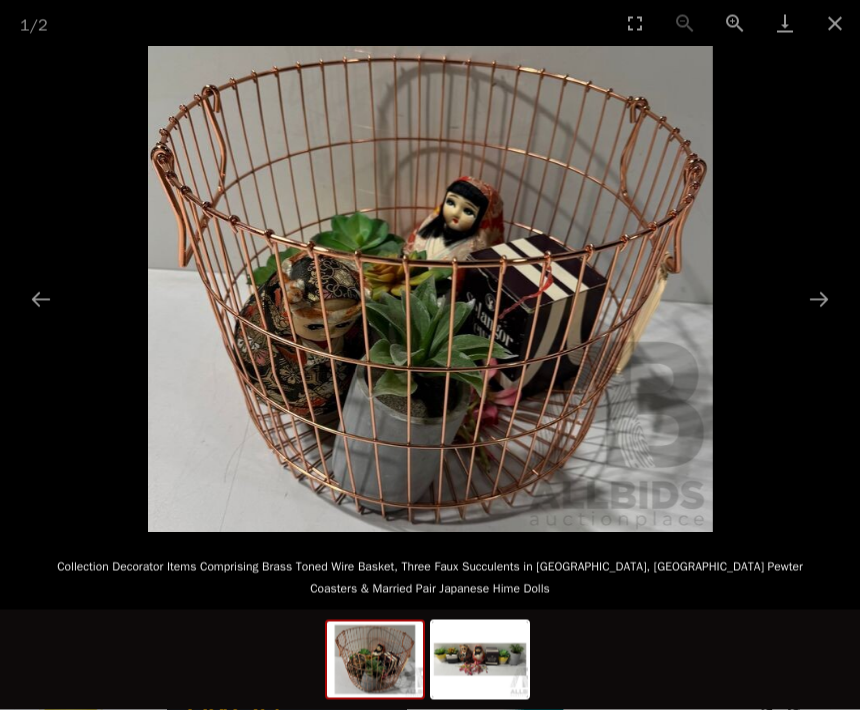 scroll, scrollTop: 0, scrollLeft: 0, axis: both 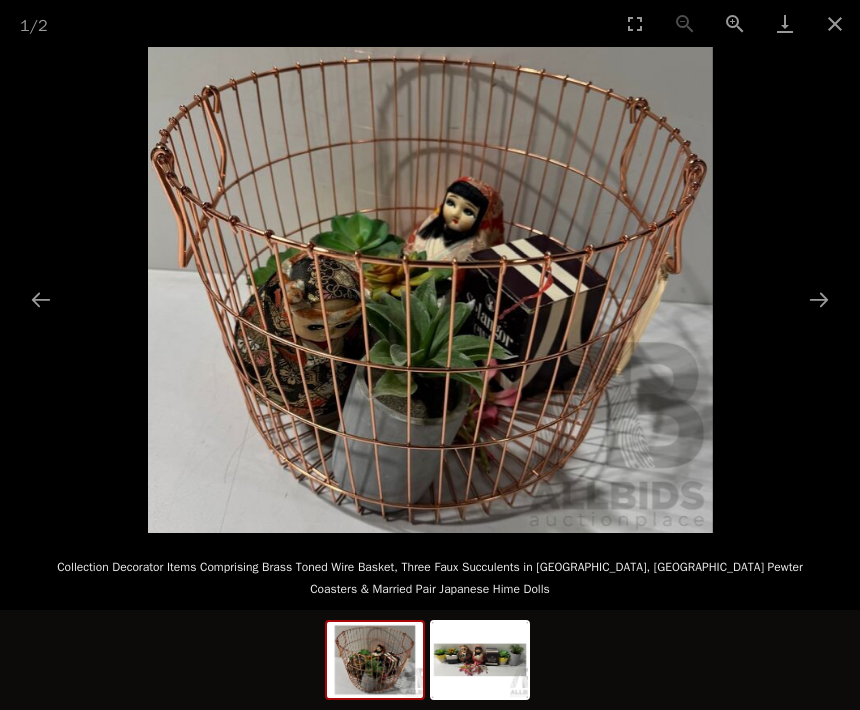 click at bounding box center (835, 23) 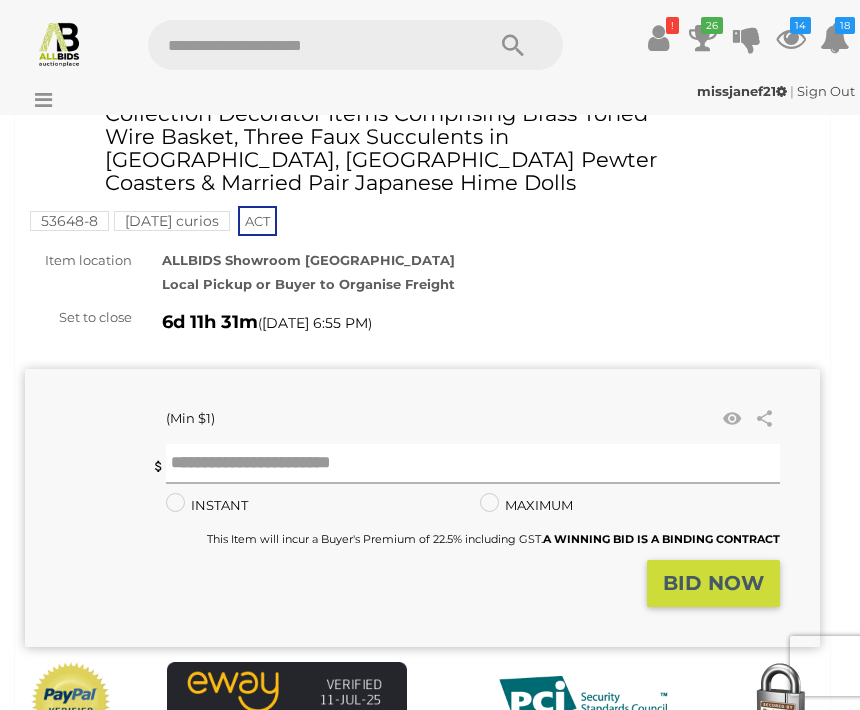 click 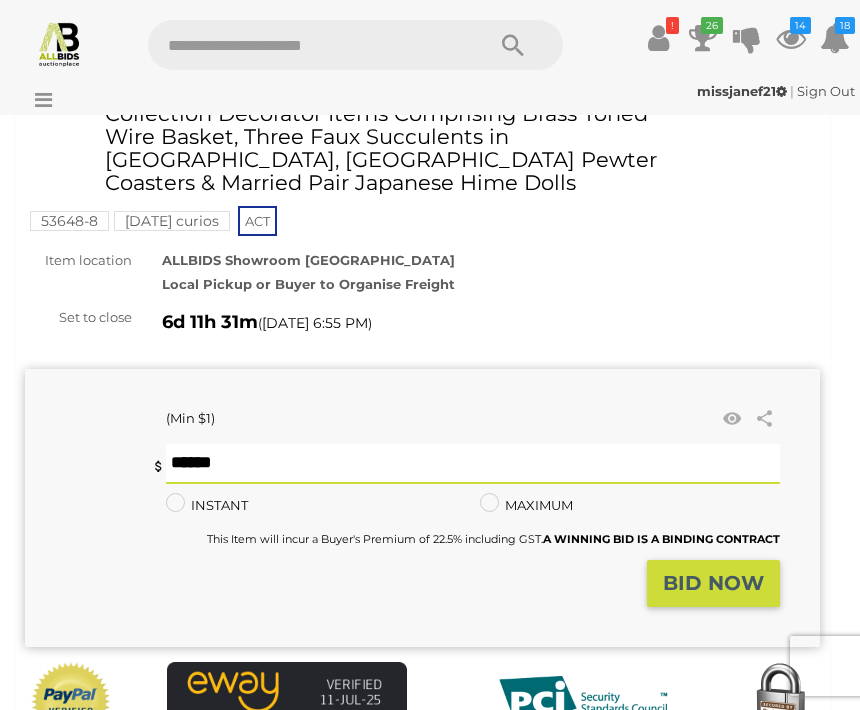 scroll, scrollTop: 89, scrollLeft: 0, axis: vertical 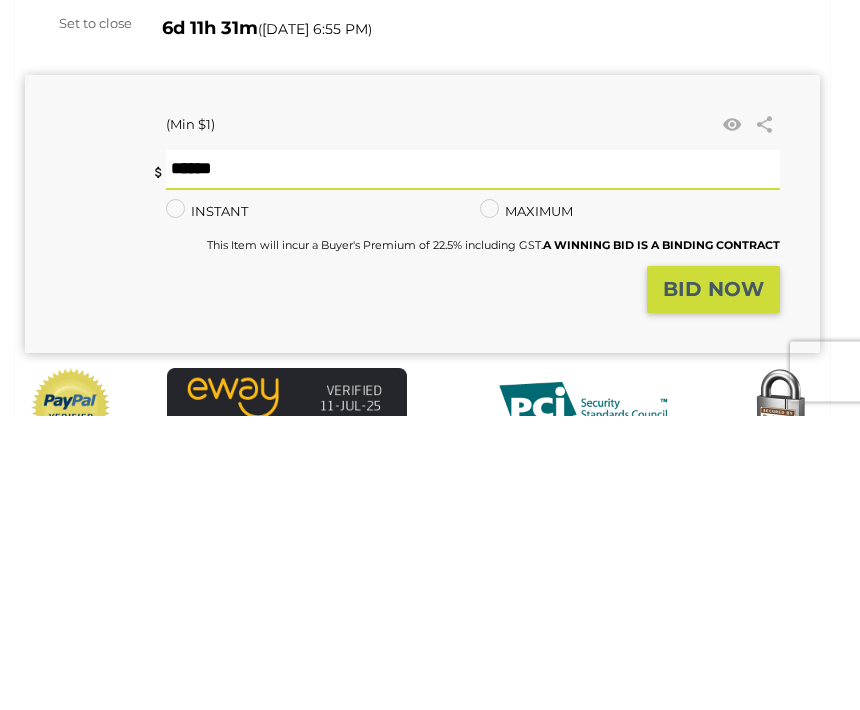 type on "**" 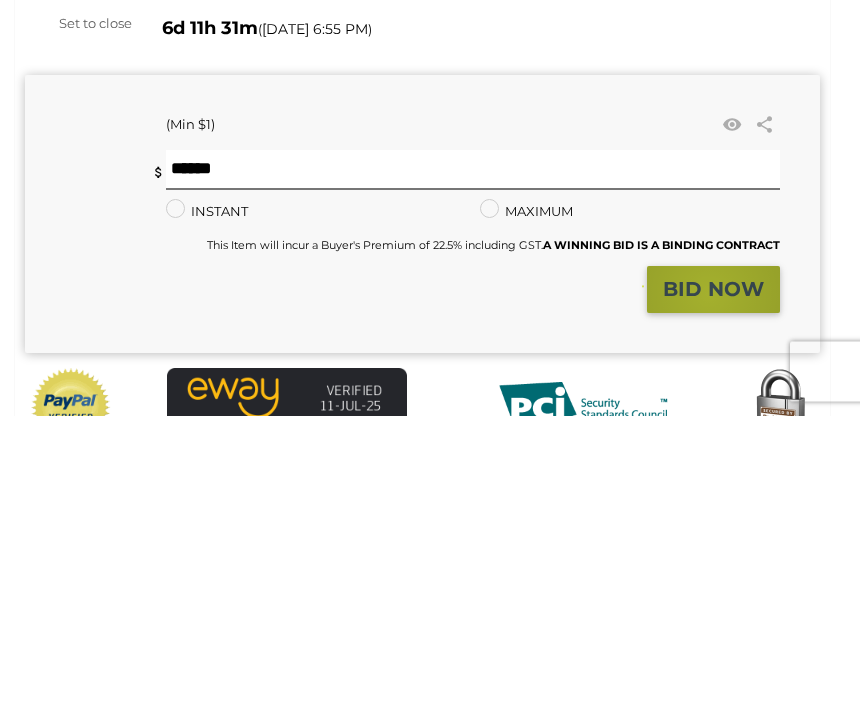 scroll, scrollTop: 384, scrollLeft: 0, axis: vertical 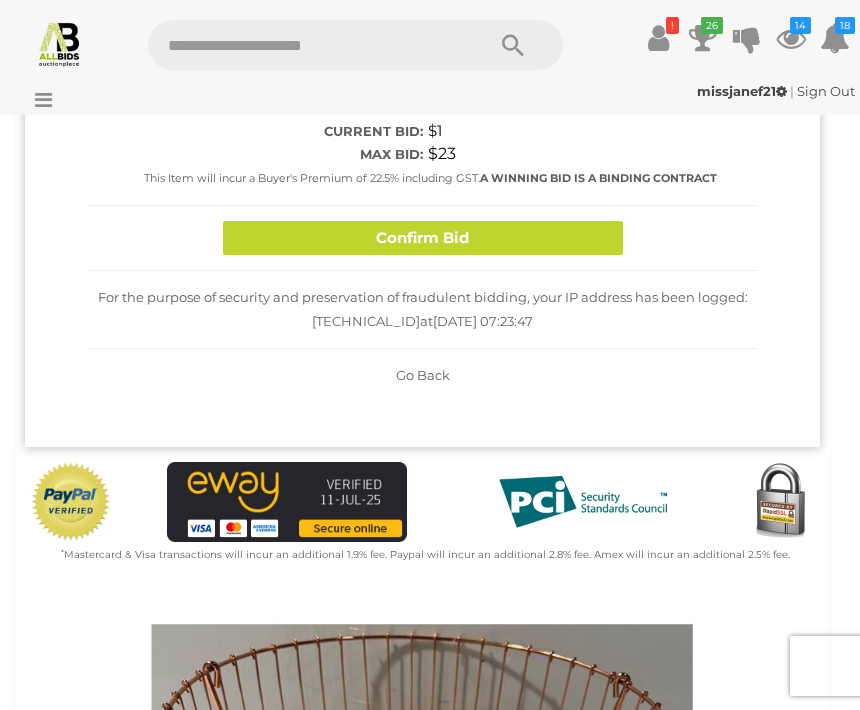 click on "Confirm Bid" 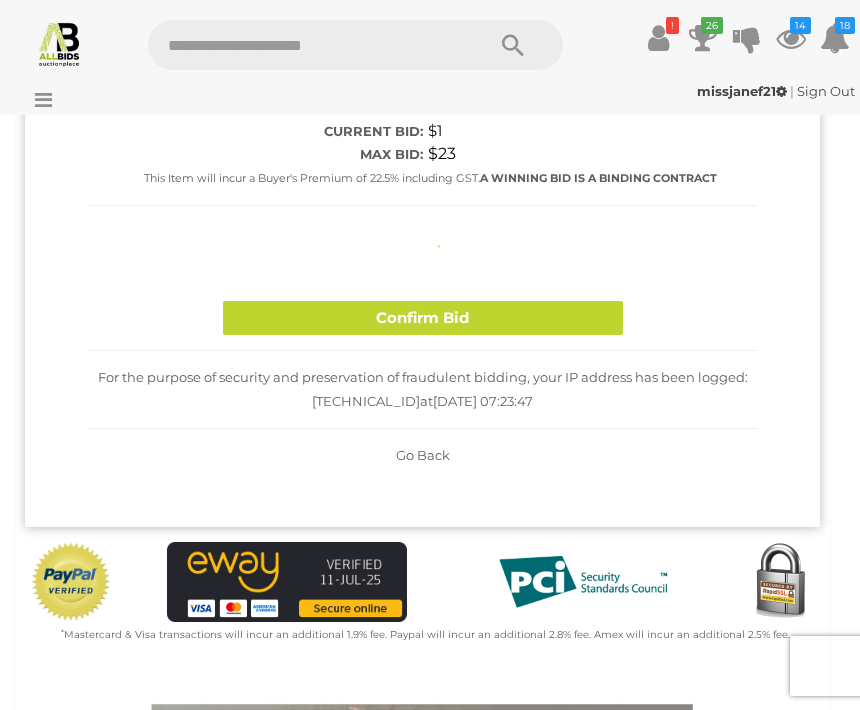 type 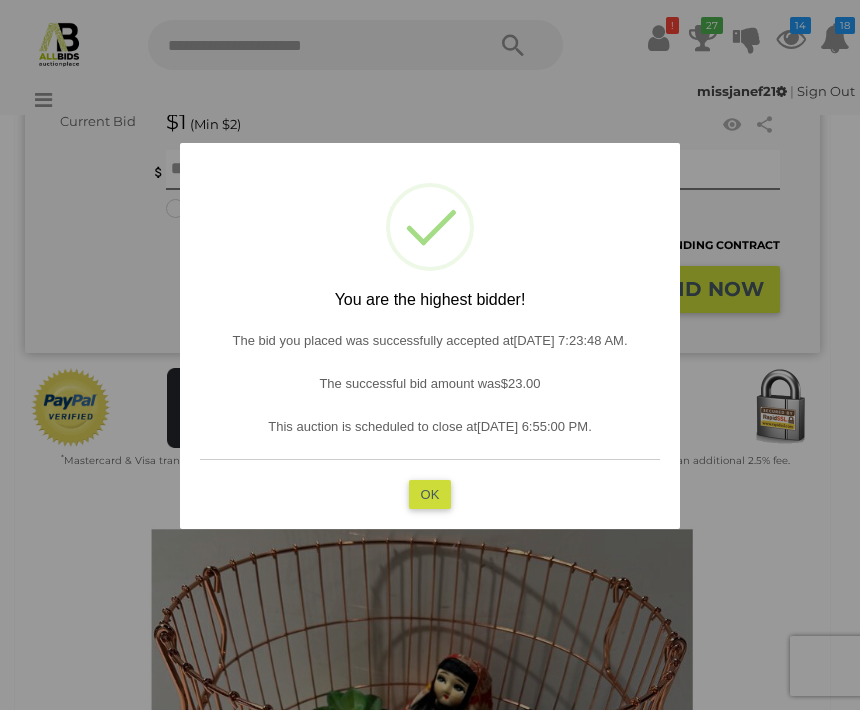 click on "OK" 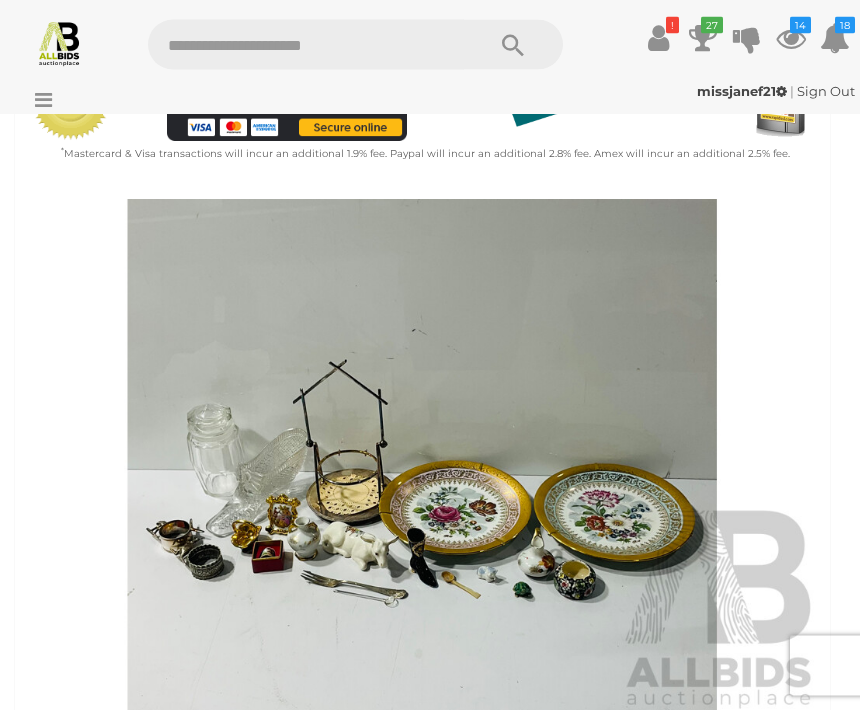 scroll, scrollTop: 669, scrollLeft: 0, axis: vertical 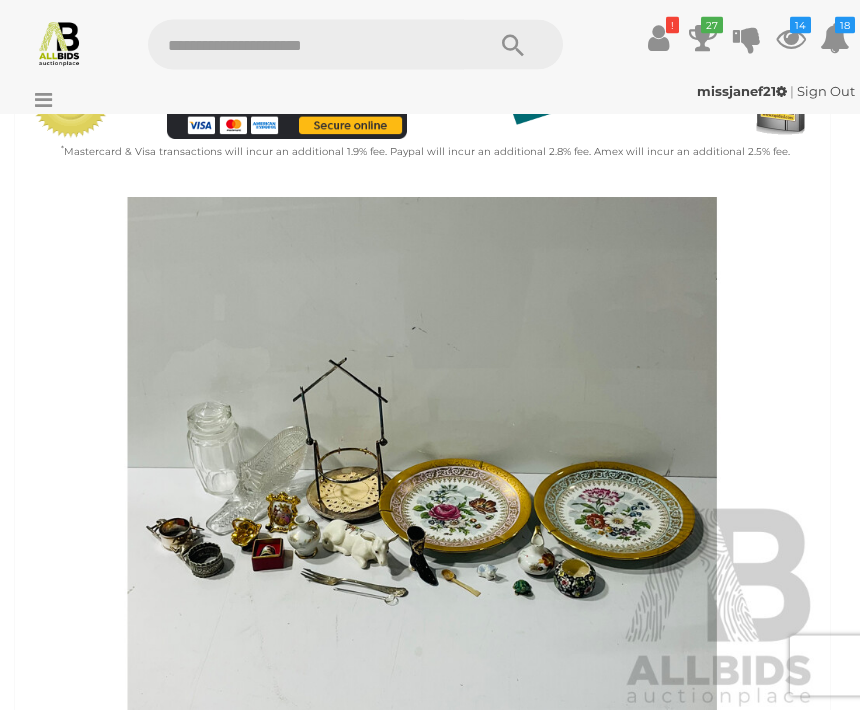 click at bounding box center [422, 454] 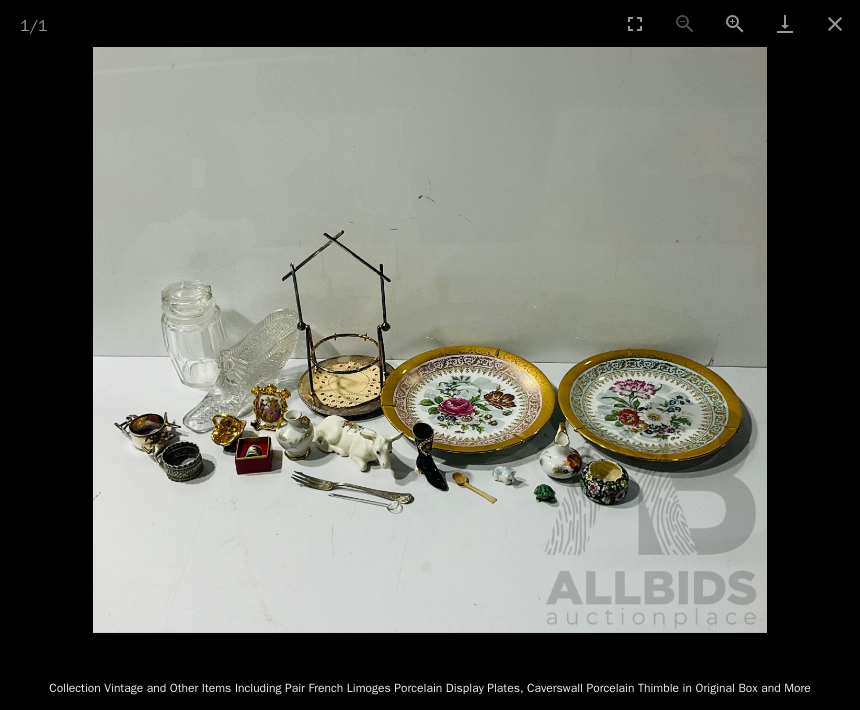 click at bounding box center [835, 23] 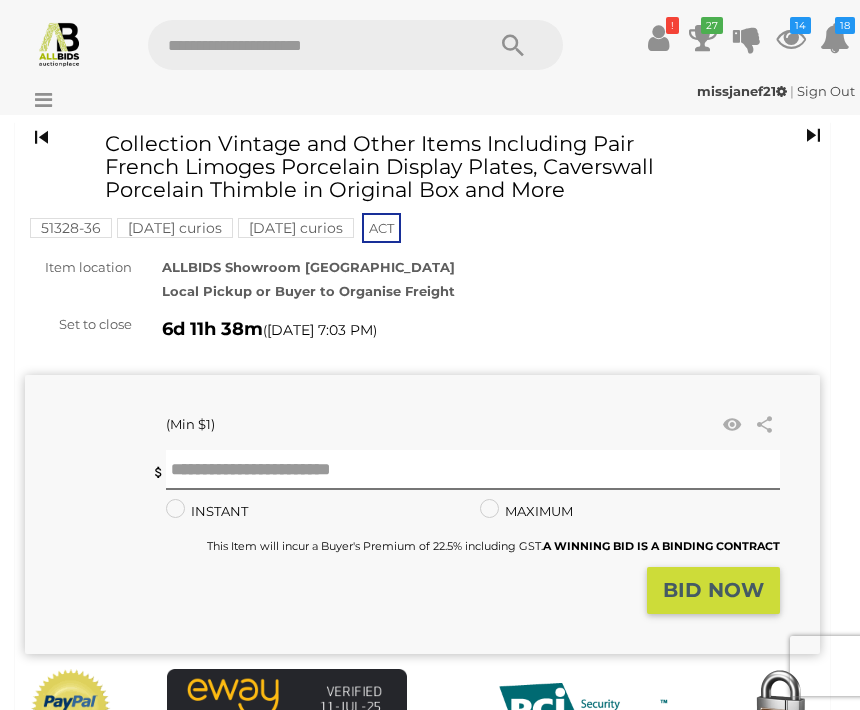 scroll, scrollTop: 47, scrollLeft: 0, axis: vertical 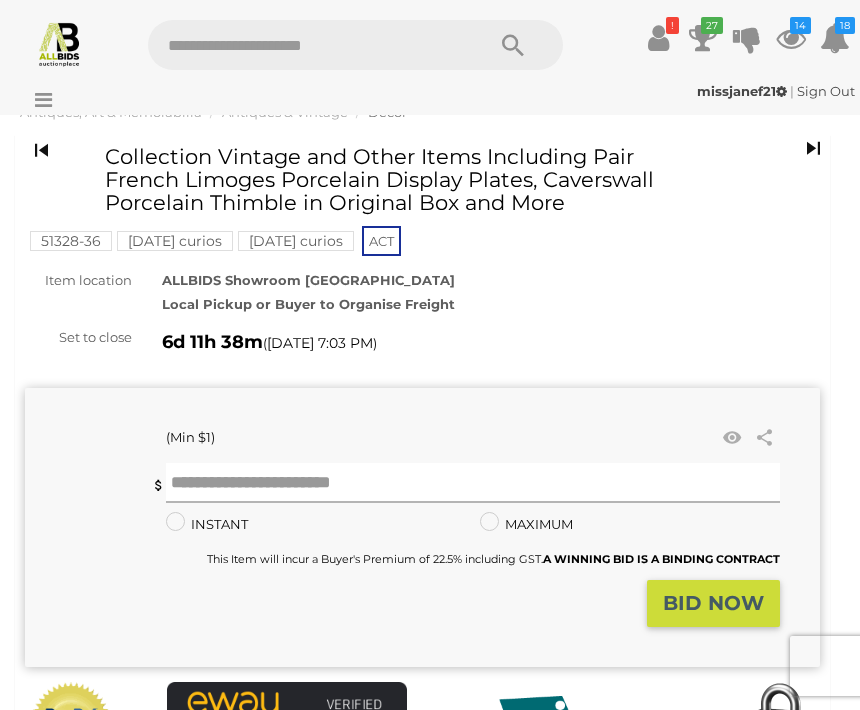 click at bounding box center [473, 483] 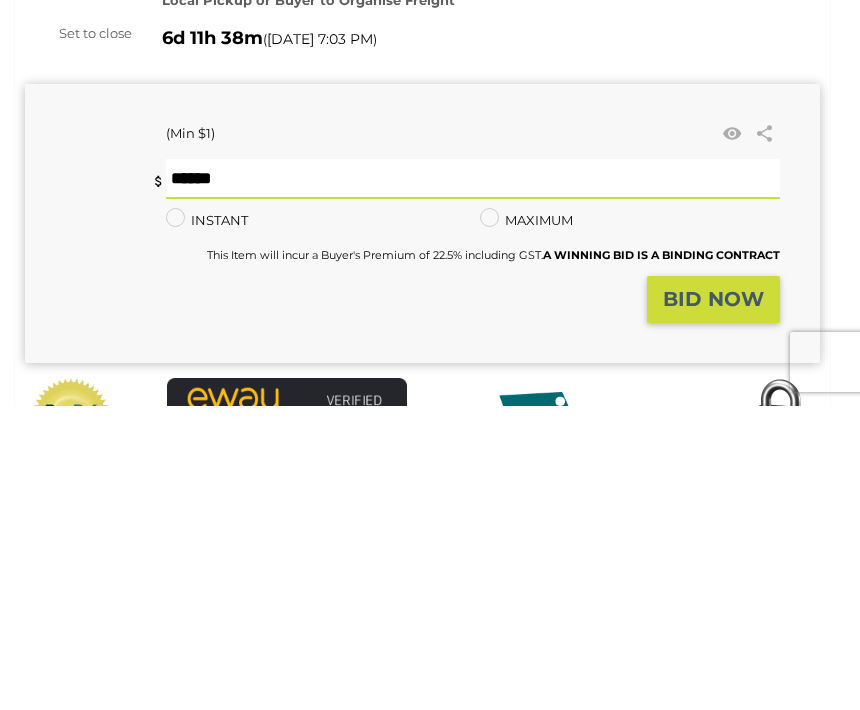 type on "**" 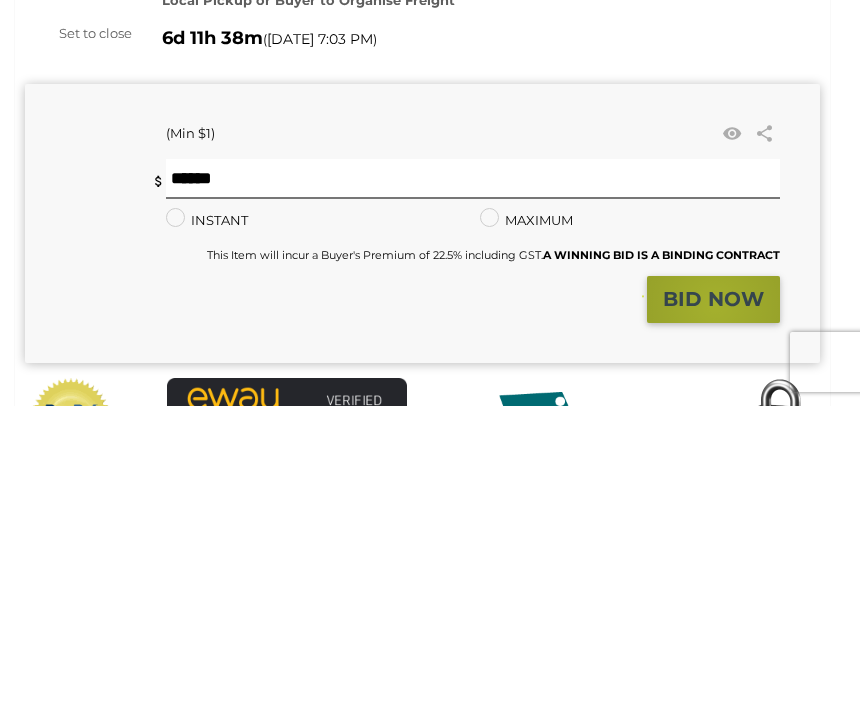 scroll, scrollTop: 351, scrollLeft: 0, axis: vertical 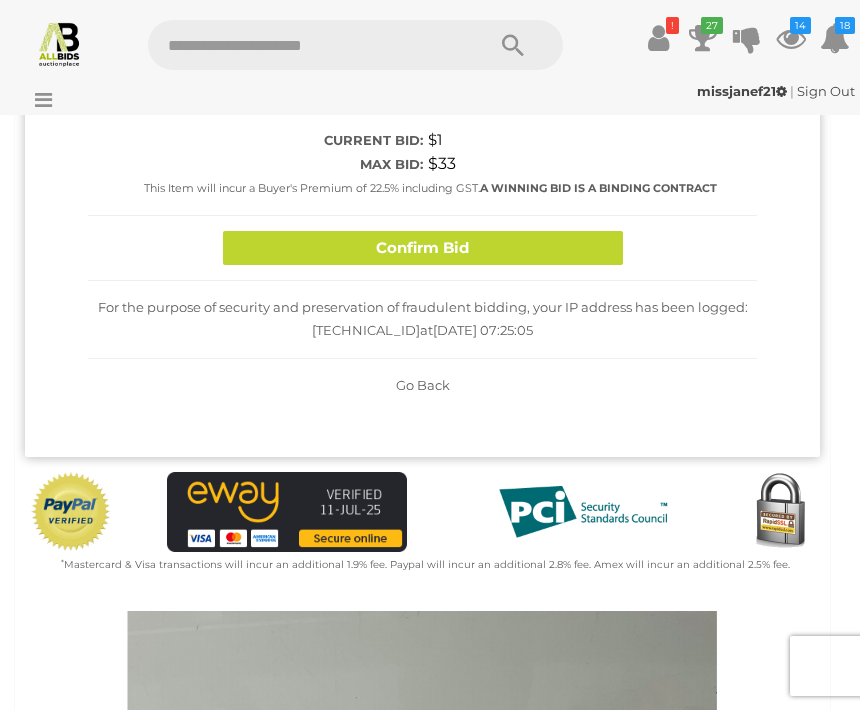 click on "Confirm Bid" at bounding box center [423, 248] 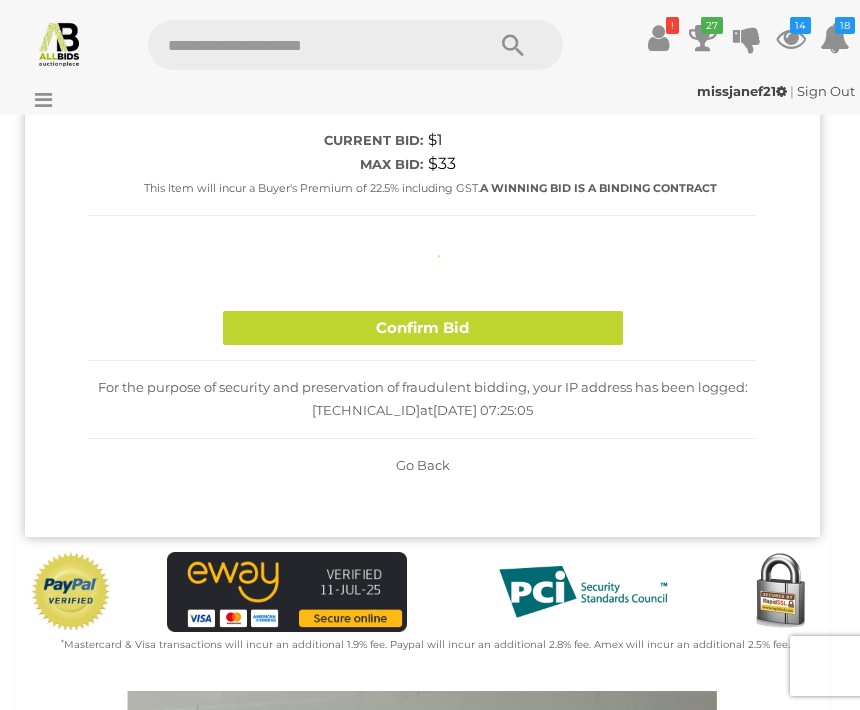 type 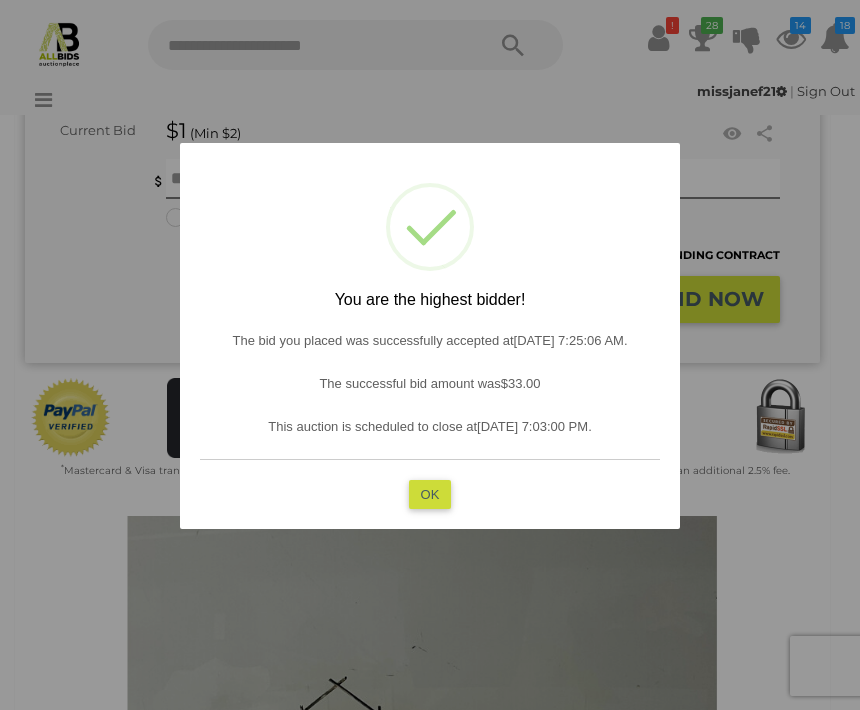 click on "? ! i     You are the highest bidder!
The bid you placed was successfully accepted at  12/07/2025 7:25:06 AM .
The successful bid amount was  $33.00
This auction is scheduled to close at  18/07/2025 7:03:00 PM .
OK Cancel ×" at bounding box center [430, 336] 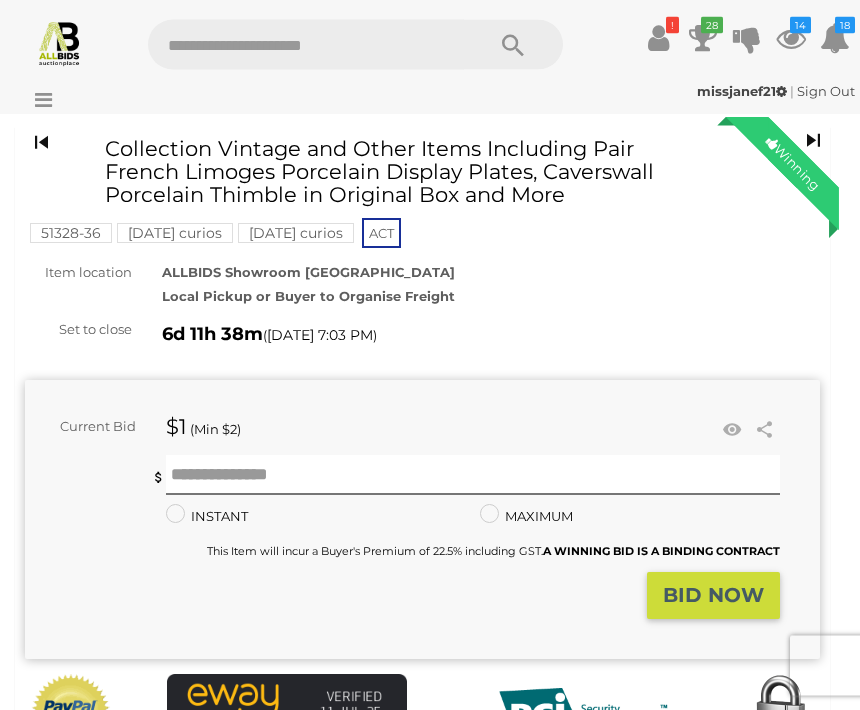 scroll, scrollTop: 0, scrollLeft: 0, axis: both 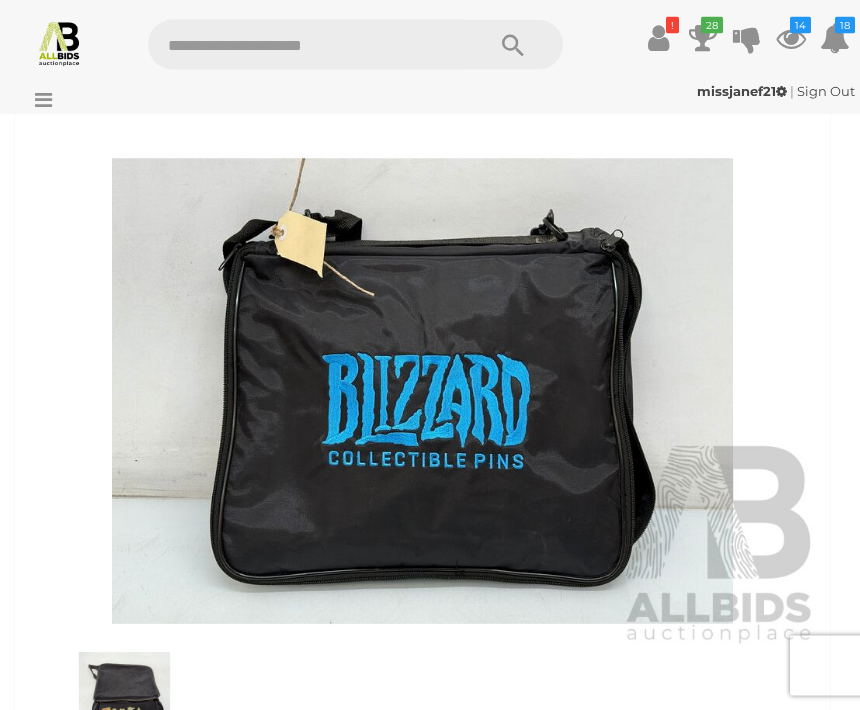 click at bounding box center [422, 392] 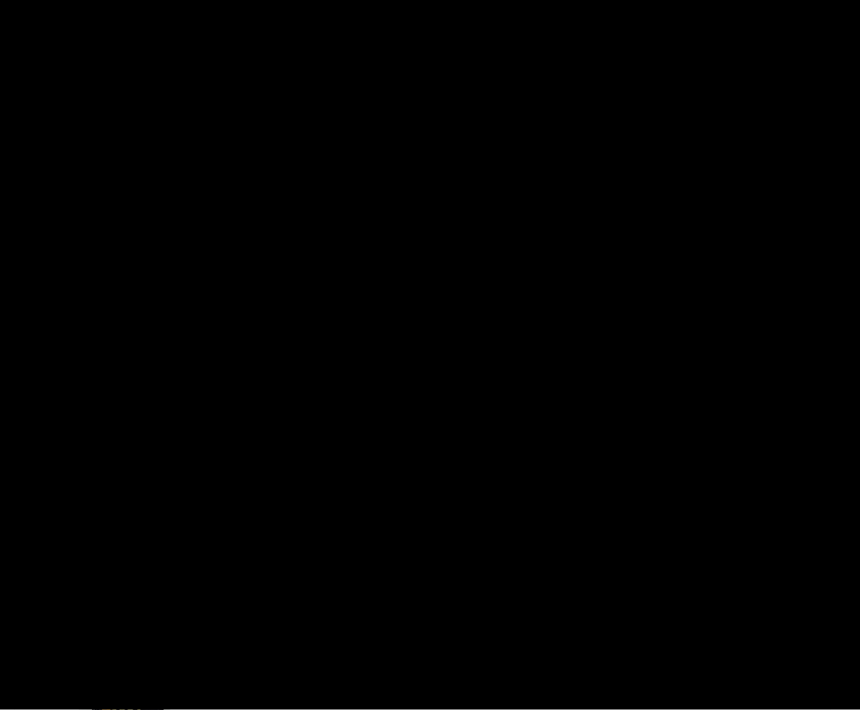 scroll, scrollTop: 715, scrollLeft: 0, axis: vertical 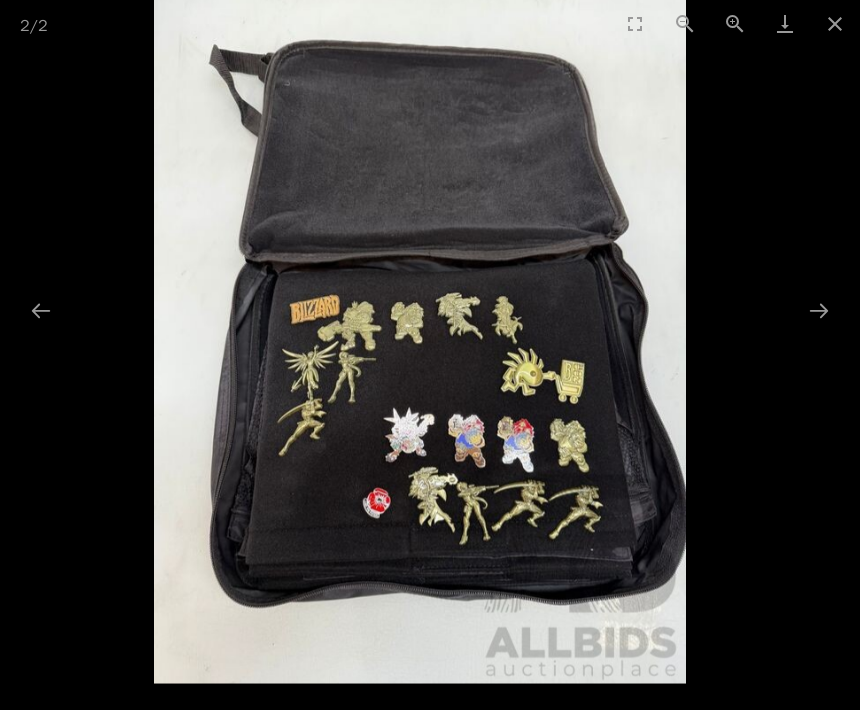 click at bounding box center [835, 23] 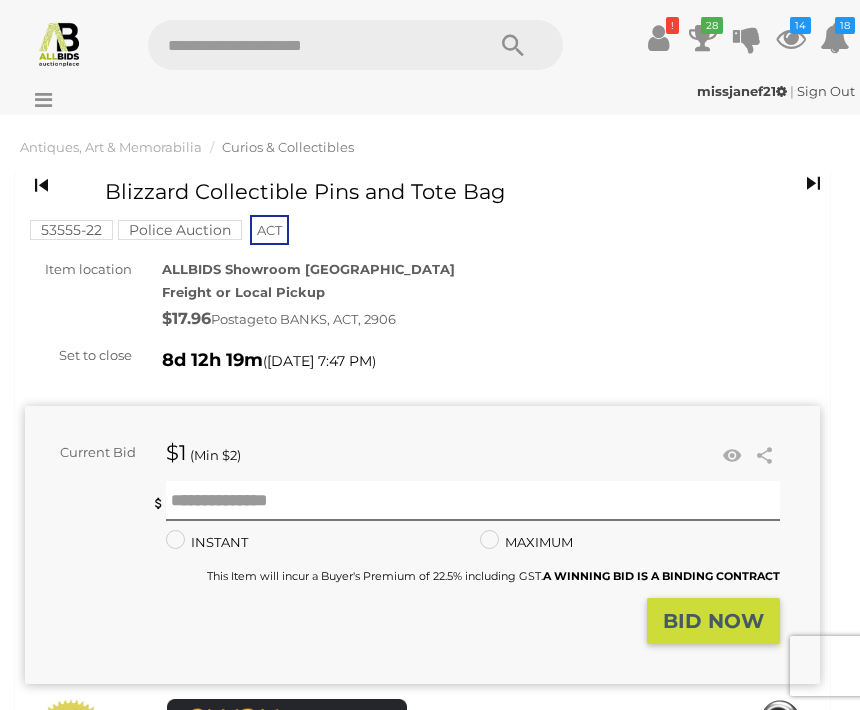 scroll, scrollTop: 0, scrollLeft: 0, axis: both 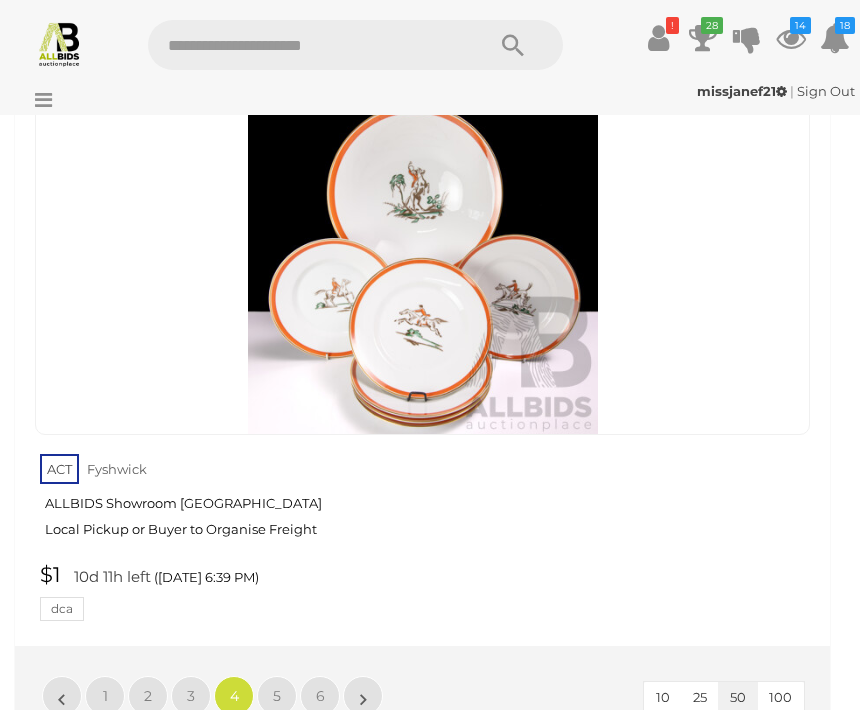click on "»" at bounding box center [363, 696] 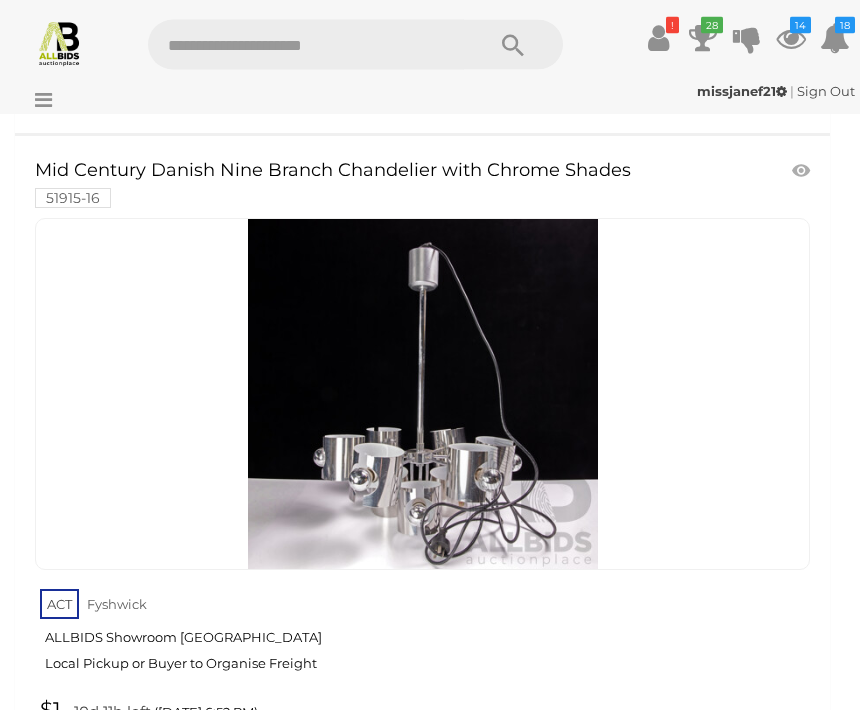 scroll, scrollTop: 6253, scrollLeft: 0, axis: vertical 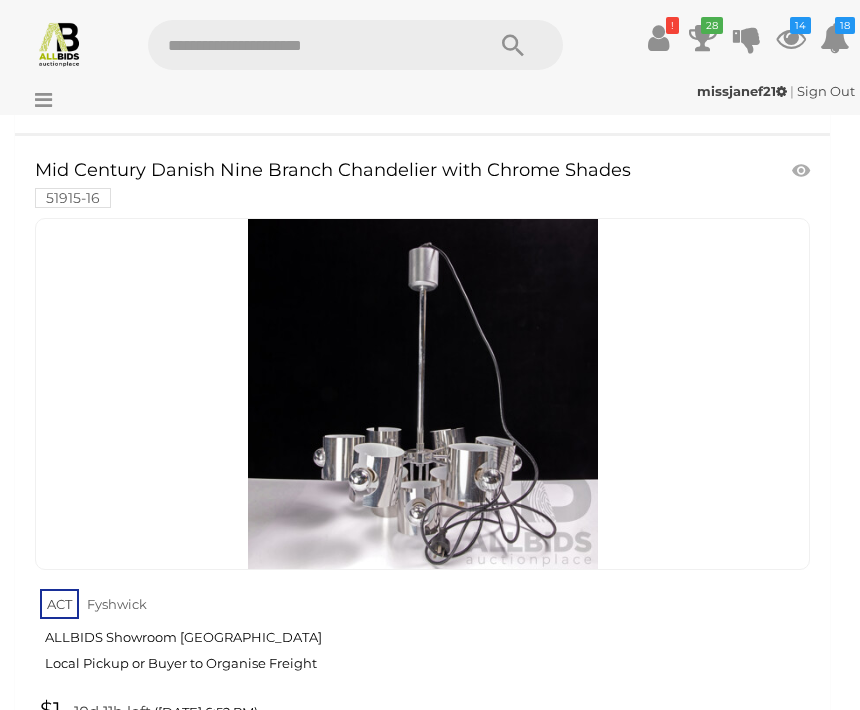 click on "ACT
Fyshwick
ALLBIDS Showroom Fyshwick
Local Pickup or Buyer to Organise Freight" at bounding box center [425, 636] 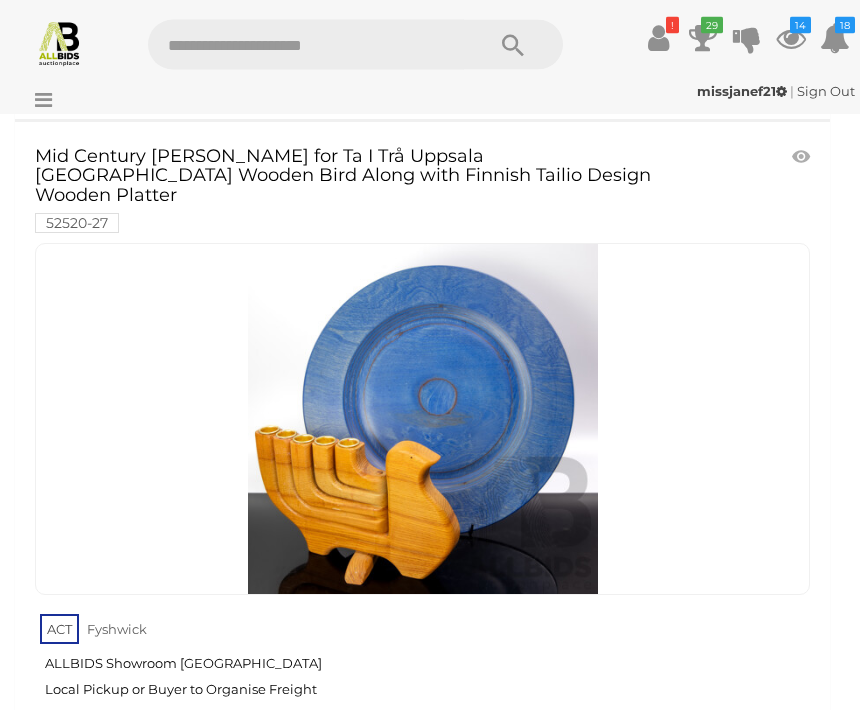 scroll, scrollTop: 10821, scrollLeft: 0, axis: vertical 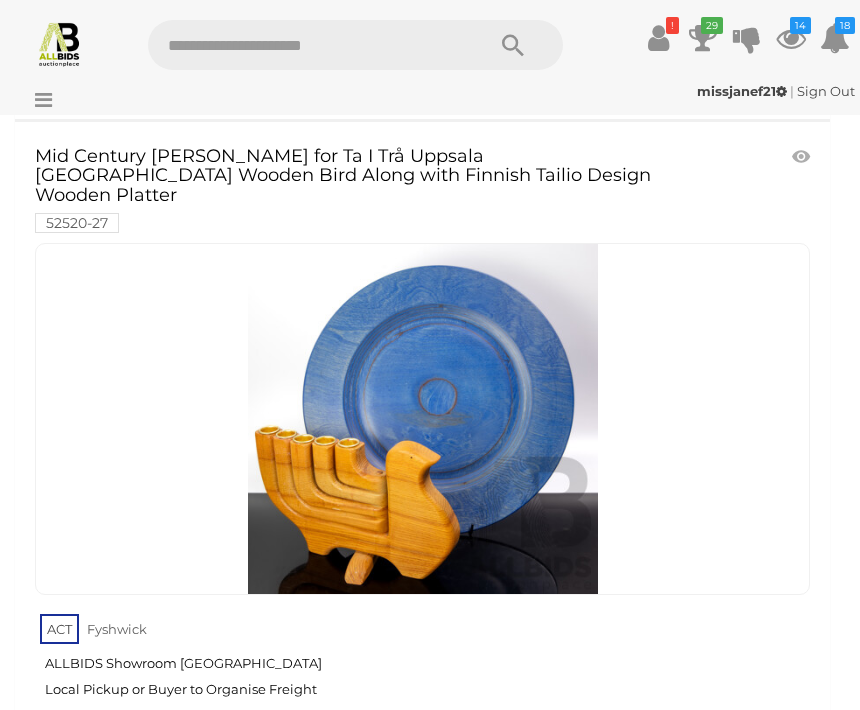 click at bounding box center (423, 419) 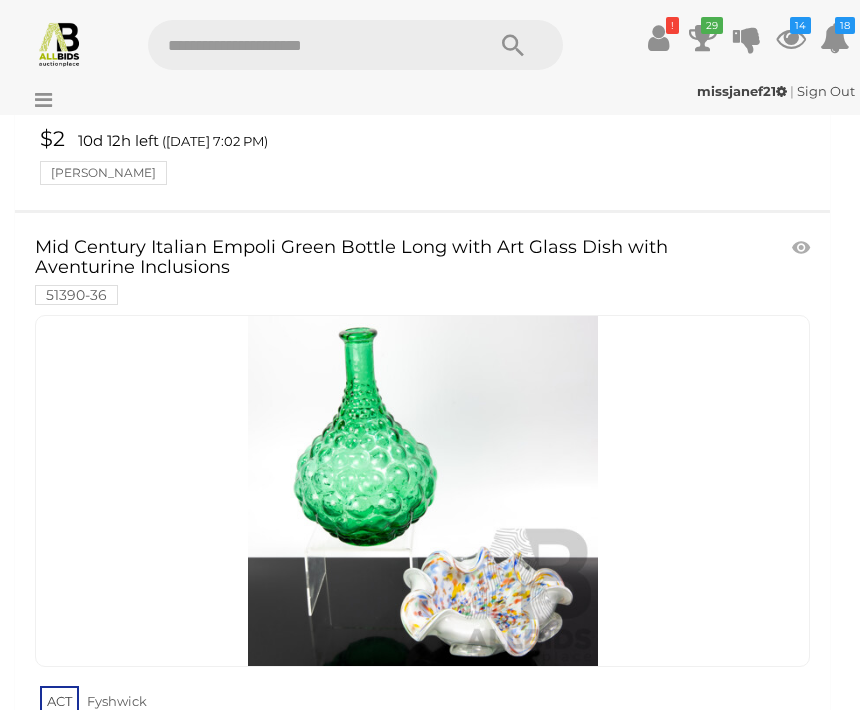 scroll, scrollTop: 12105, scrollLeft: 0, axis: vertical 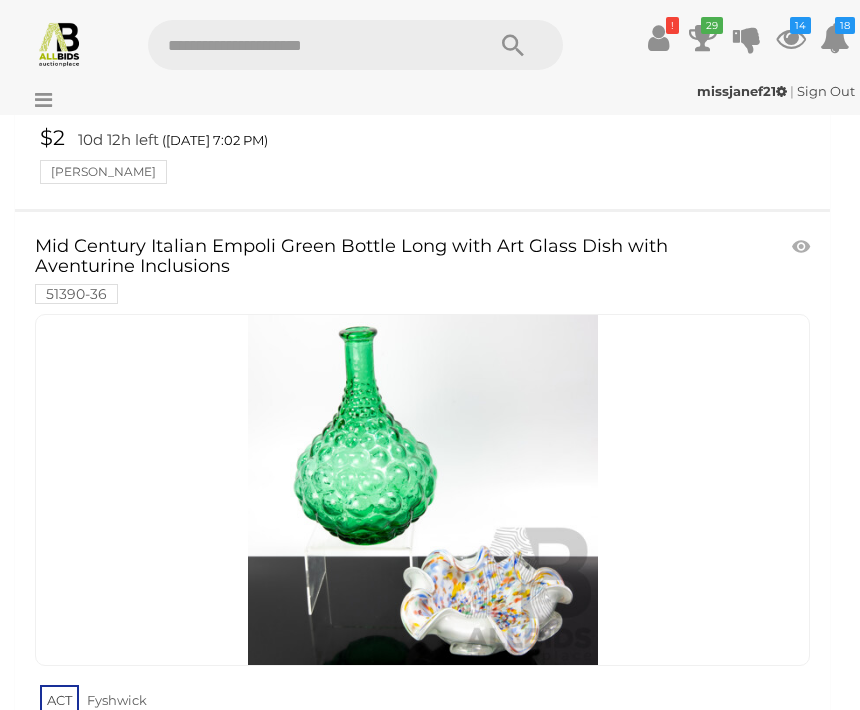 click at bounding box center (803, 247) 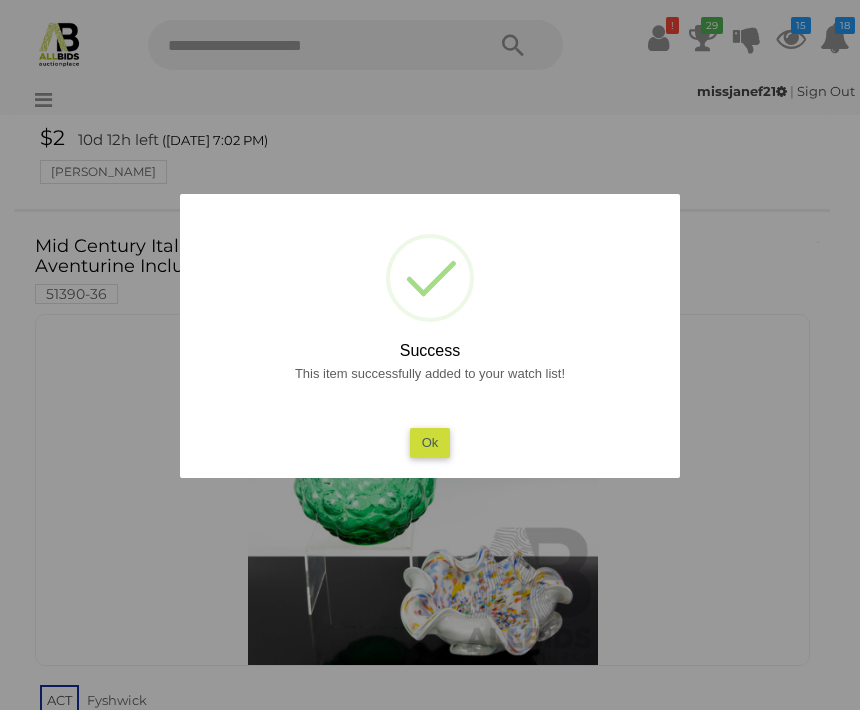 click on "Ok" at bounding box center [430, 442] 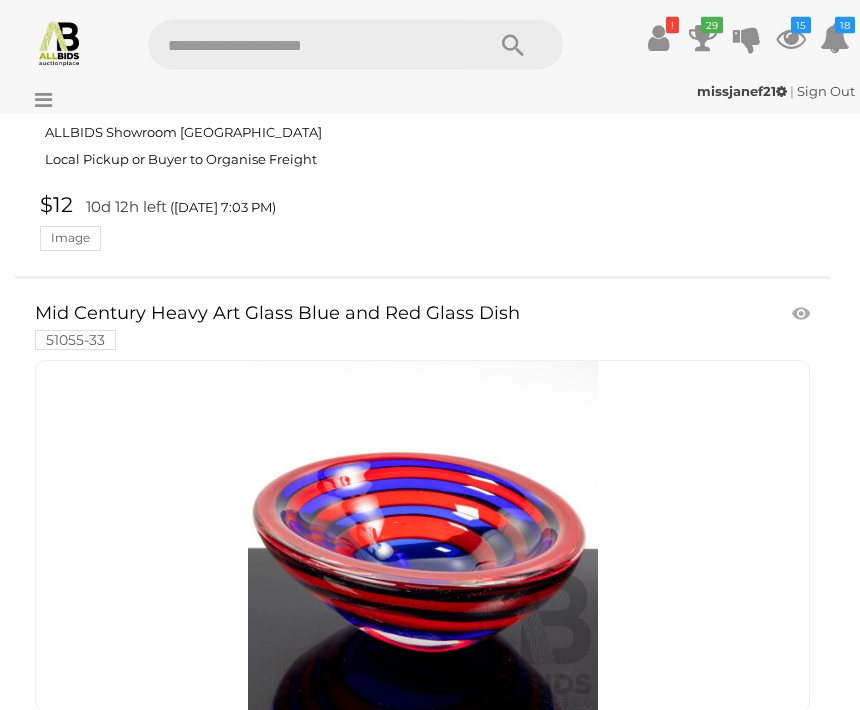 scroll, scrollTop: 12692, scrollLeft: 0, axis: vertical 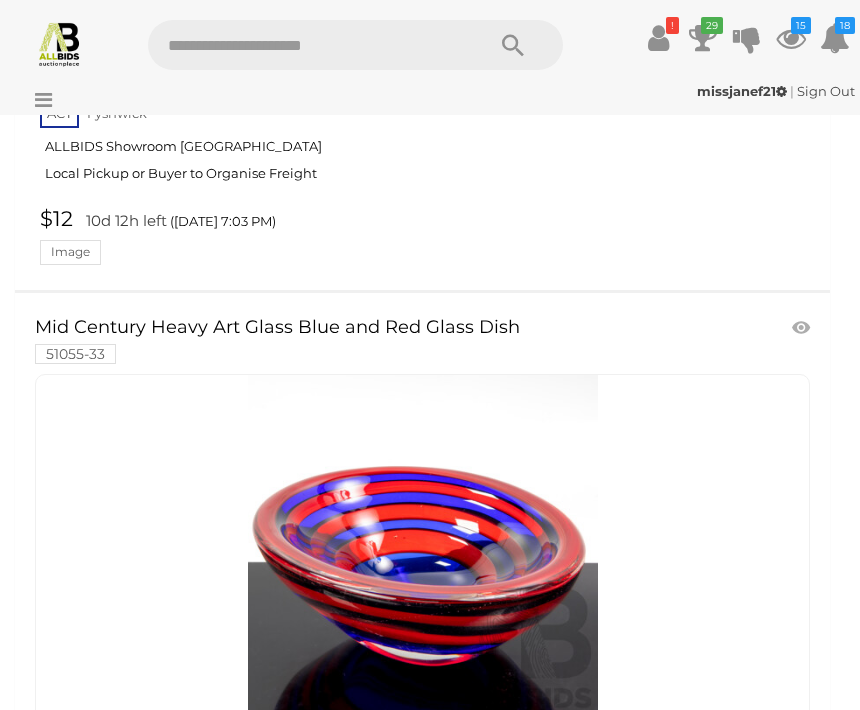 click at bounding box center [803, 328] 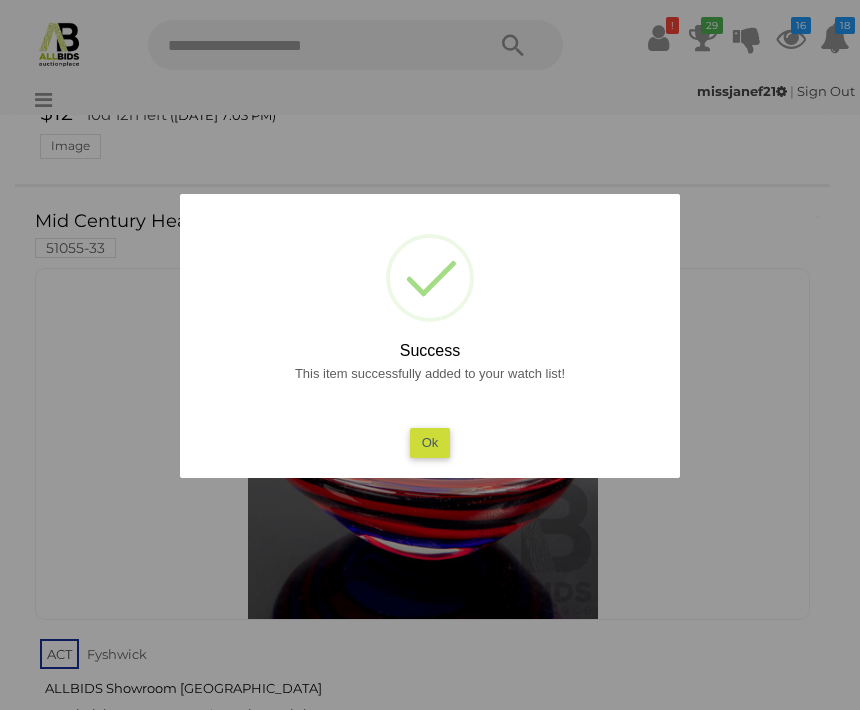 scroll, scrollTop: 12797, scrollLeft: 0, axis: vertical 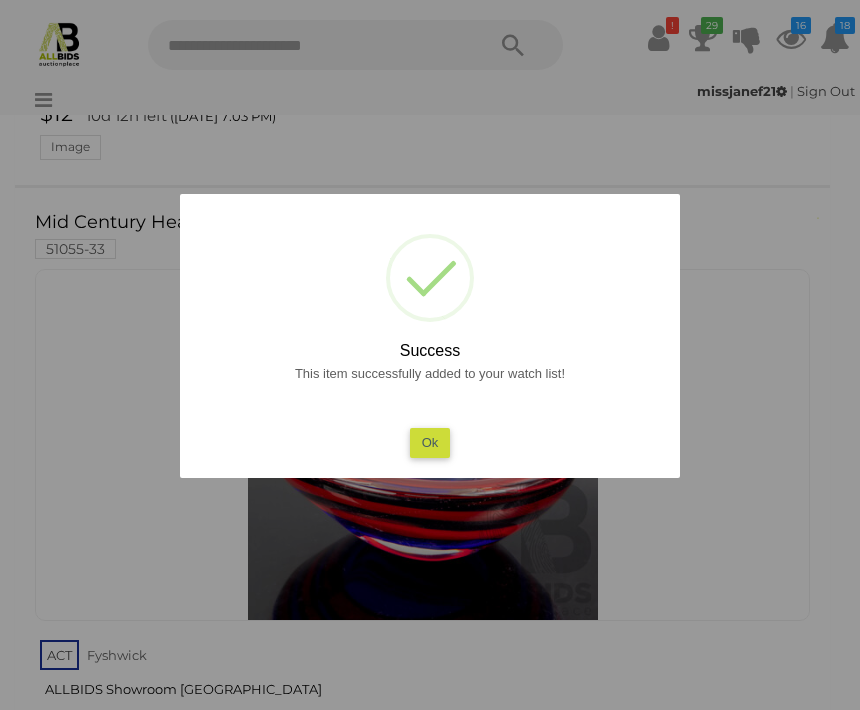 click on "Ok" at bounding box center [430, 442] 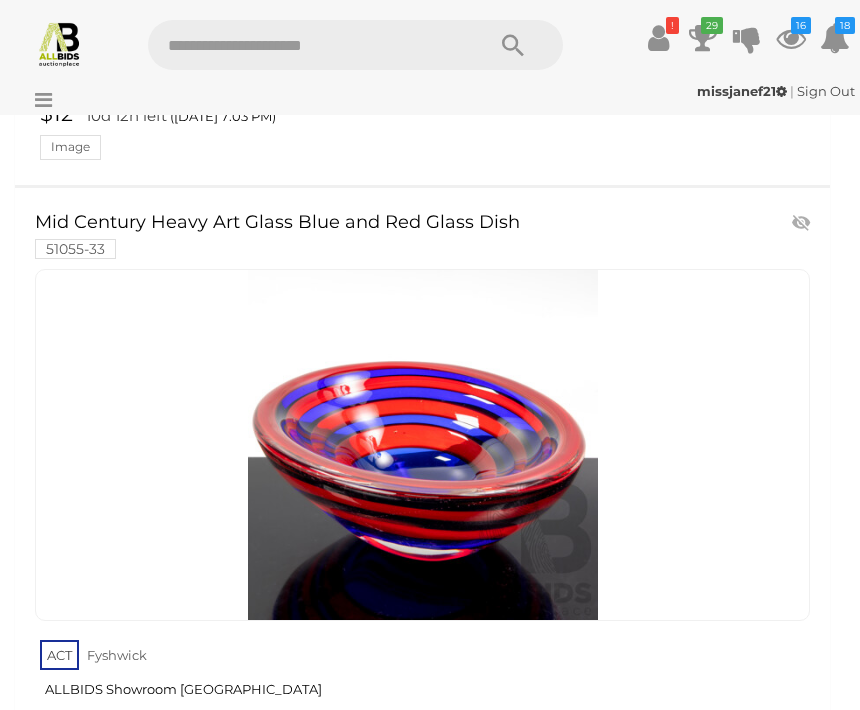 click at bounding box center [423, 445] 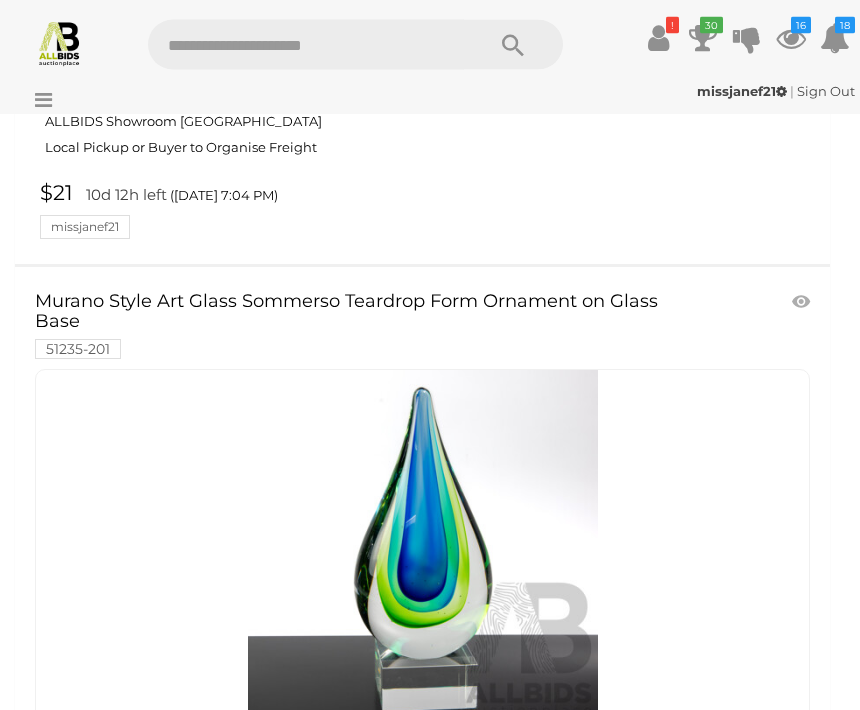 scroll, scrollTop: 13360, scrollLeft: 0, axis: vertical 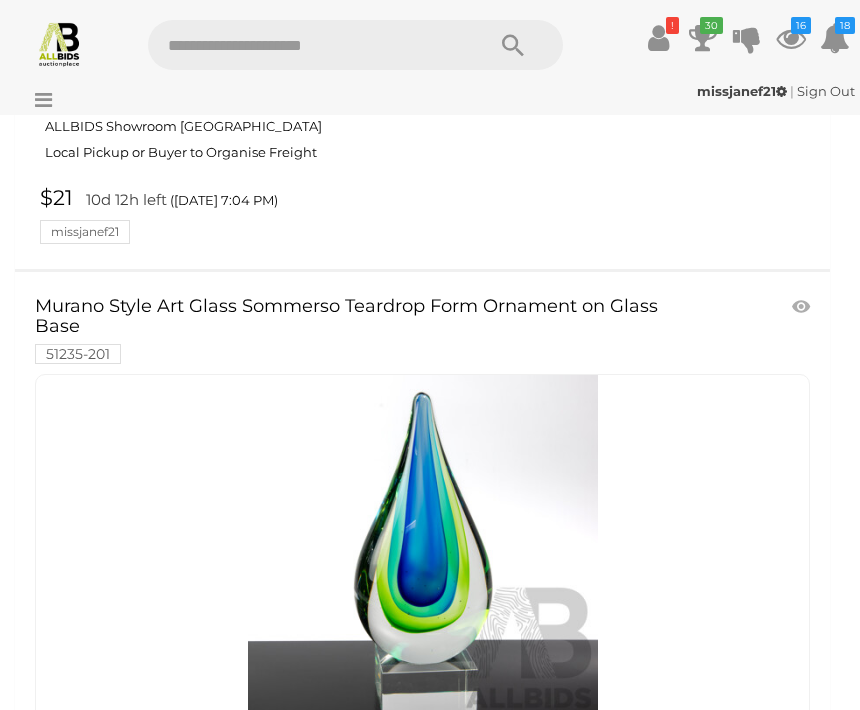 click at bounding box center [422, 550] 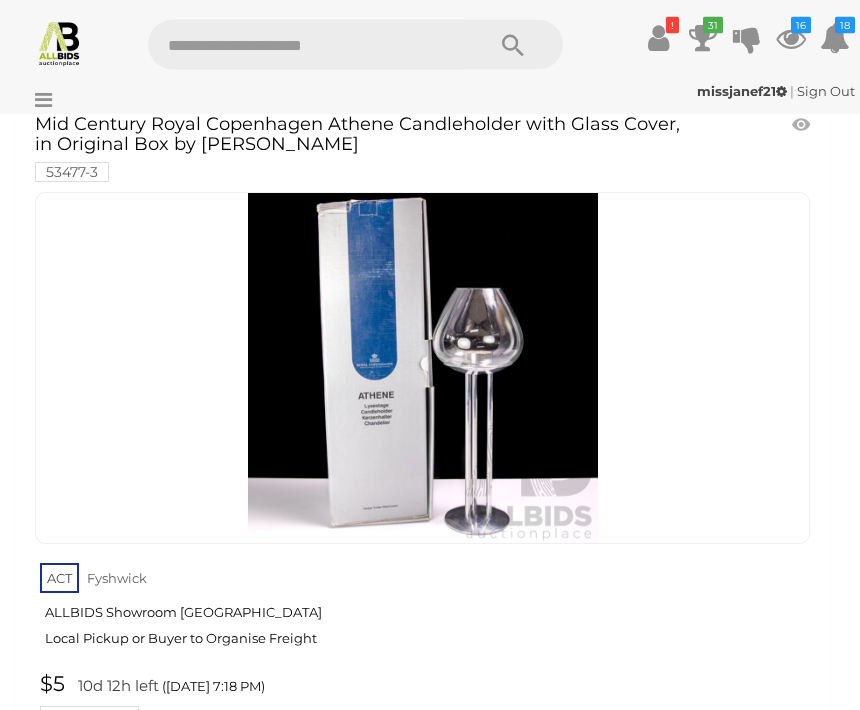 scroll, scrollTop: 20098, scrollLeft: 0, axis: vertical 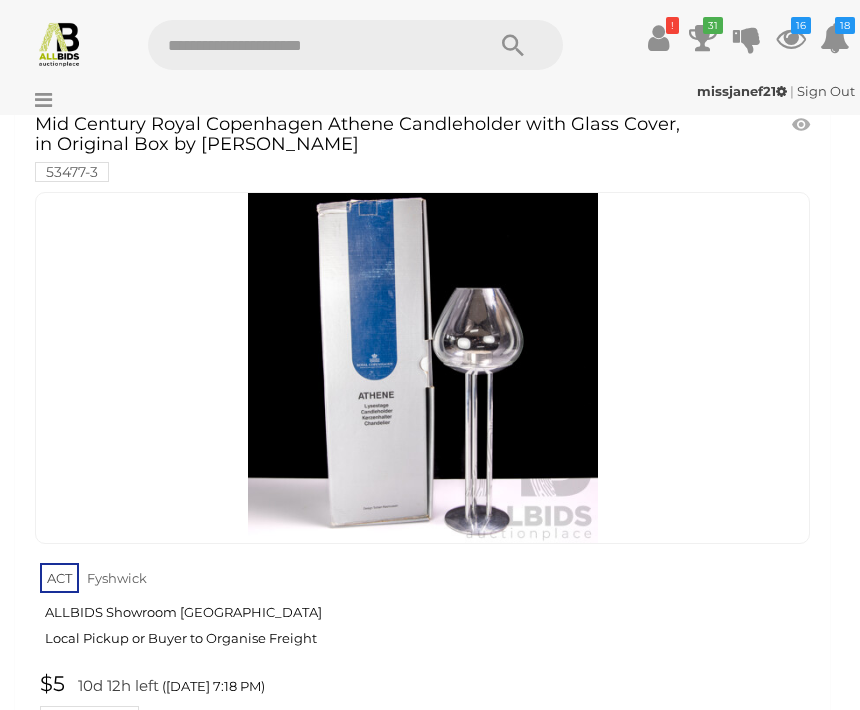 click at bounding box center [423, 368] 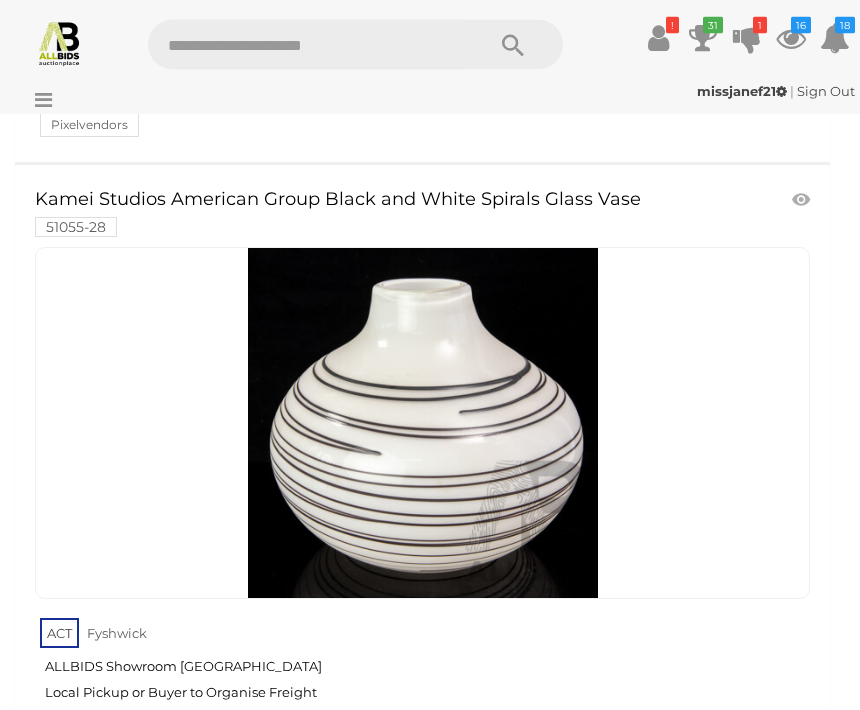 scroll, scrollTop: 20691, scrollLeft: 0, axis: vertical 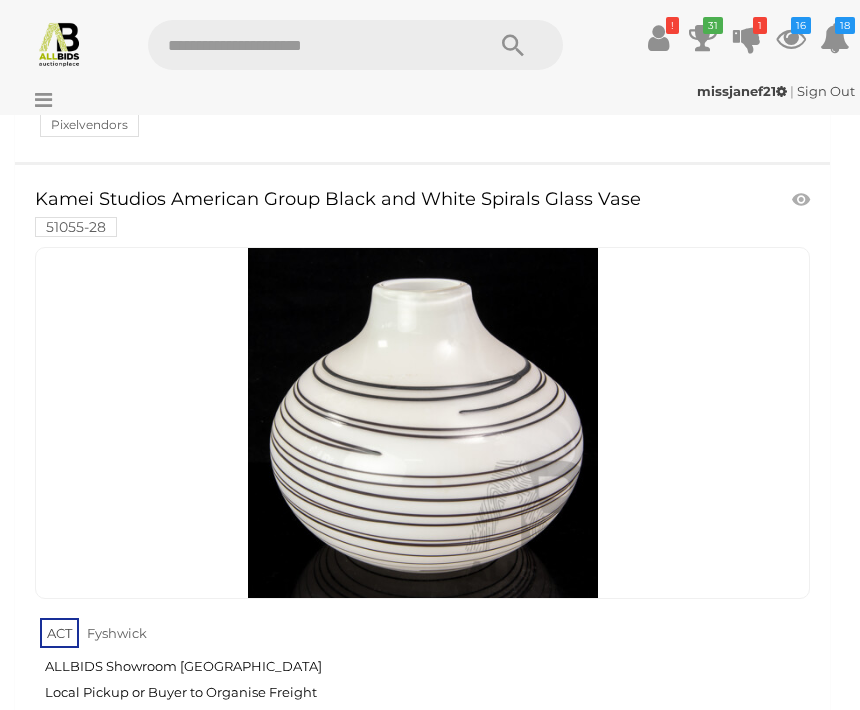 click at bounding box center [423, 423] 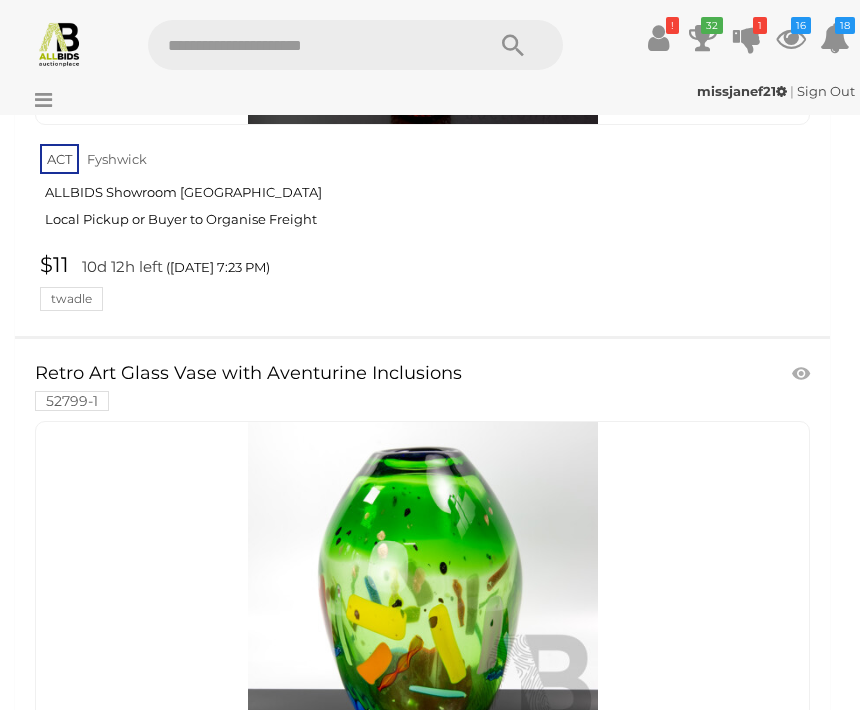 scroll, scrollTop: 23797, scrollLeft: 0, axis: vertical 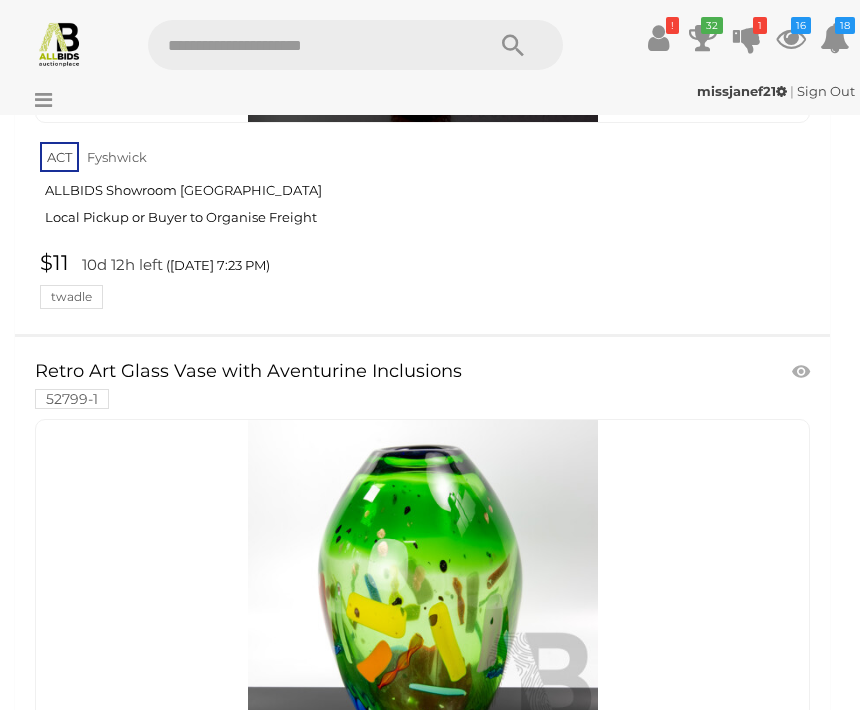 click at bounding box center [422, 595] 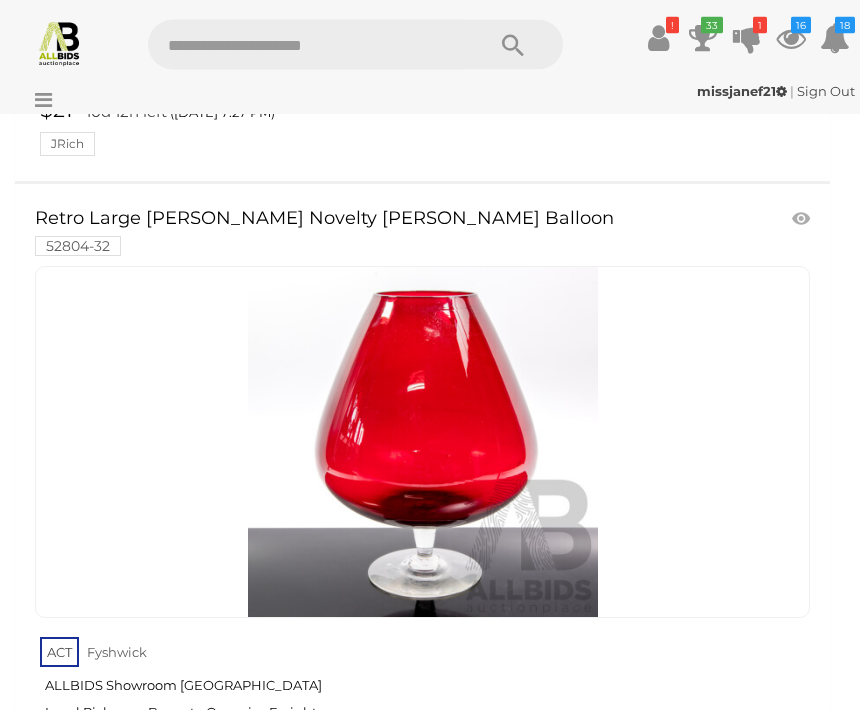 scroll, scrollTop: 26521, scrollLeft: 0, axis: vertical 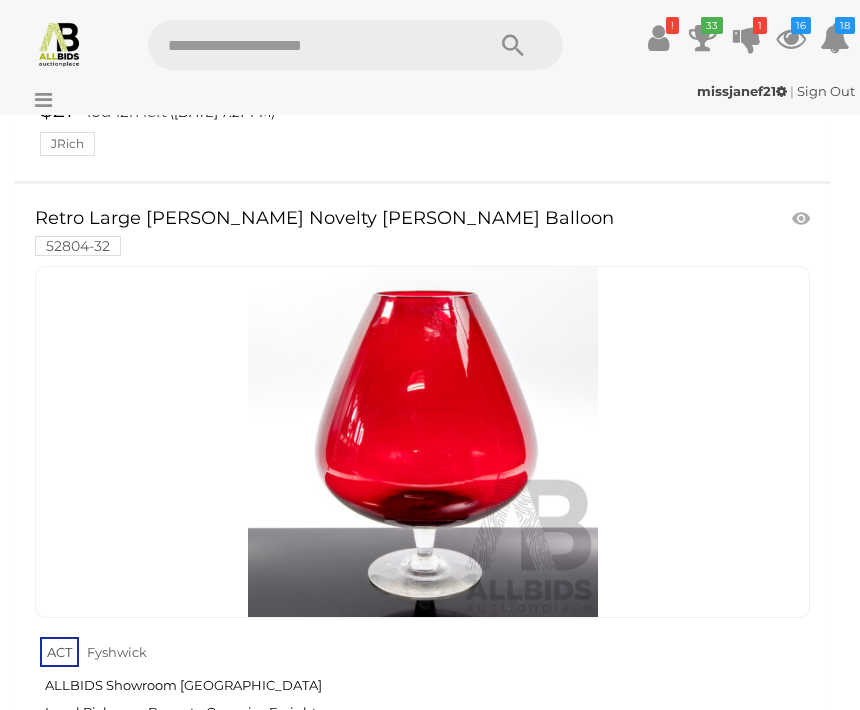 click at bounding box center [423, 442] 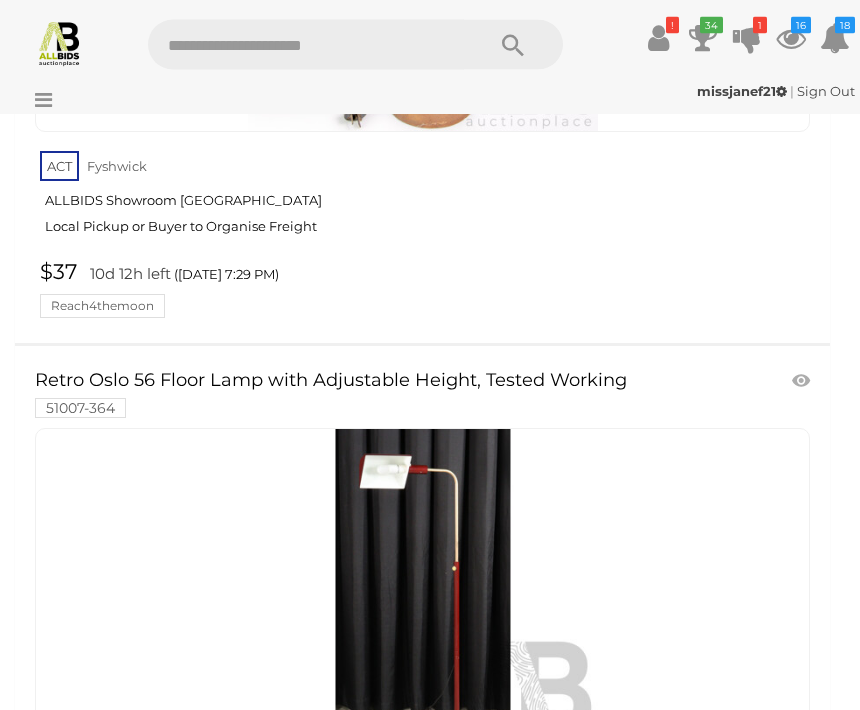 scroll, scrollTop: 27674, scrollLeft: 0, axis: vertical 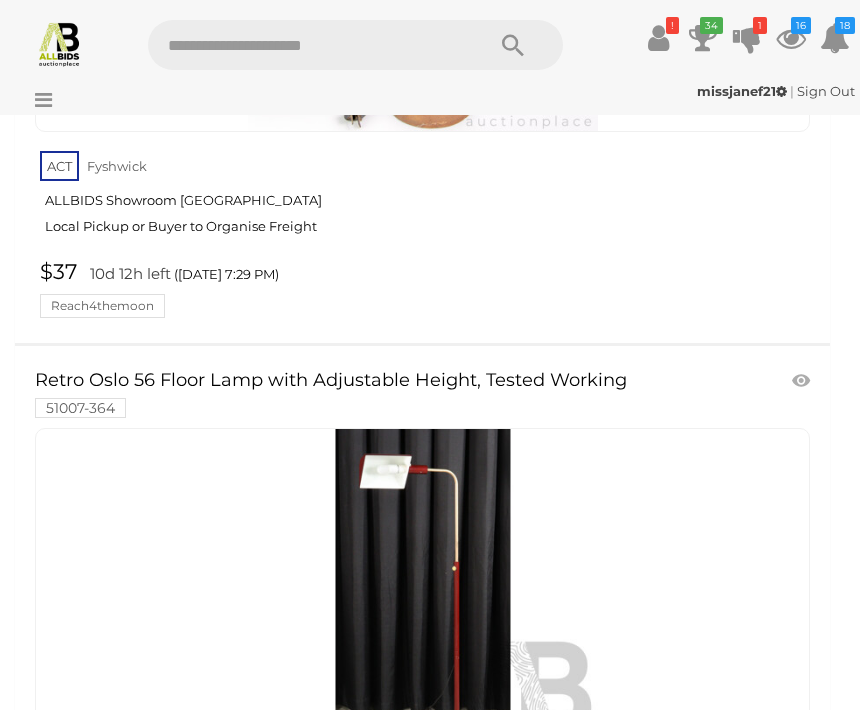 click at bounding box center (423, 604) 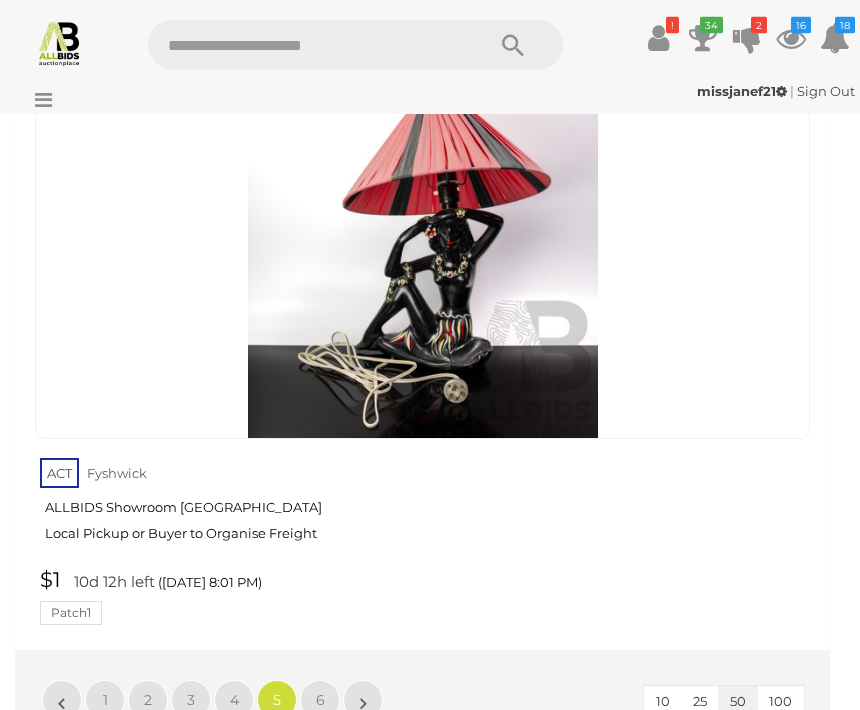 scroll, scrollTop: 32647, scrollLeft: 0, axis: vertical 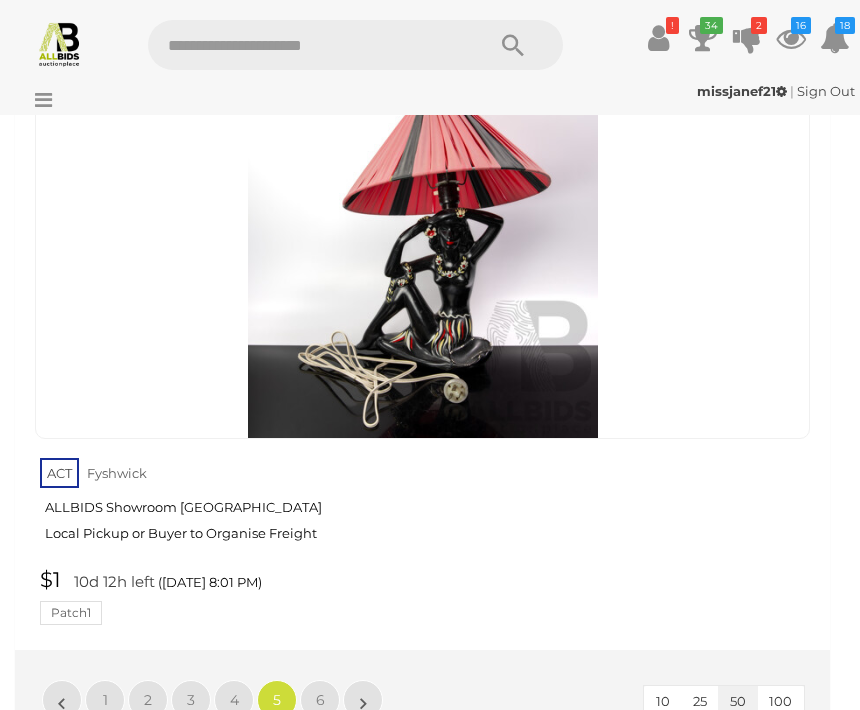click on "»" at bounding box center [363, 700] 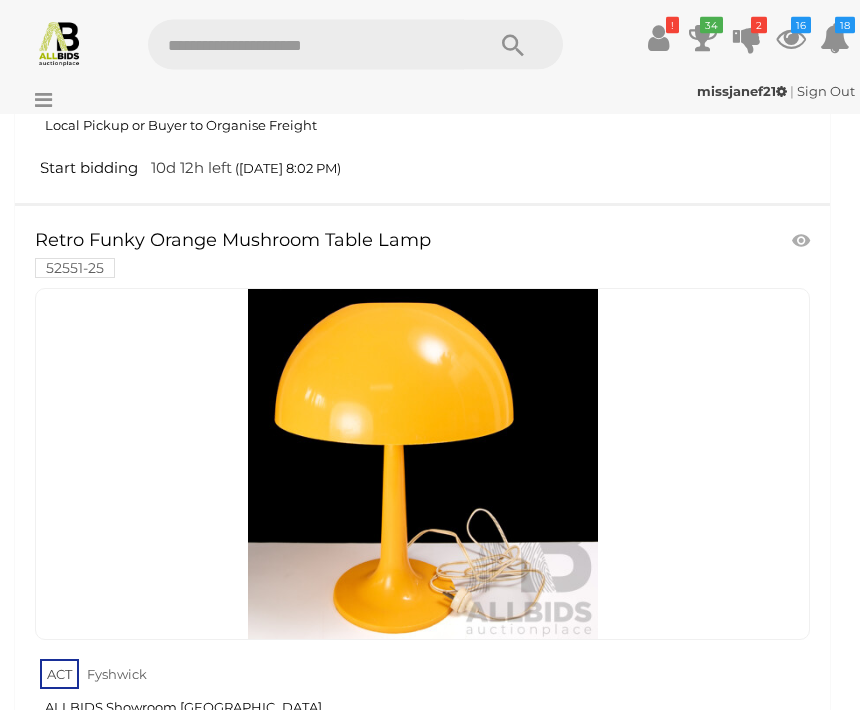 scroll, scrollTop: 902, scrollLeft: 0, axis: vertical 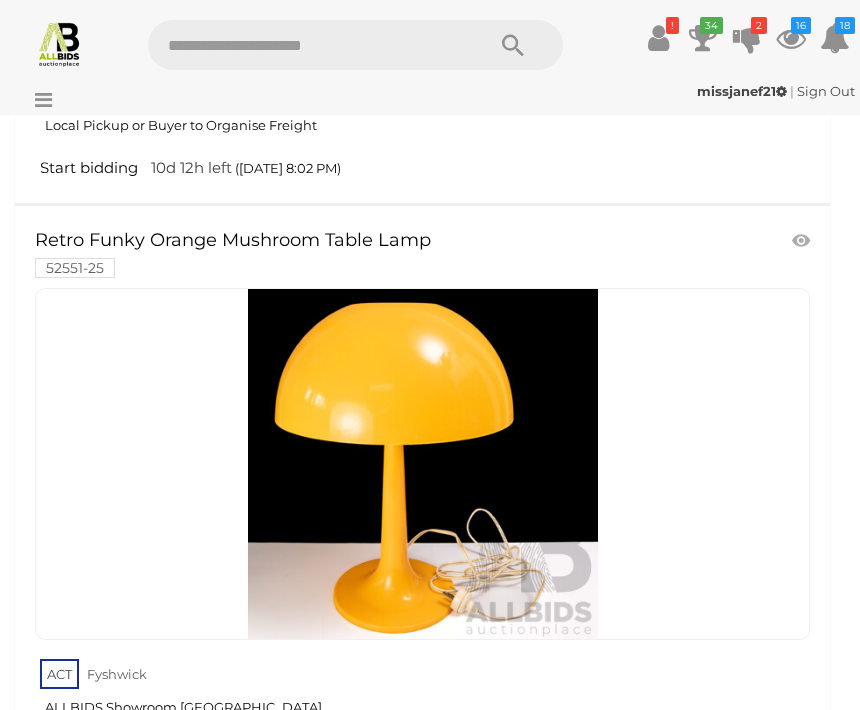 click at bounding box center (423, 464) 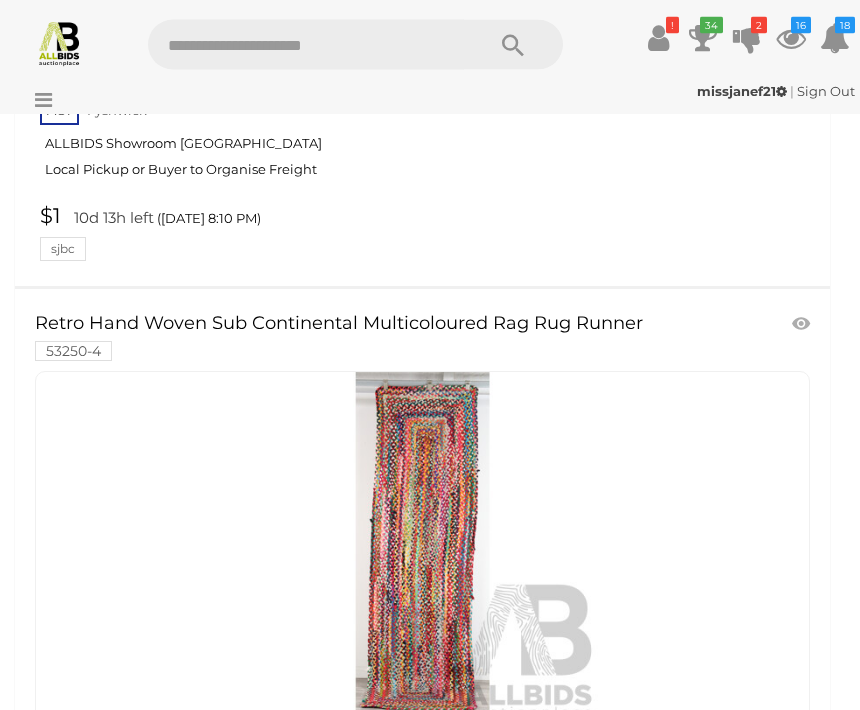 scroll, scrollTop: 2762, scrollLeft: 0, axis: vertical 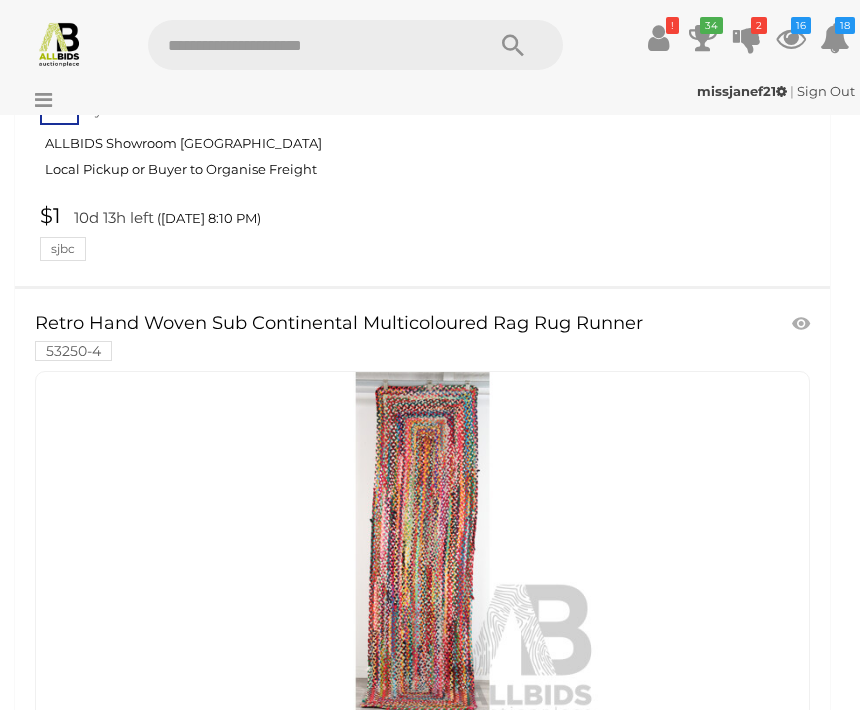 click at bounding box center [423, 547] 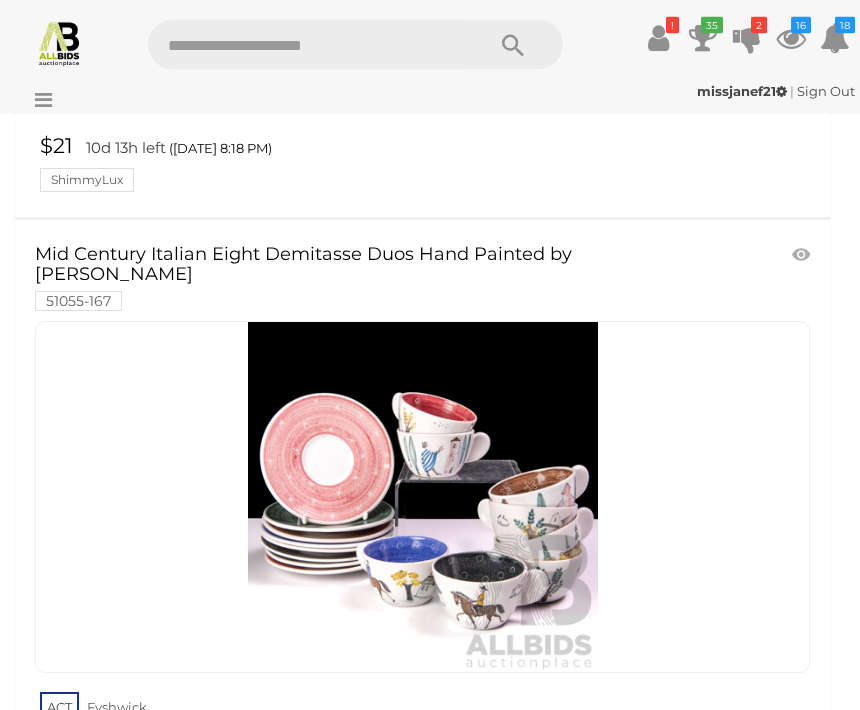 scroll, scrollTop: 5443, scrollLeft: 0, axis: vertical 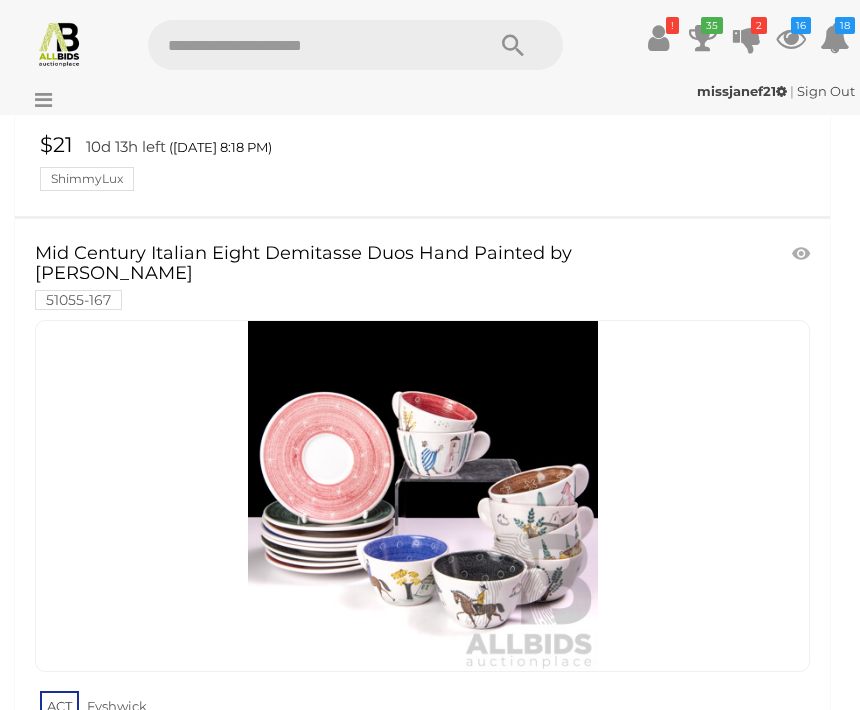 click at bounding box center (422, 496) 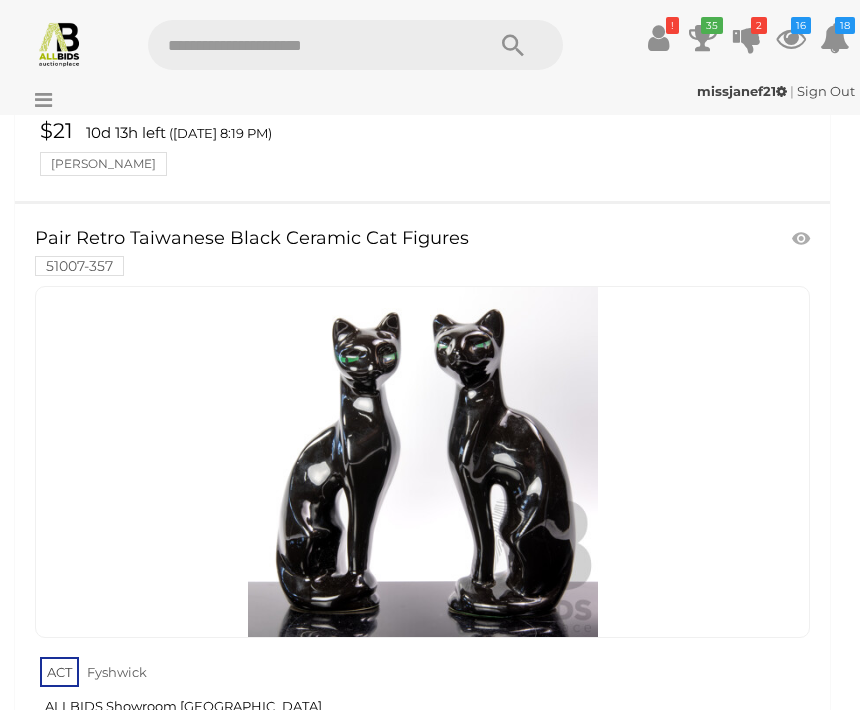 scroll, scrollTop: 6126, scrollLeft: 0, axis: vertical 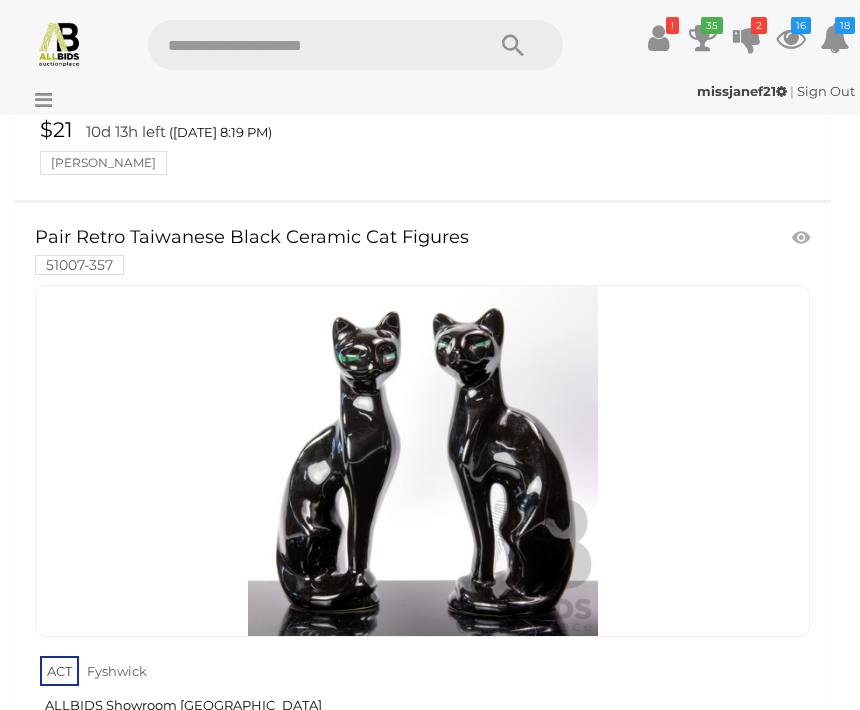 click at bounding box center [423, 461] 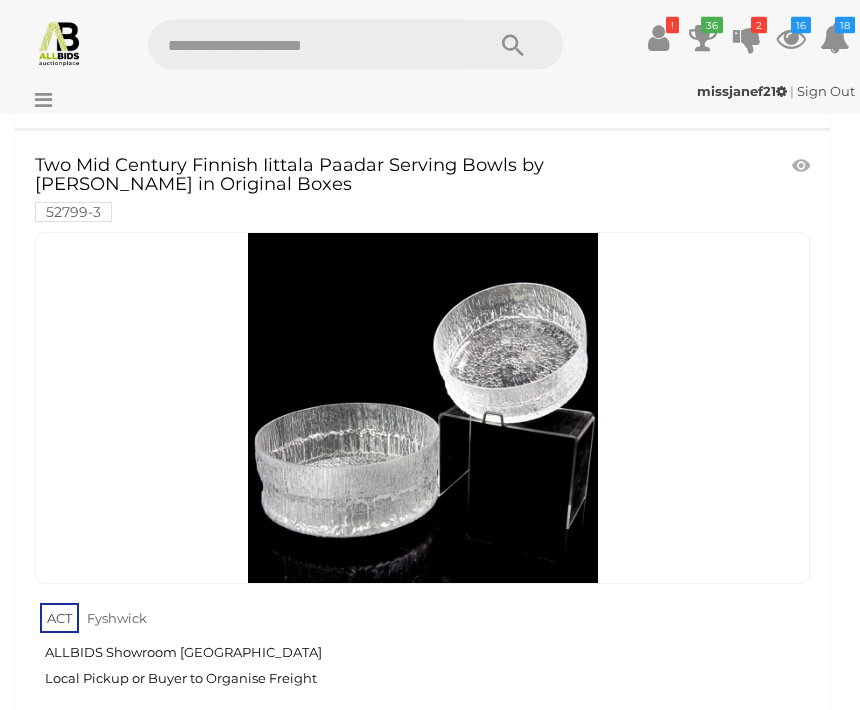 scroll, scrollTop: 9483, scrollLeft: 0, axis: vertical 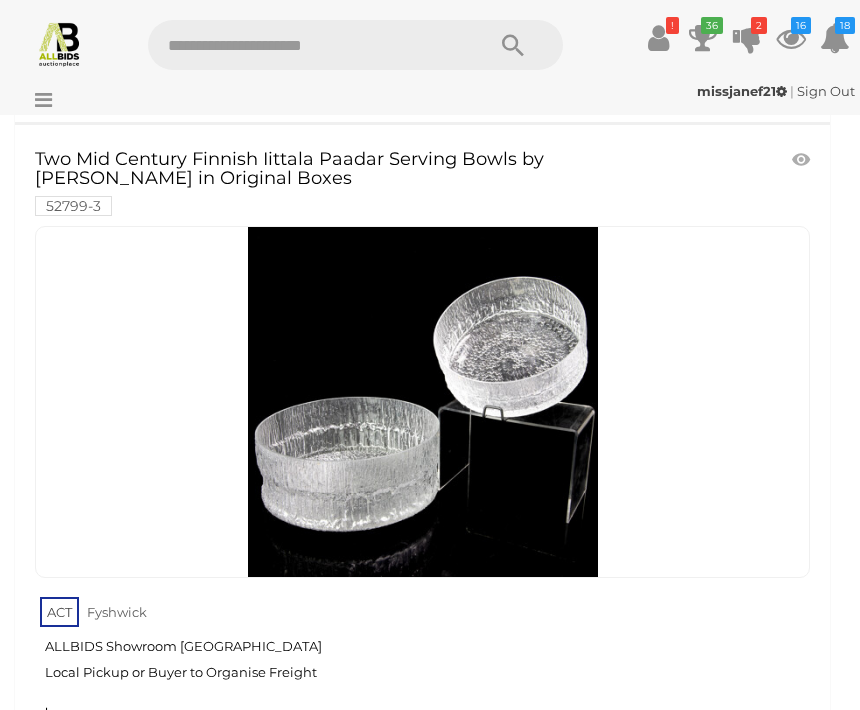 click on "ACT
Fyshwick
ALLBIDS Showroom Fyshwick
Local Pickup or Buyer to Organise Freight" at bounding box center (425, 644) 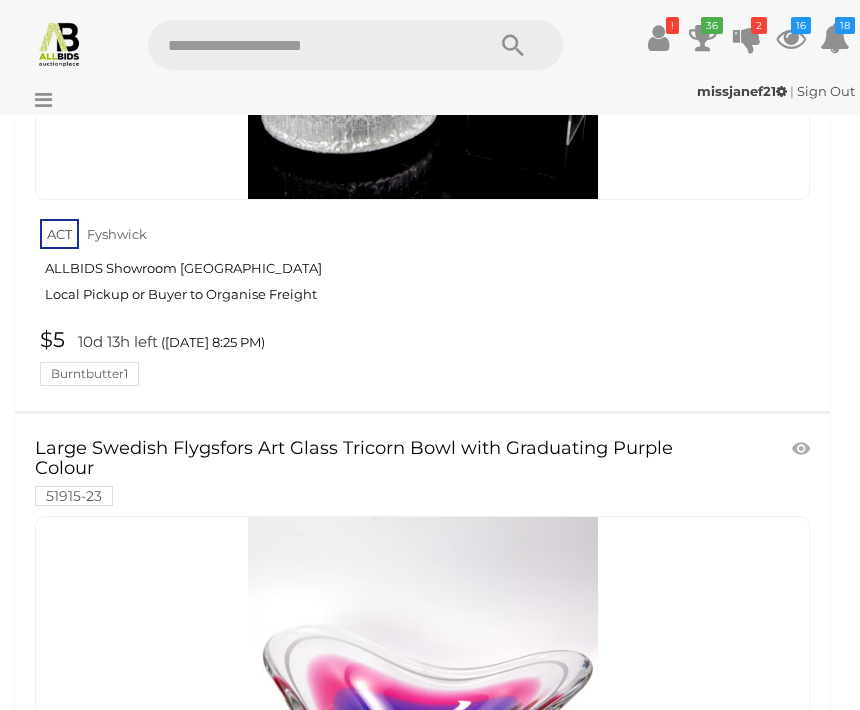 scroll, scrollTop: 9856, scrollLeft: 0, axis: vertical 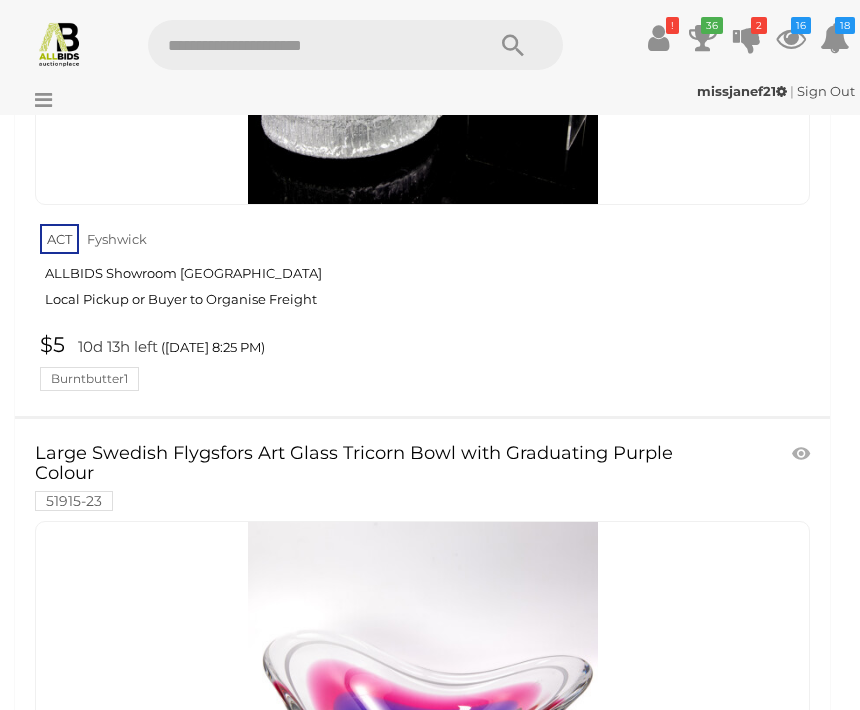 click at bounding box center [803, 454] 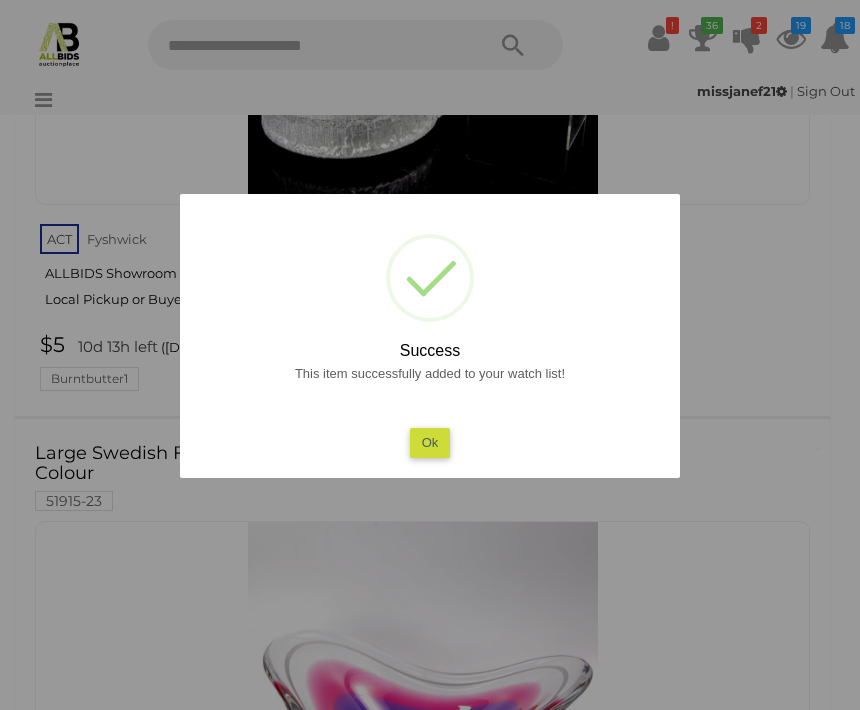 click on "Ok" at bounding box center (430, 442) 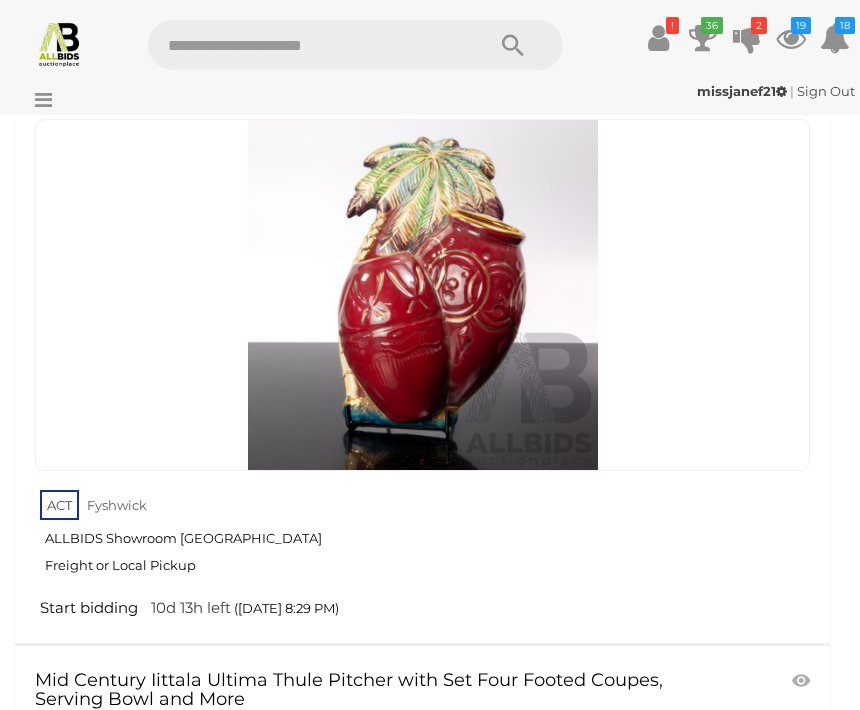 scroll, scrollTop: 11546, scrollLeft: 0, axis: vertical 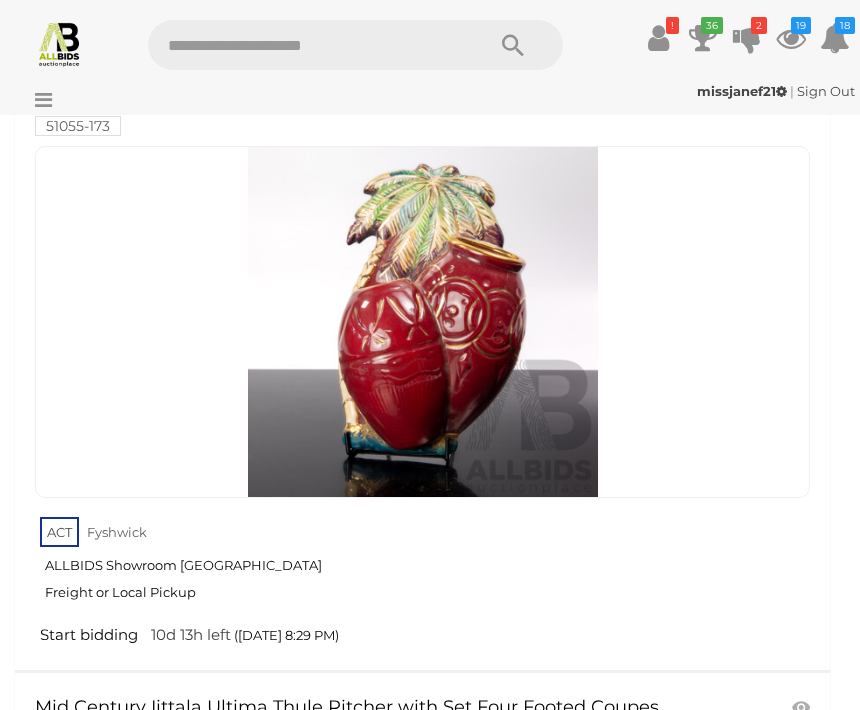 click at bounding box center [38, 100] 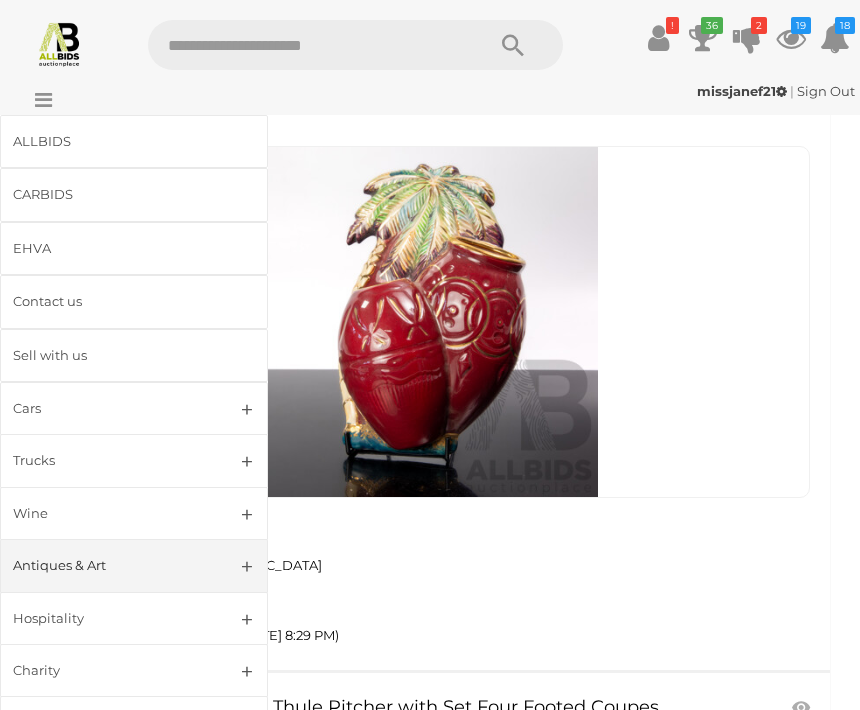 click on "Antiques & Art" at bounding box center [134, 565] 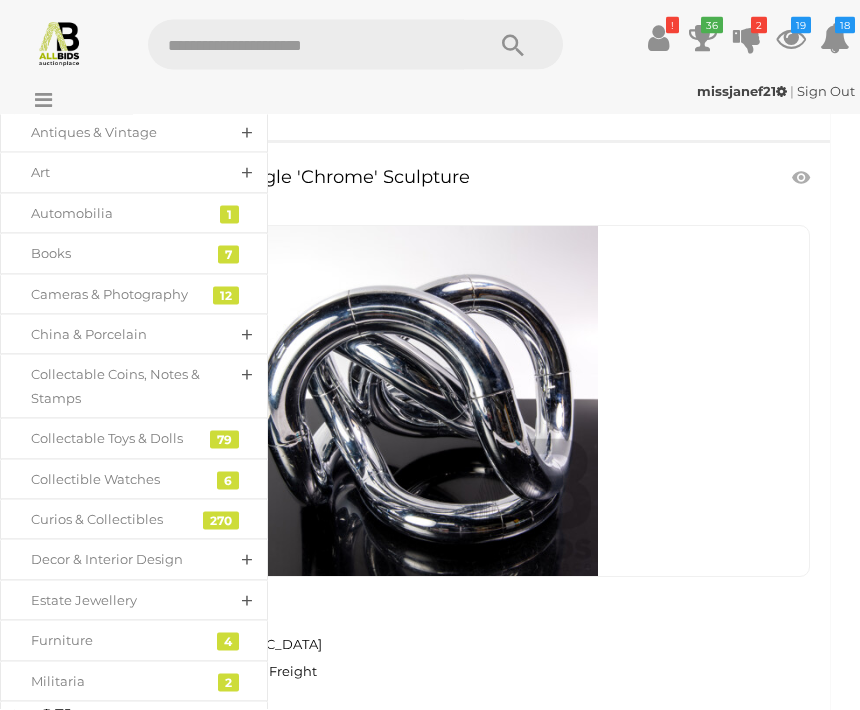scroll, scrollTop: 12746, scrollLeft: 0, axis: vertical 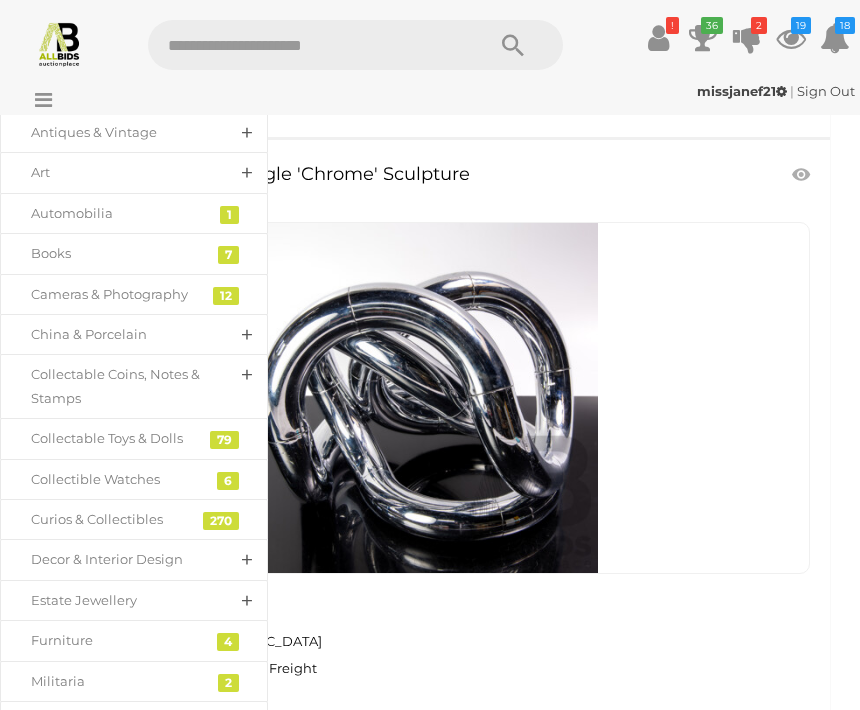 click on "ACT
Fyshwick
ALLBIDS Showroom Fyshwick
Local Pickup or Buyer to Organise Freight" at bounding box center (425, 640) 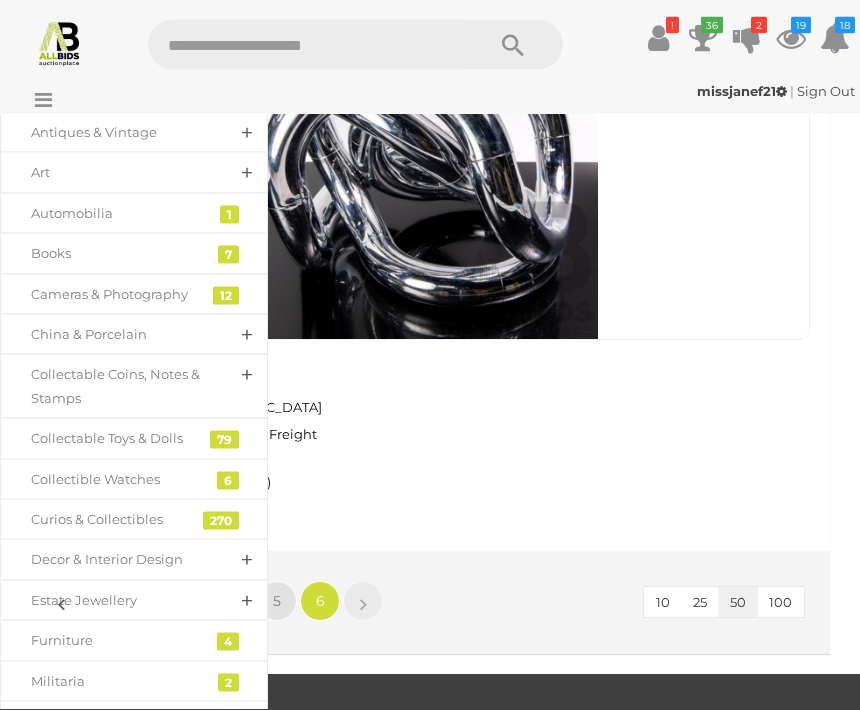 scroll, scrollTop: 12980, scrollLeft: 0, axis: vertical 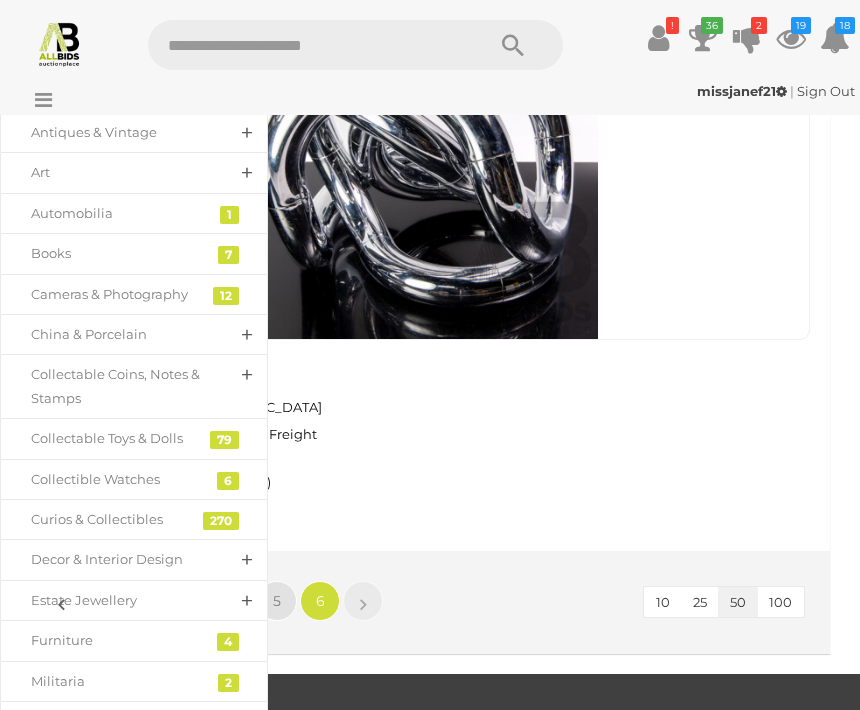 click on "ACT
Fyshwick
ALLBIDS Showroom Fyshwick
Local Pickup or Buyer to Organise Freight" at bounding box center (425, 406) 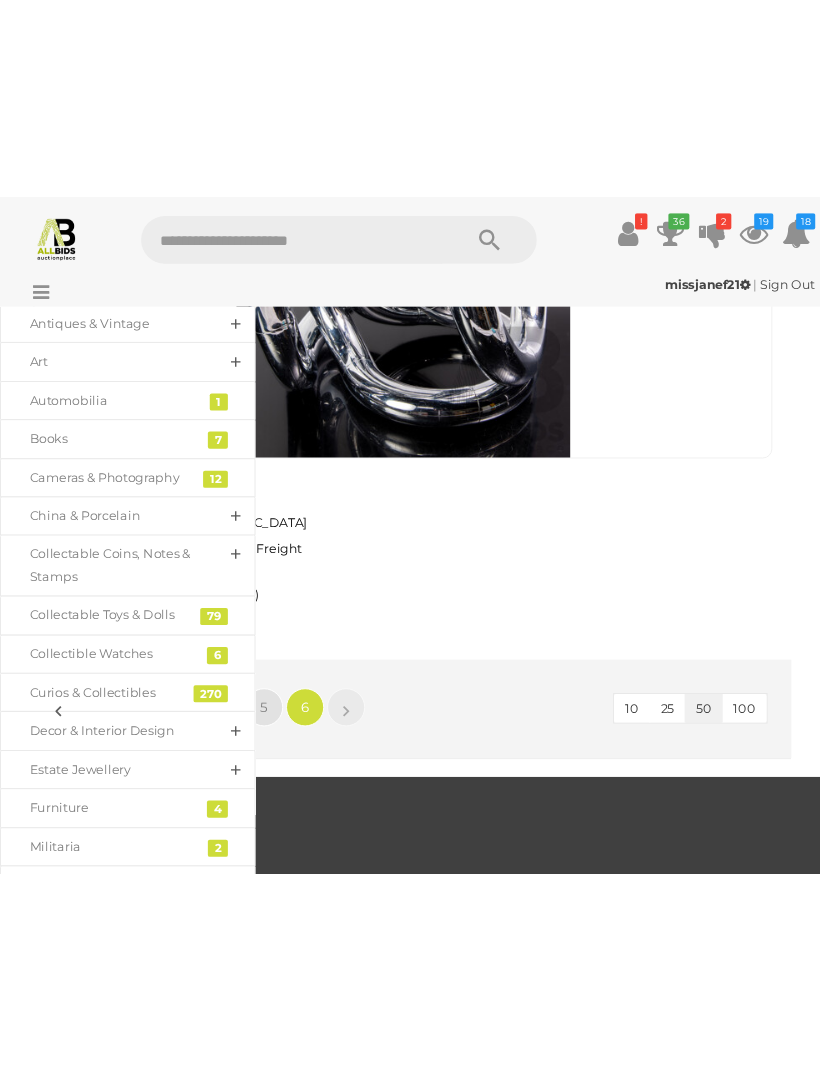 scroll, scrollTop: 12866, scrollLeft: 0, axis: vertical 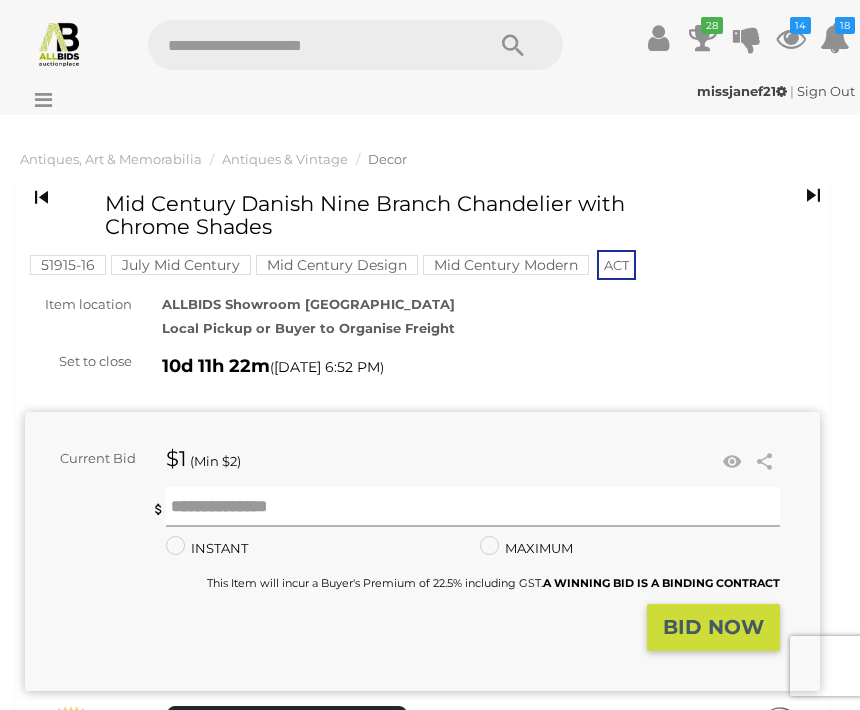 click at bounding box center [473, 507] 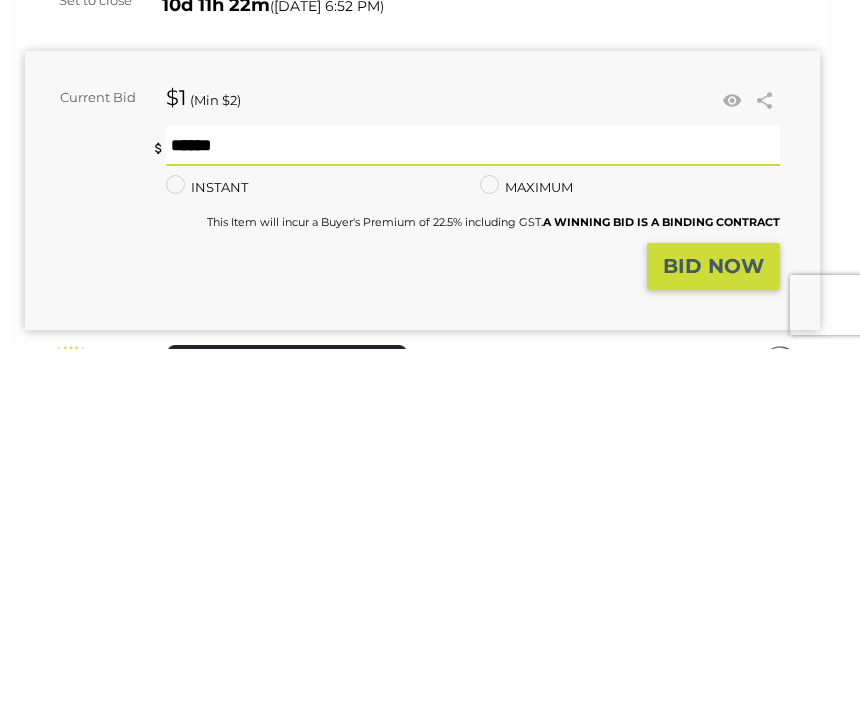 type on "**" 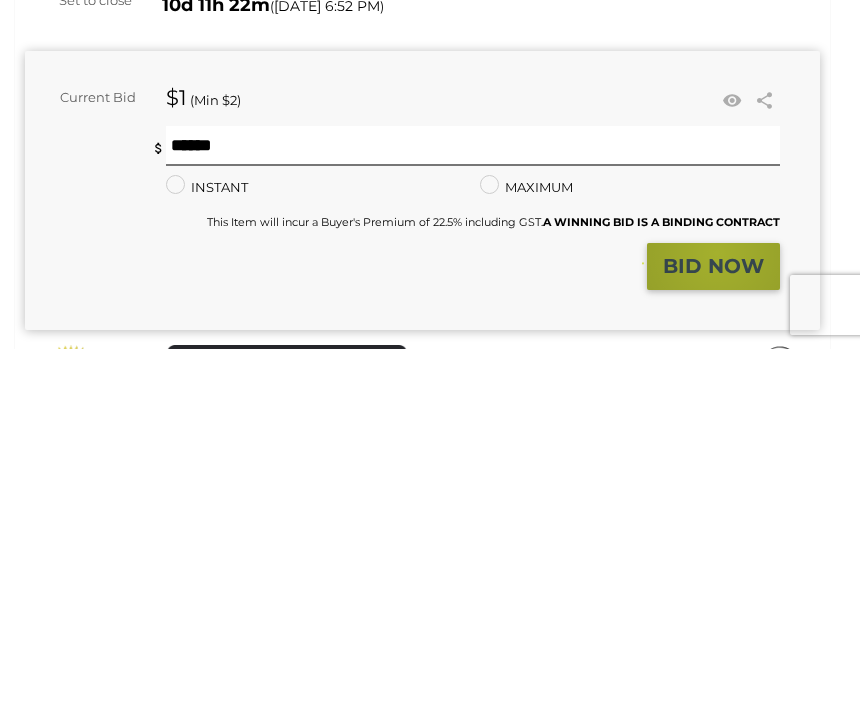 scroll, scrollTop: 361, scrollLeft: 0, axis: vertical 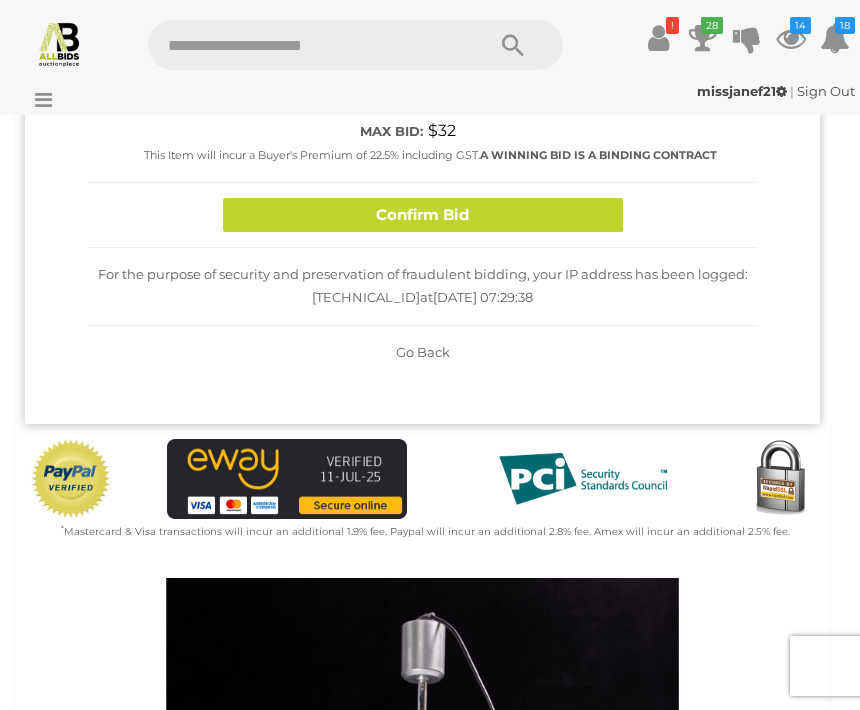 click on "Confirm Bid" at bounding box center (423, 215) 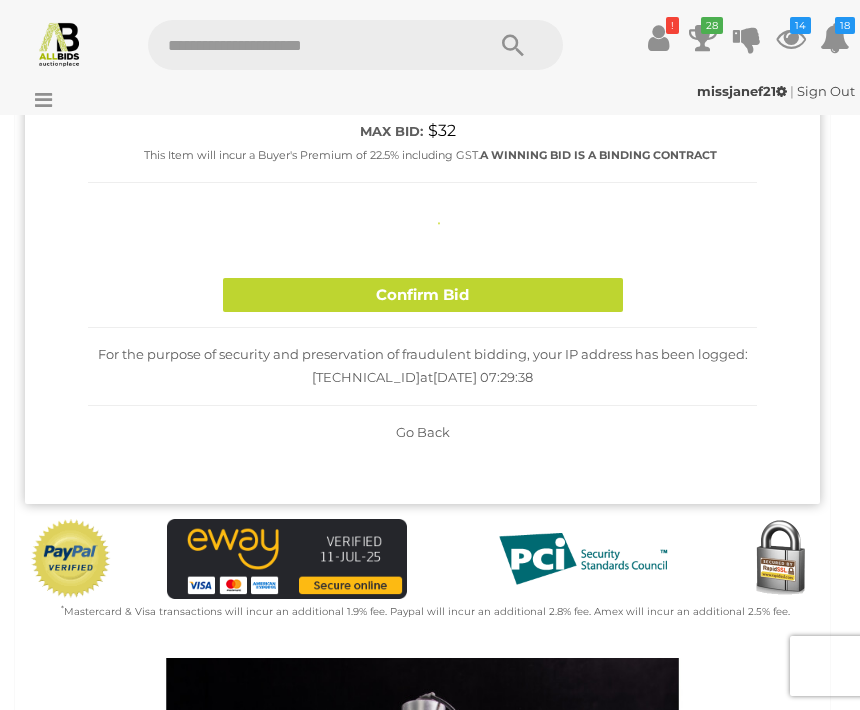 type 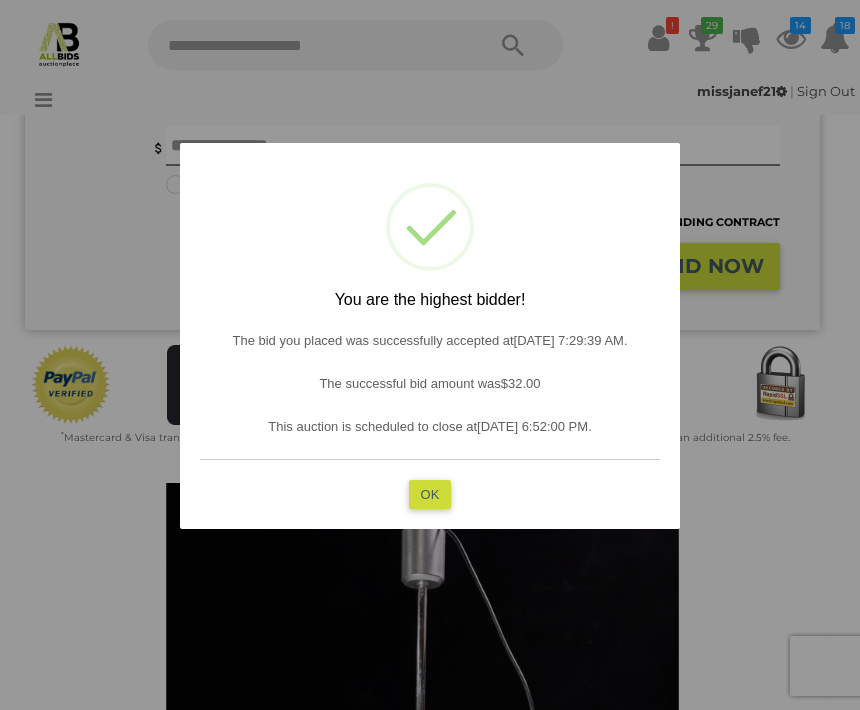 click on "OK" at bounding box center [430, 494] 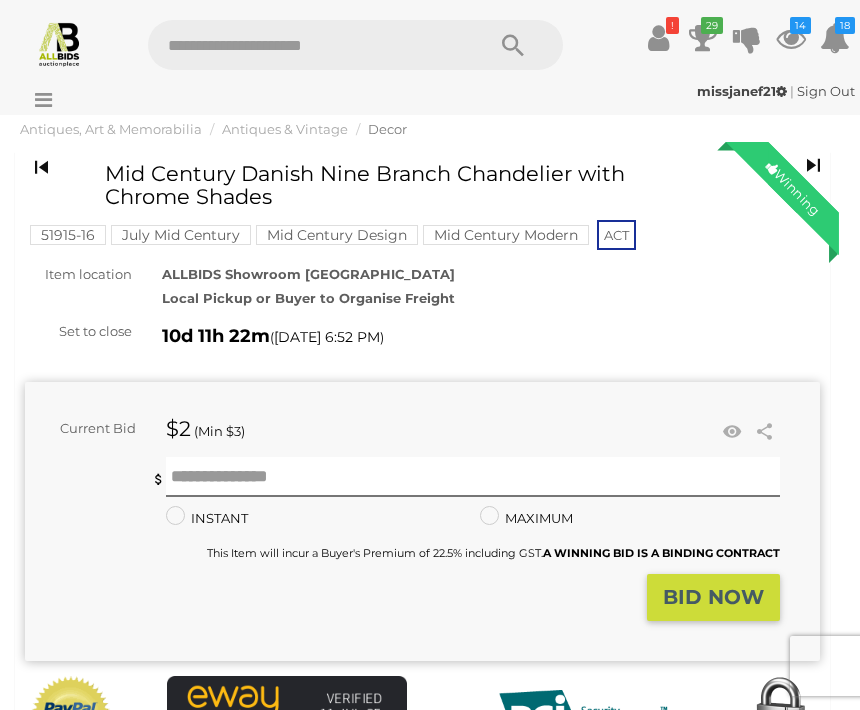 scroll, scrollTop: 29, scrollLeft: 0, axis: vertical 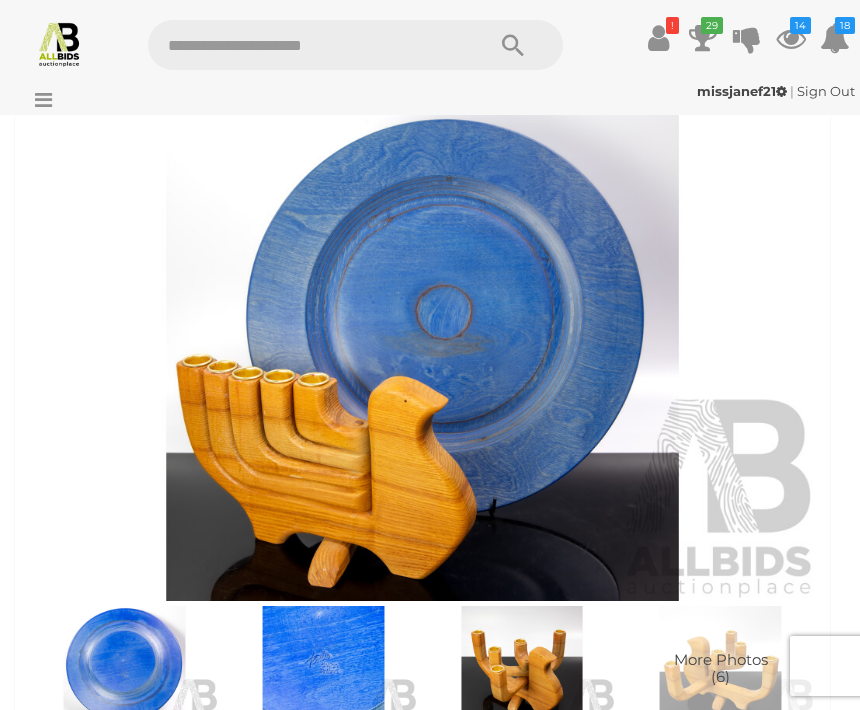 click at bounding box center (422, 344) 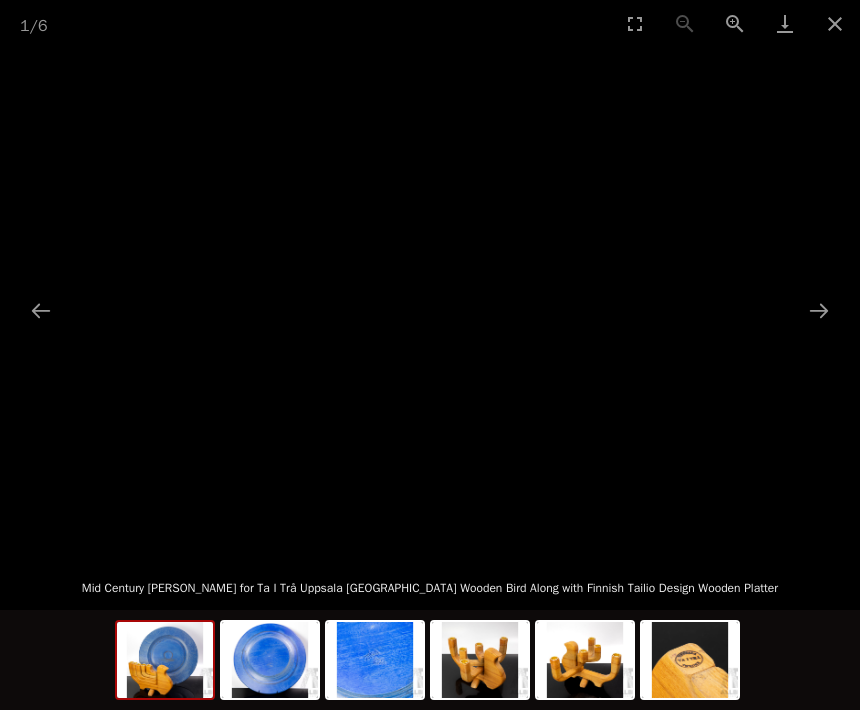 click at bounding box center [819, 310] 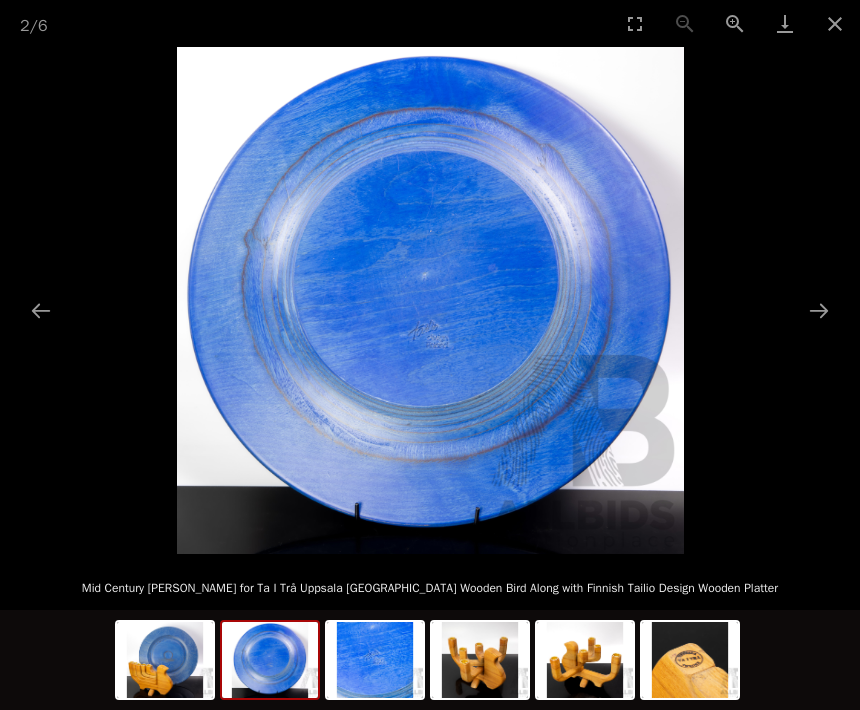 click at bounding box center [819, 310] 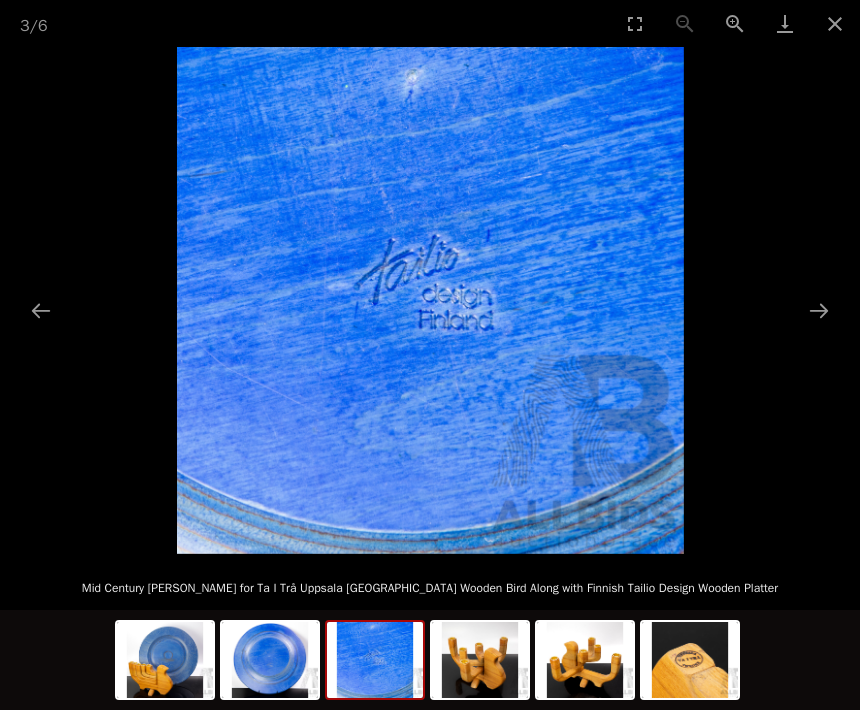 click at bounding box center (430, 300) 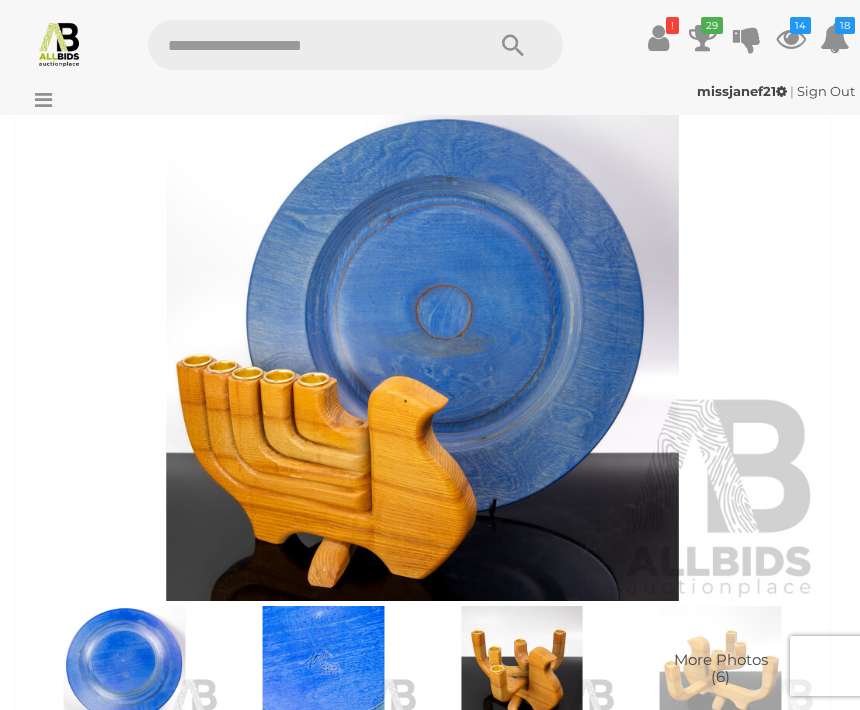 scroll, scrollTop: 0, scrollLeft: 0, axis: both 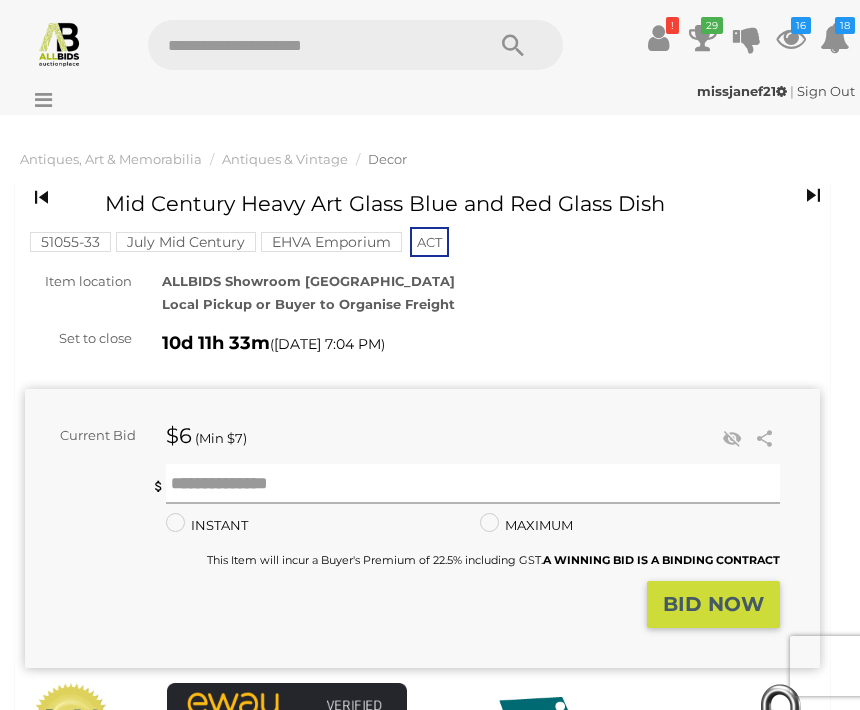 click at bounding box center (473, 484) 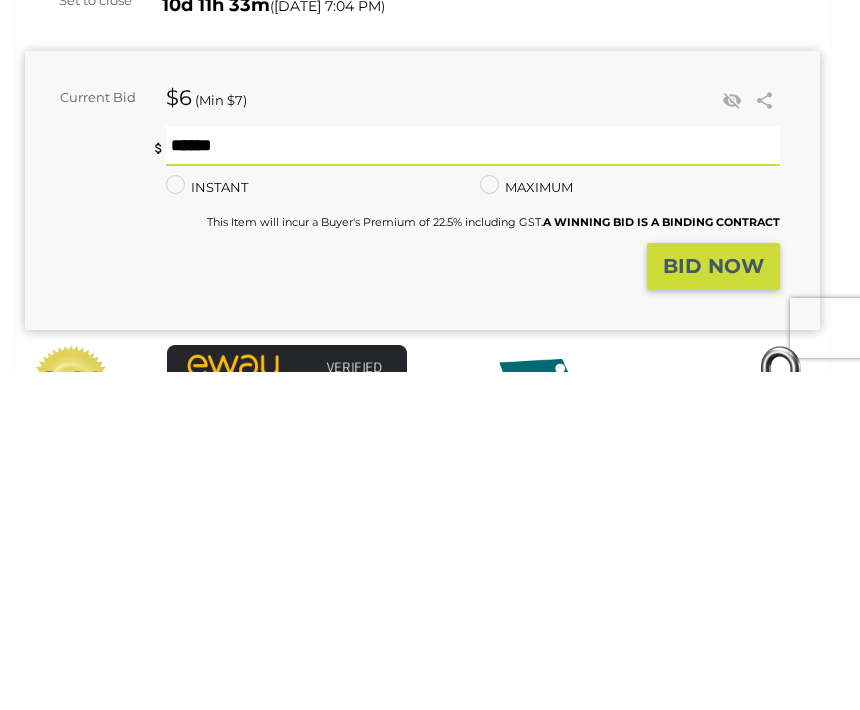 type on "**" 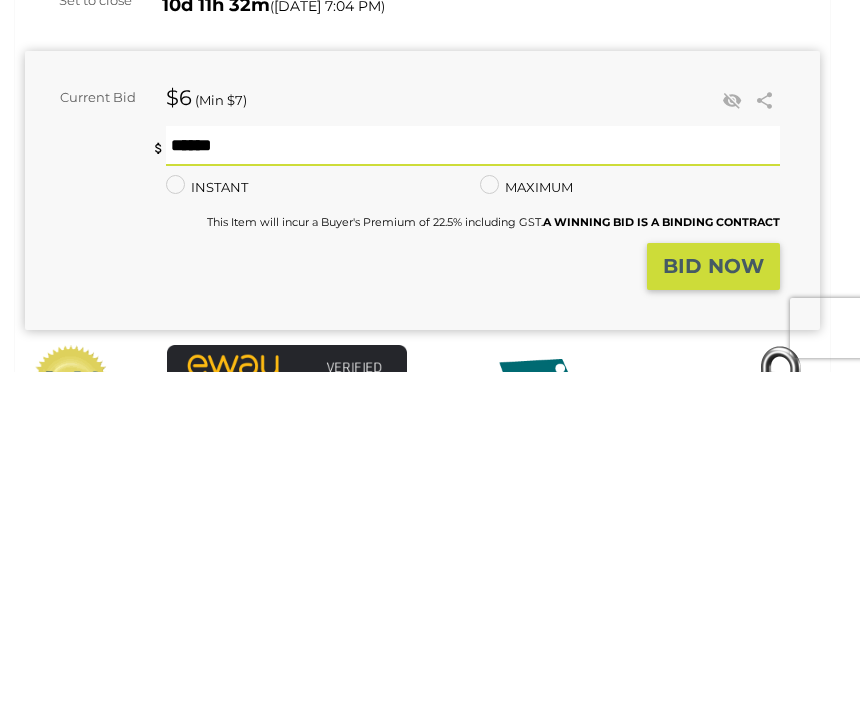 click on "BID NOW" at bounding box center (713, 604) 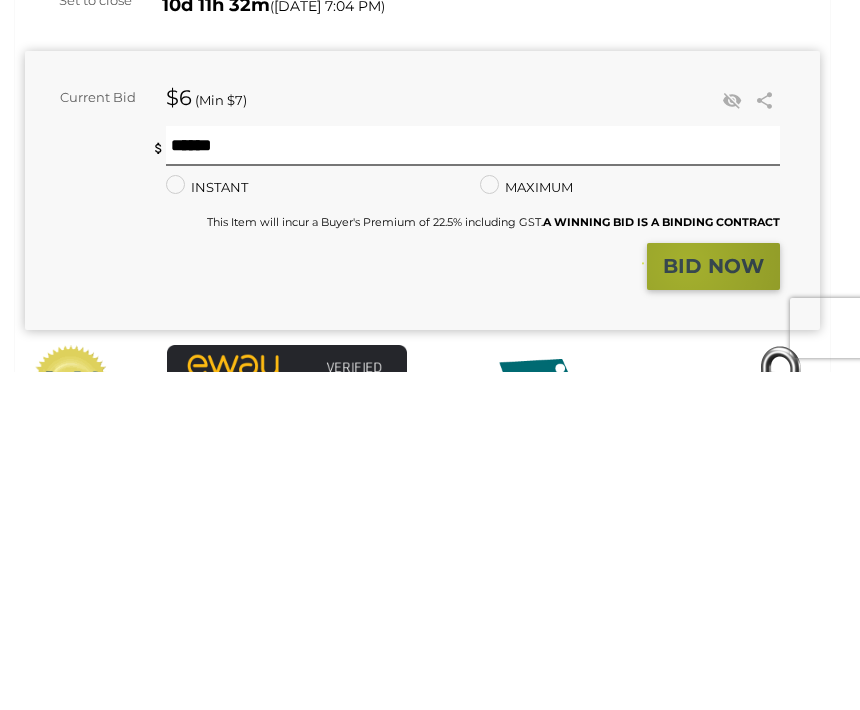 scroll, scrollTop: 338, scrollLeft: 0, axis: vertical 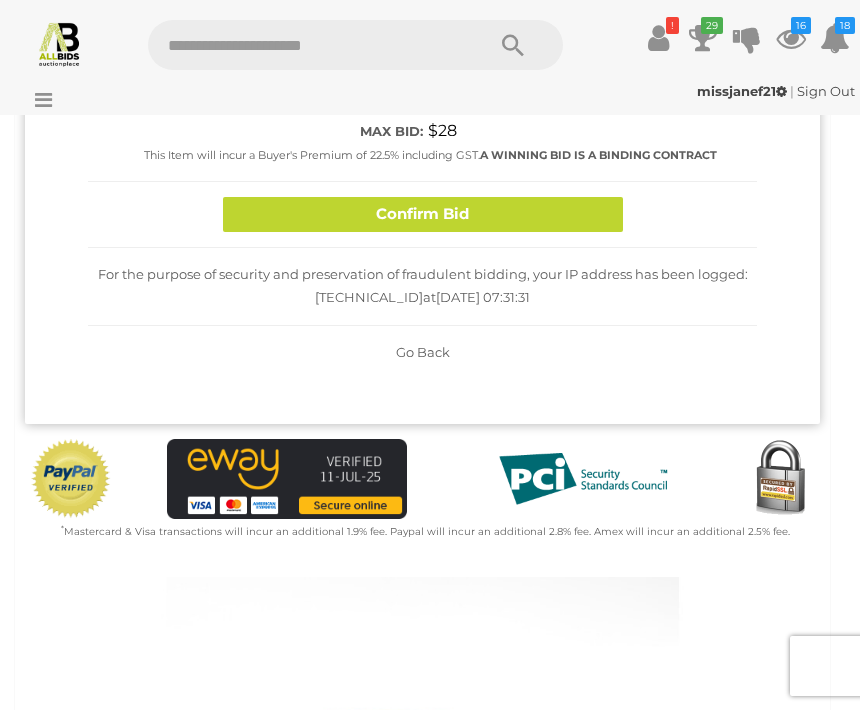 click on "Confirm Bid" at bounding box center [423, 214] 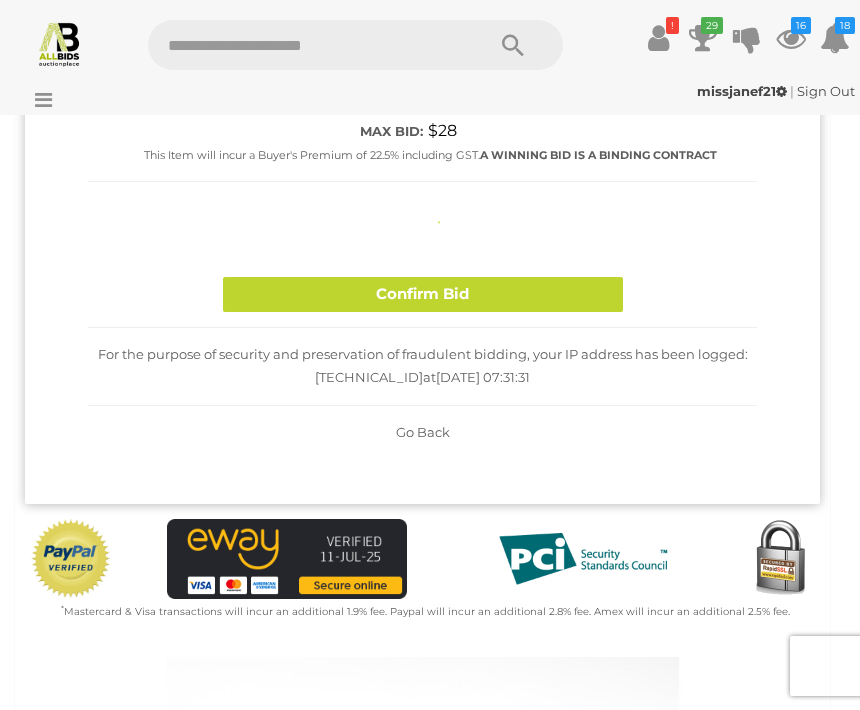 type 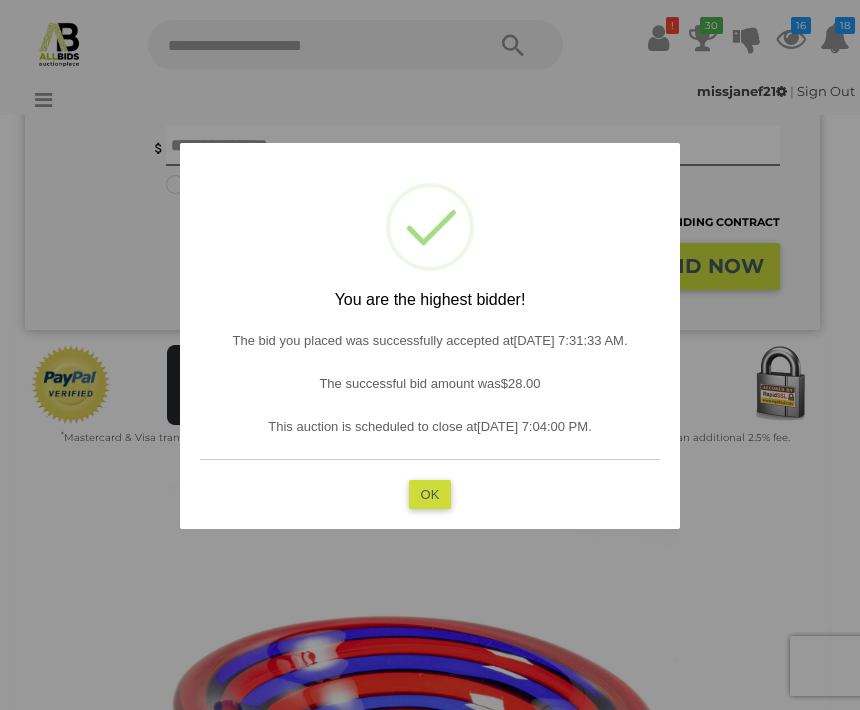 click on "OK" at bounding box center (430, 494) 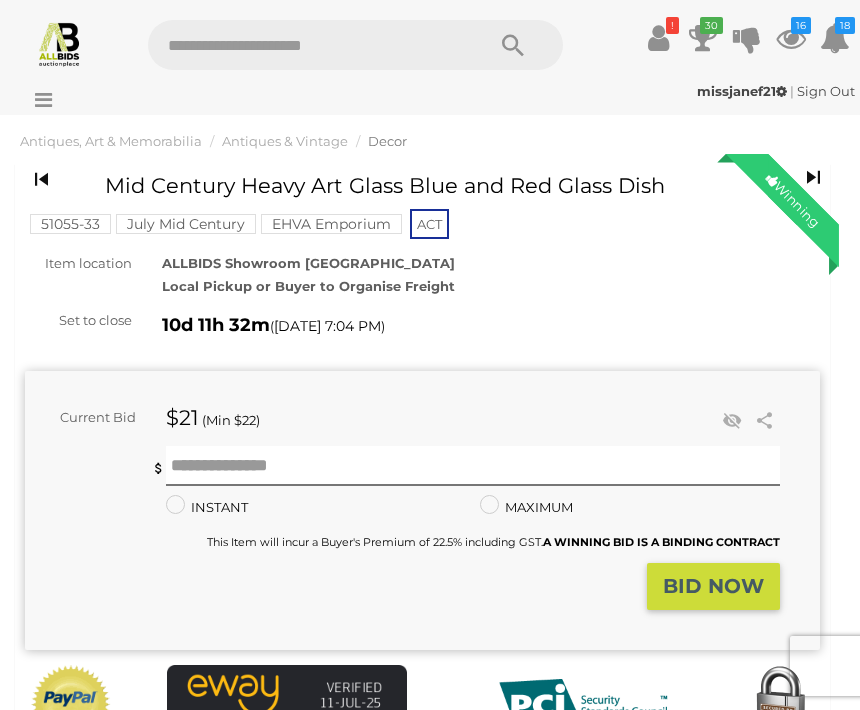 scroll, scrollTop: 0, scrollLeft: 0, axis: both 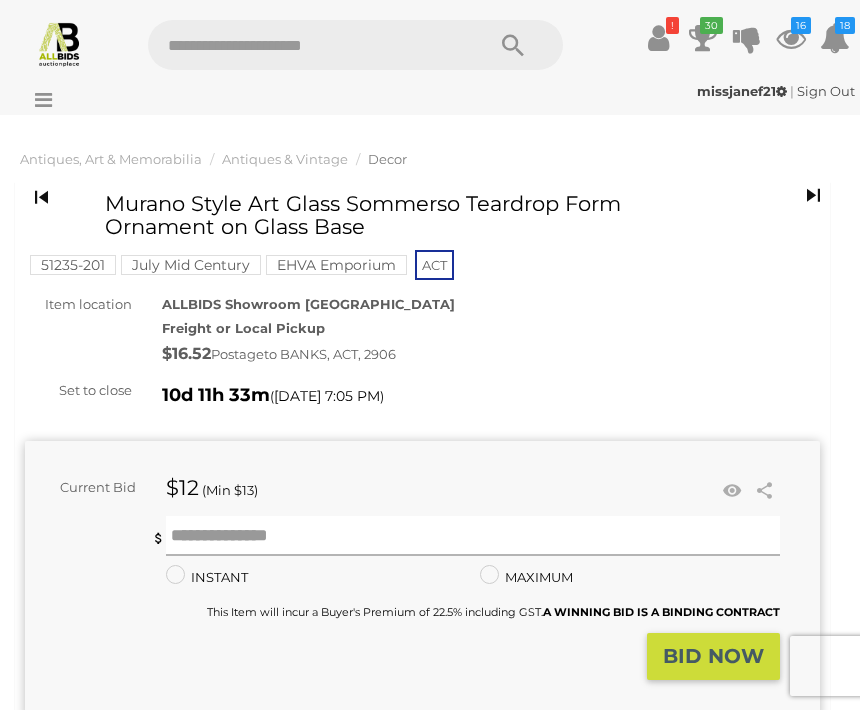 click at bounding box center [473, 536] 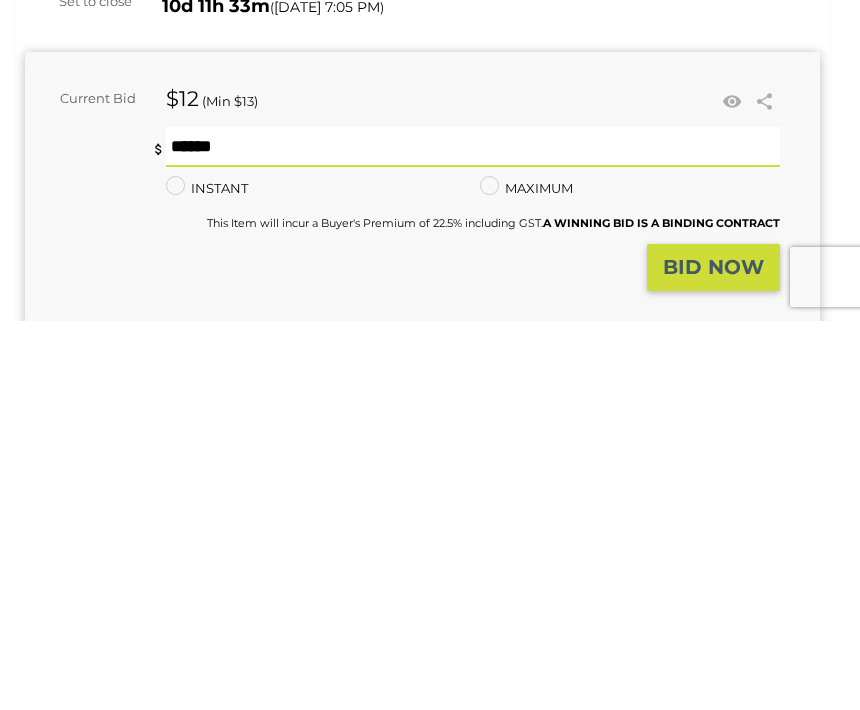 type on "**" 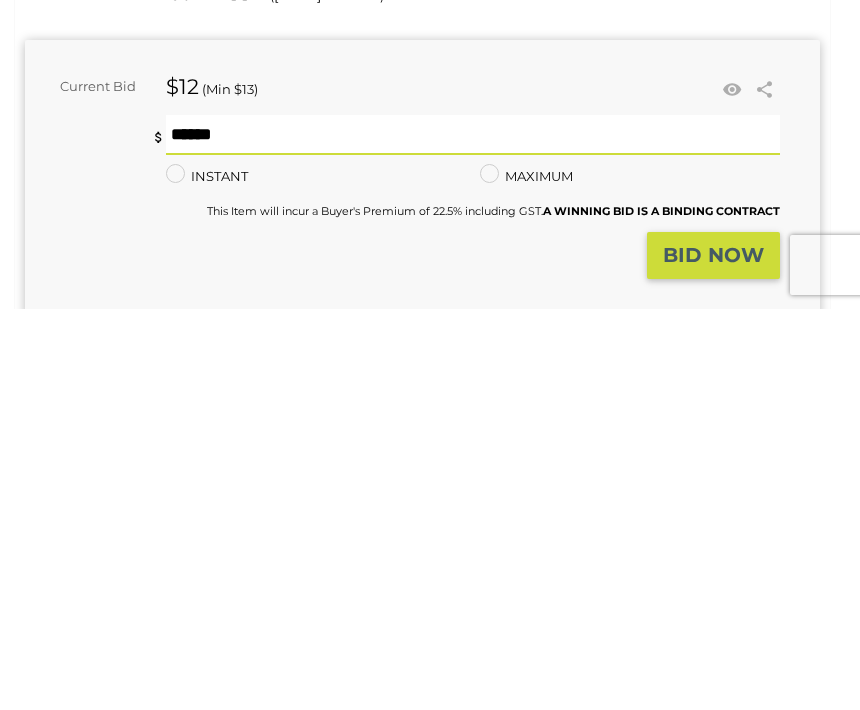 click on "BID NOW" at bounding box center (713, 656) 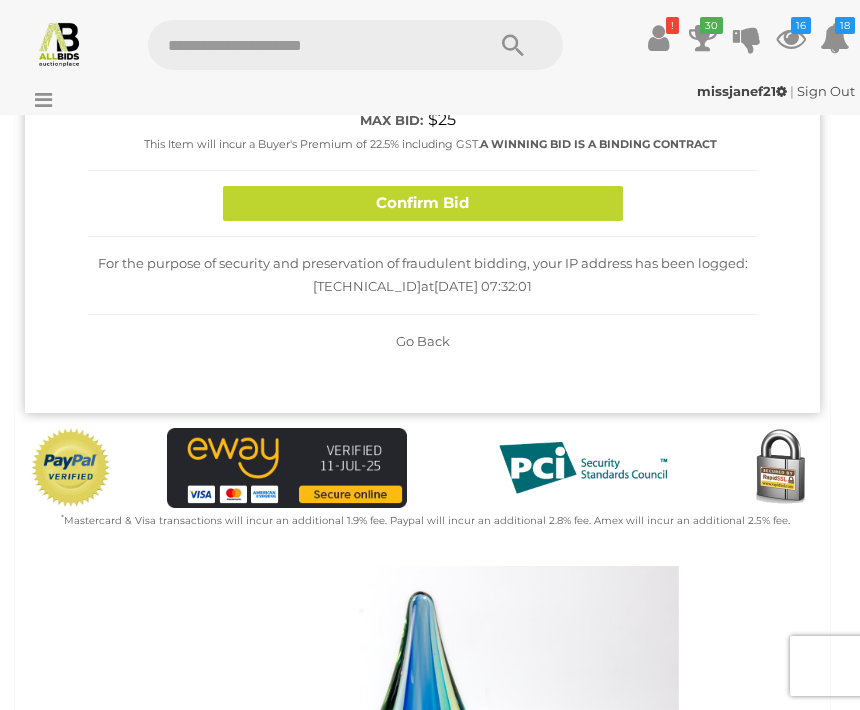 click on "For the purpose of security and preservation of fraudulent bidding, your IP address has been logged:
[TECHNICAL_ID]
at
[DATE] 07:32:01" at bounding box center [422, 276] 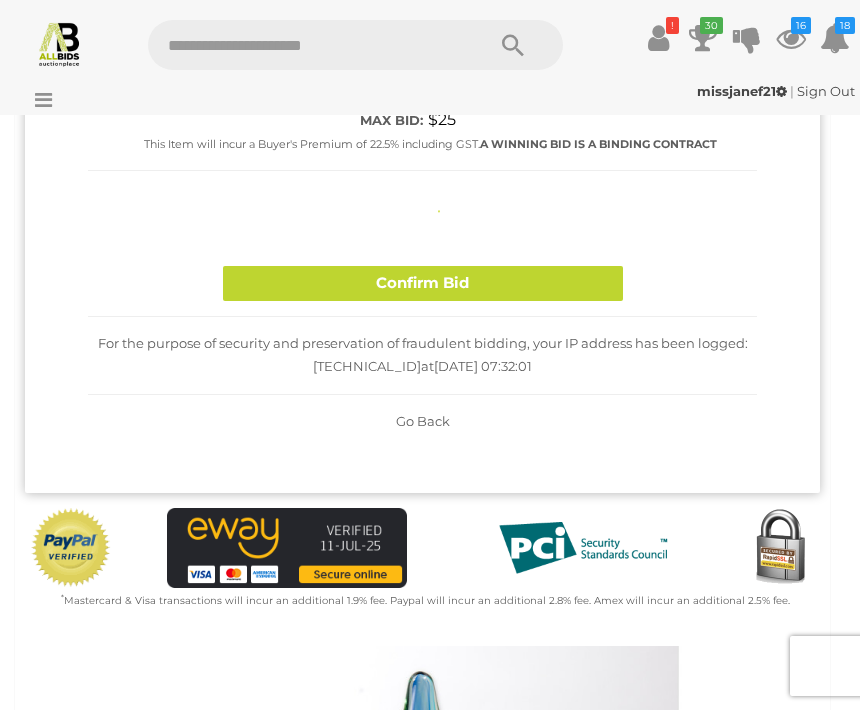 type 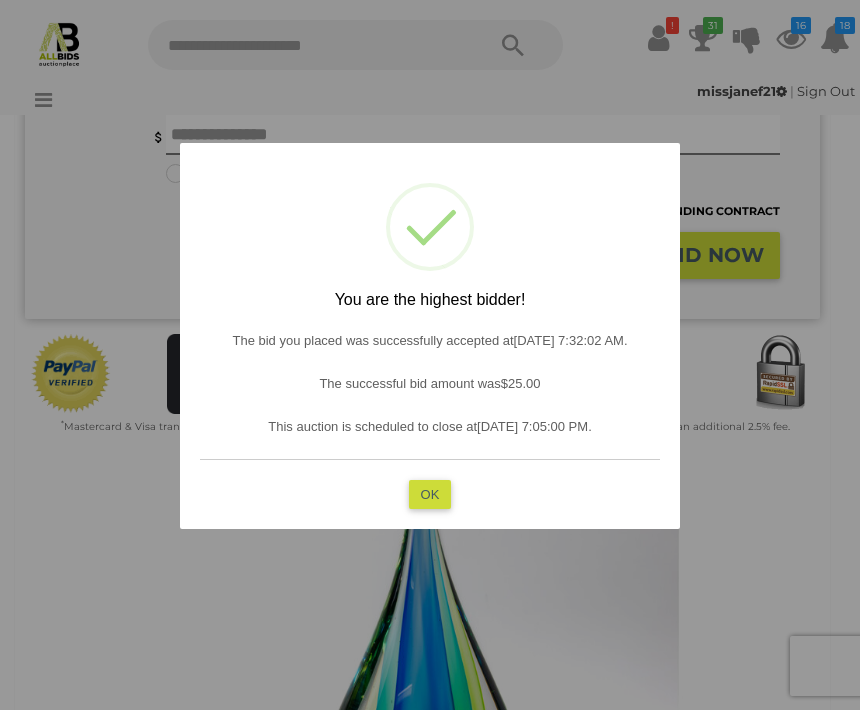 click on "OK" at bounding box center [430, 494] 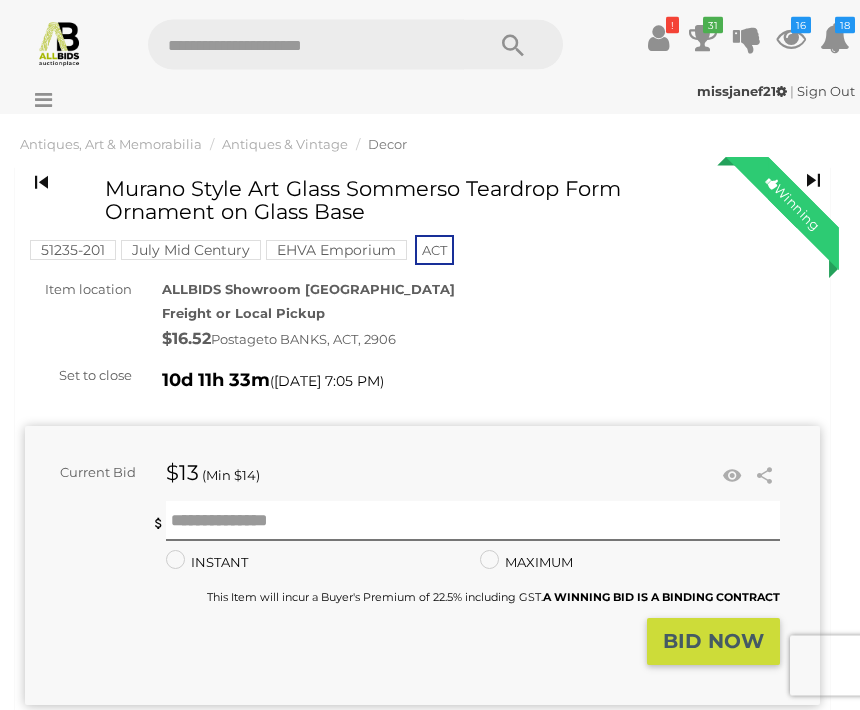 scroll, scrollTop: 0, scrollLeft: 0, axis: both 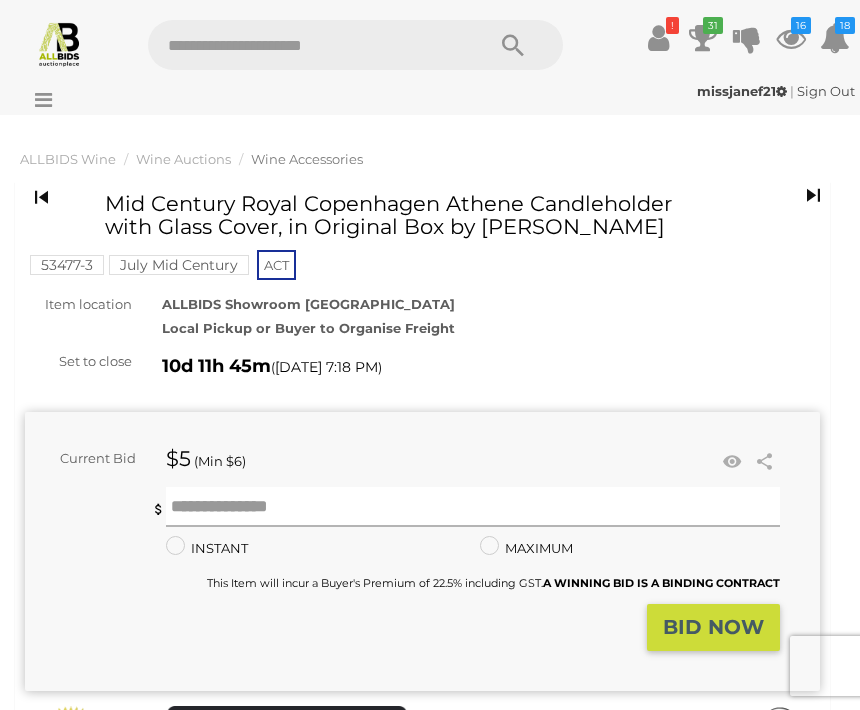 click at bounding box center [473, 507] 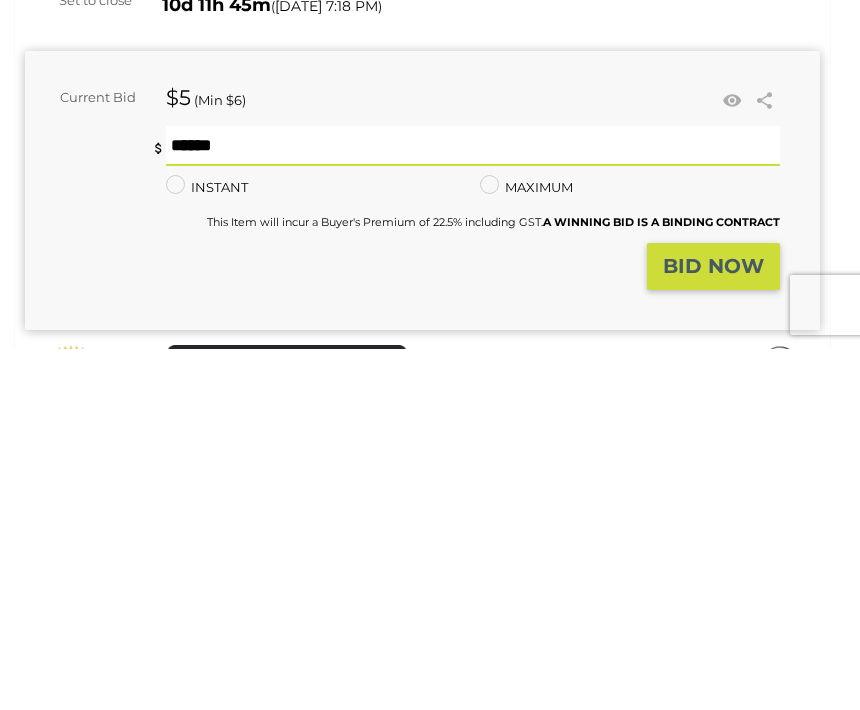 type on "**" 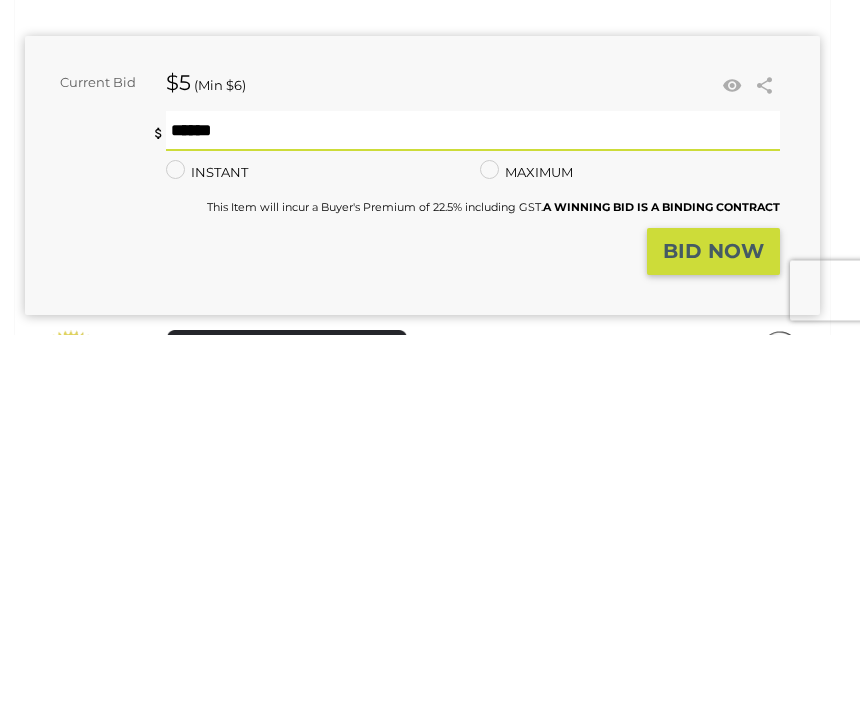 click on "BID NOW" at bounding box center [713, 627] 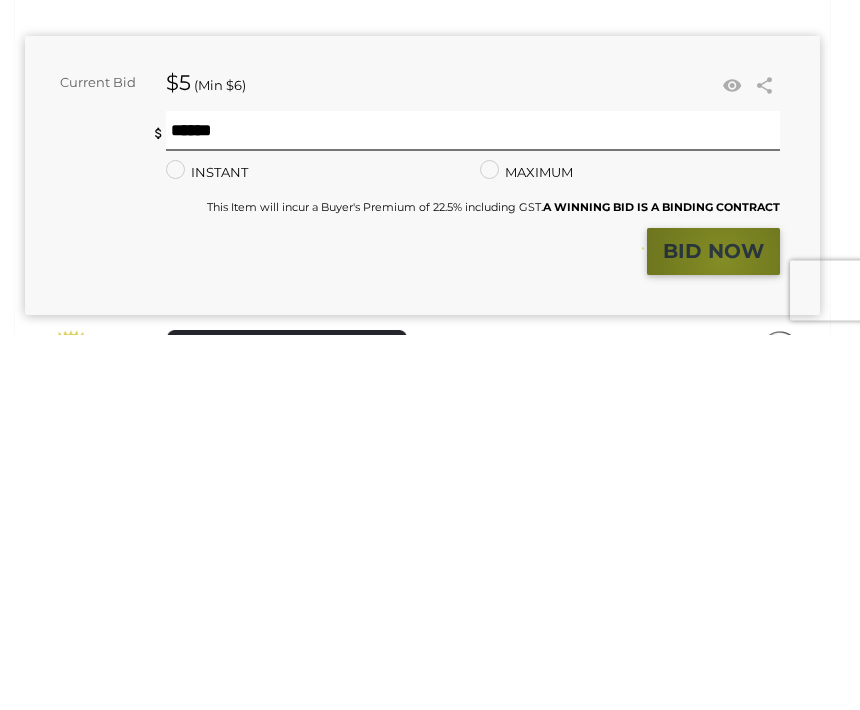 scroll, scrollTop: 376, scrollLeft: 0, axis: vertical 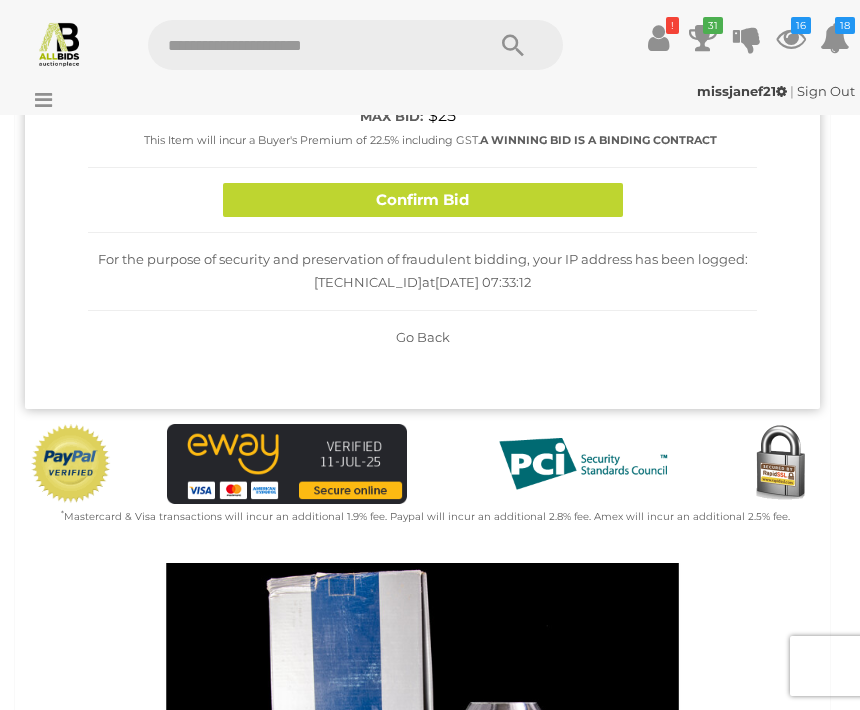 click on "Confirm Bid" at bounding box center (423, 200) 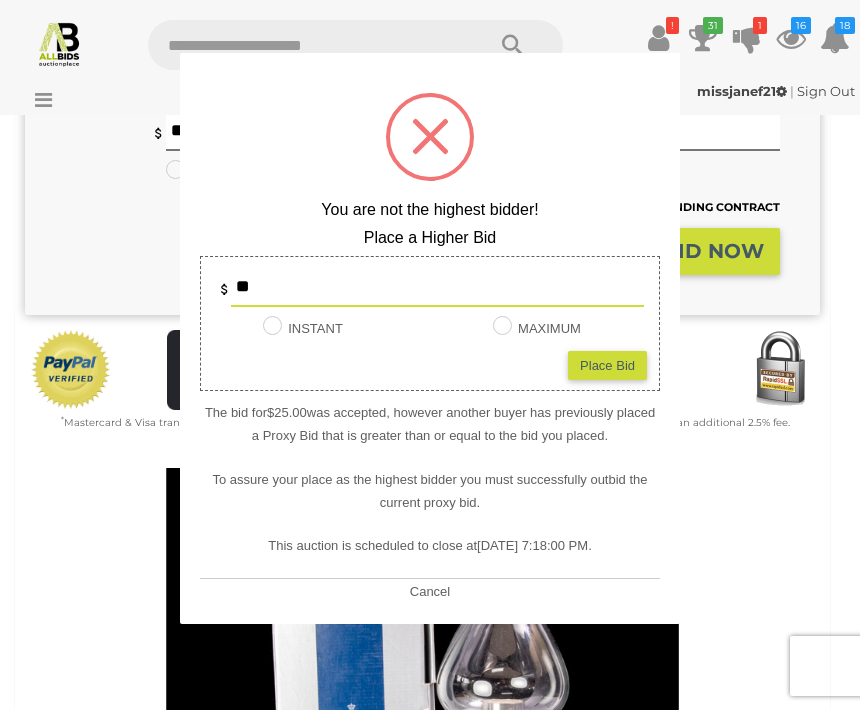 type 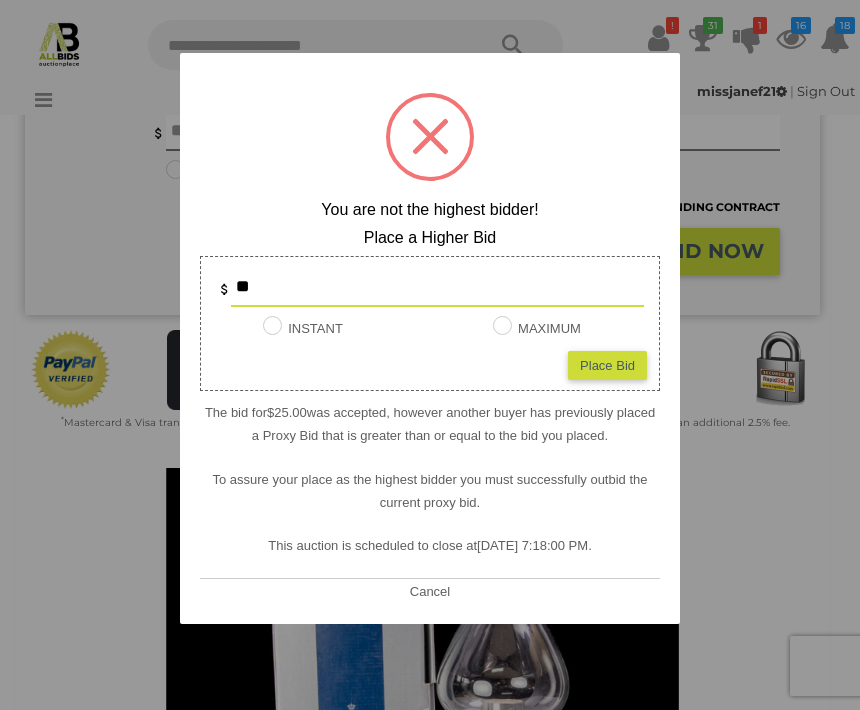 click on "Cancel" at bounding box center (430, 591) 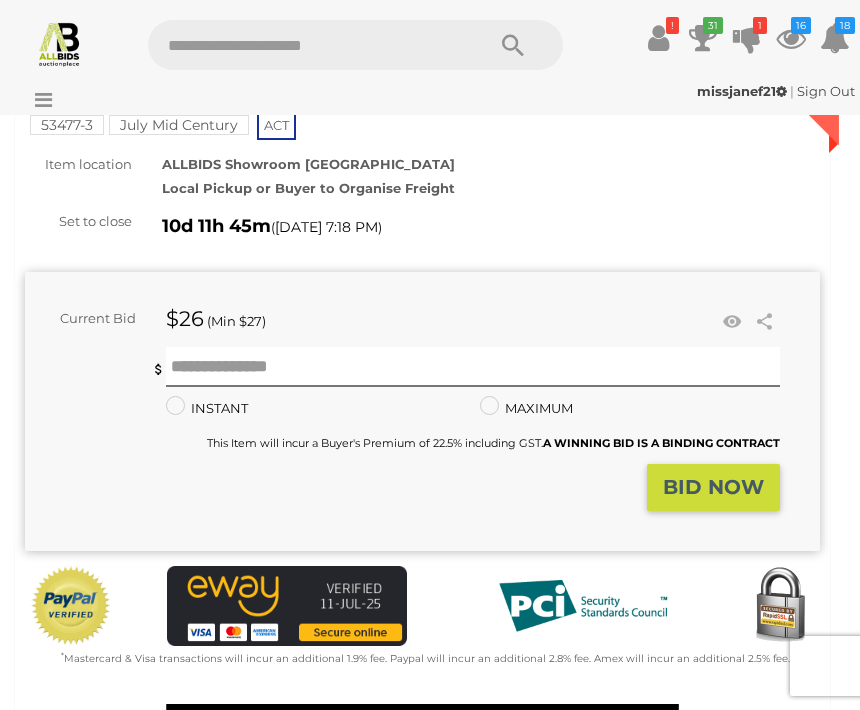 scroll, scrollTop: 139, scrollLeft: 0, axis: vertical 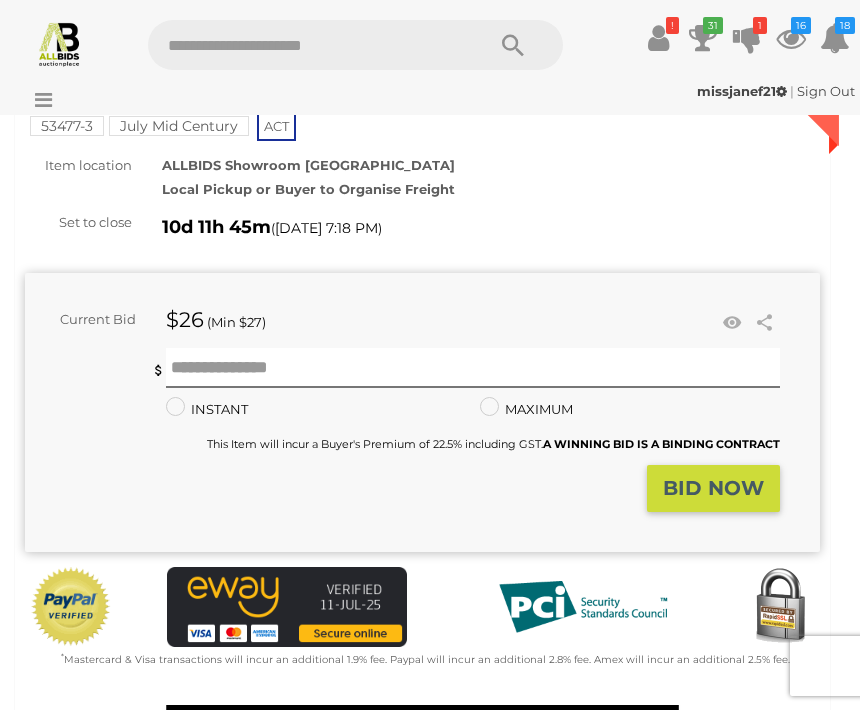 click at bounding box center (732, 323) 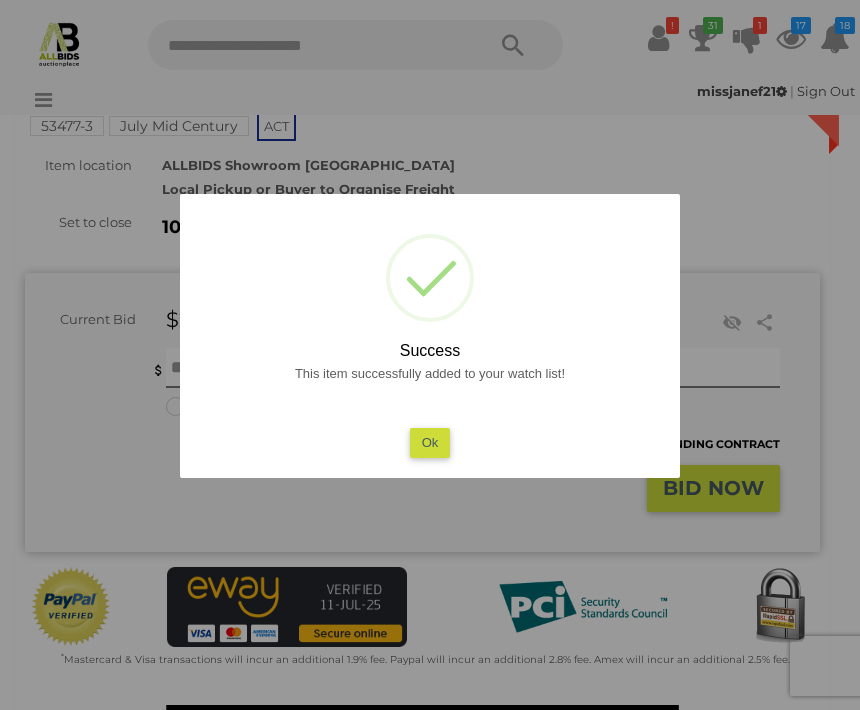 click on "Ok" at bounding box center [430, 442] 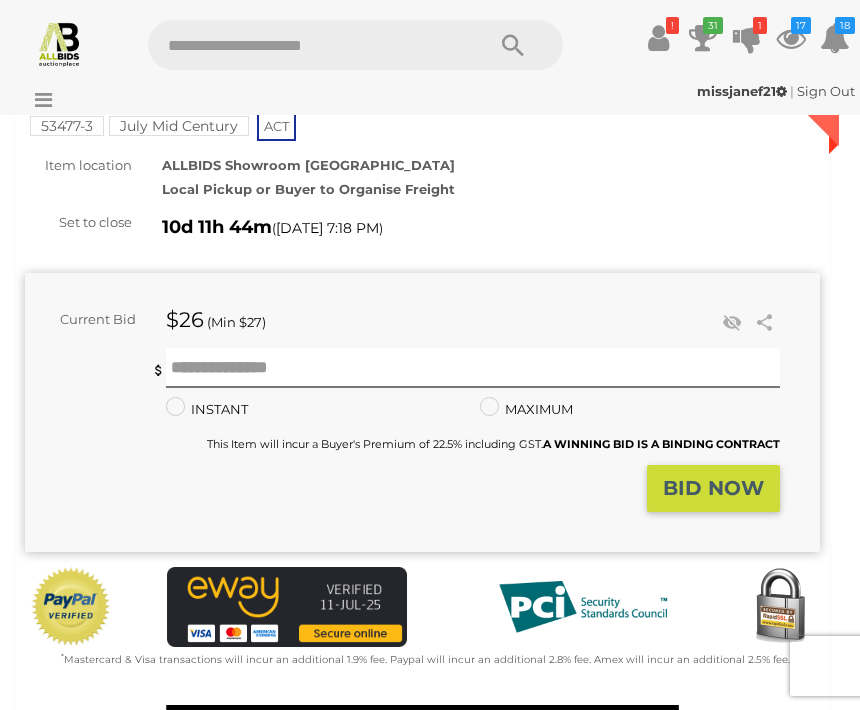 scroll, scrollTop: 0, scrollLeft: 0, axis: both 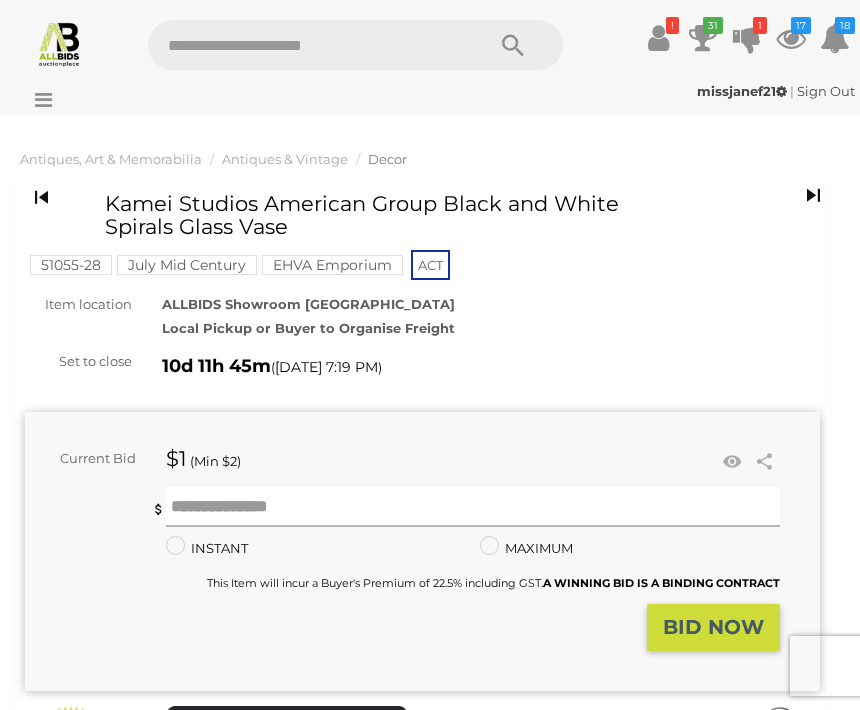 click at bounding box center (473, 507) 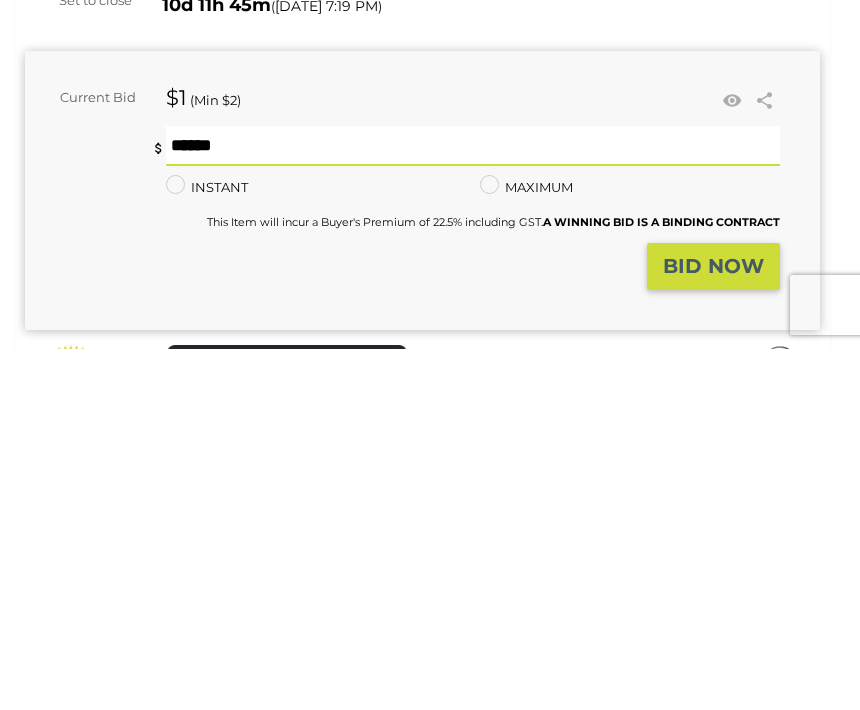 type on "**" 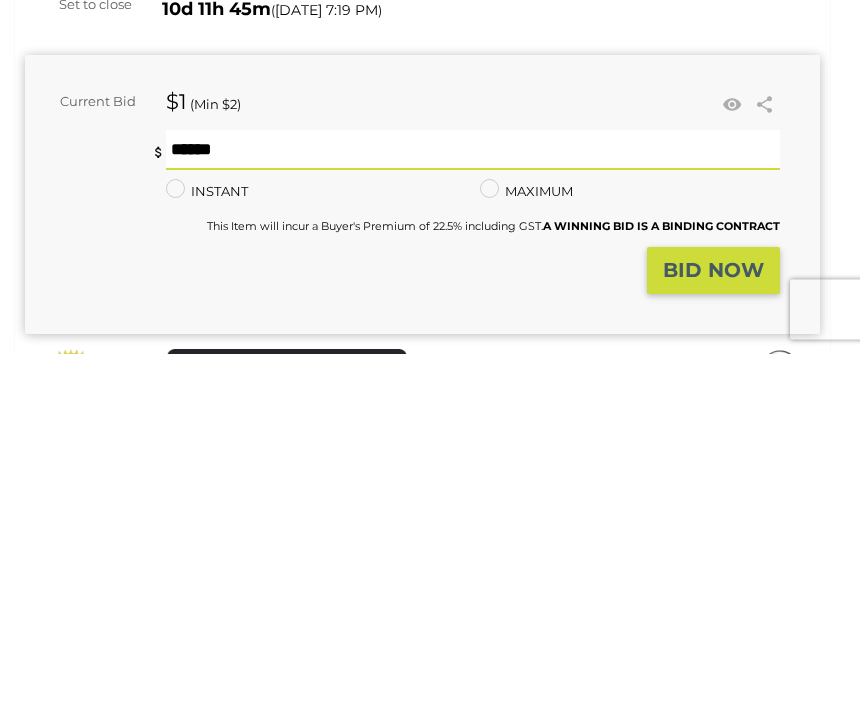 click on "BID NOW" at bounding box center (713, 627) 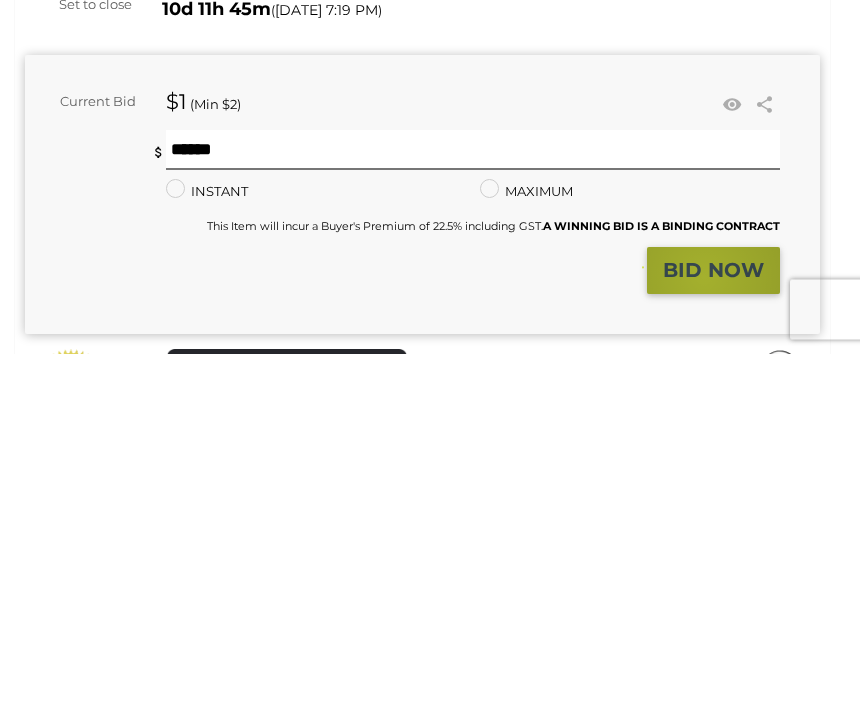 scroll, scrollTop: 357, scrollLeft: 0, axis: vertical 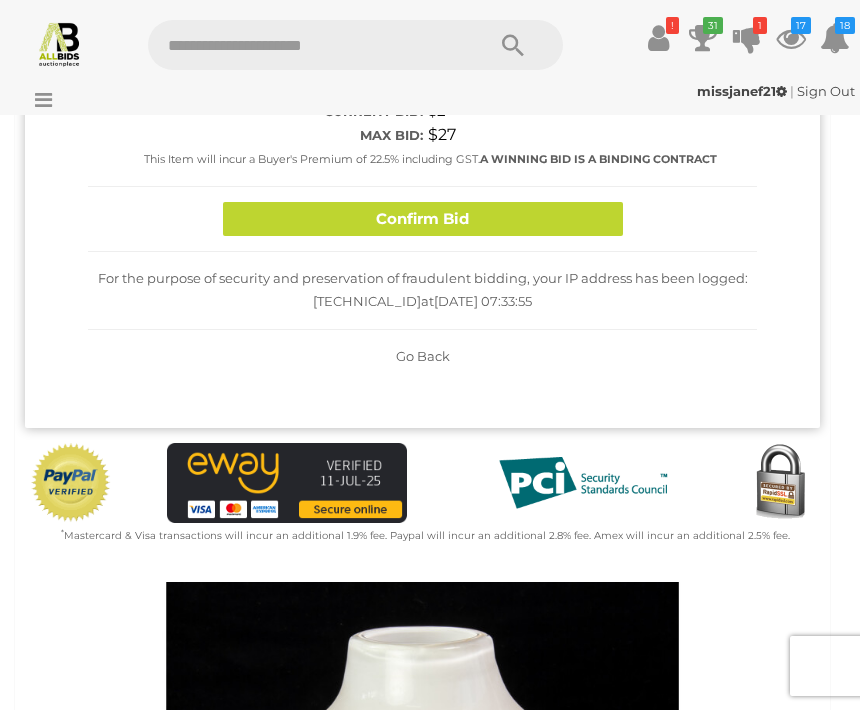 click on "Confirm Bid" at bounding box center (423, 219) 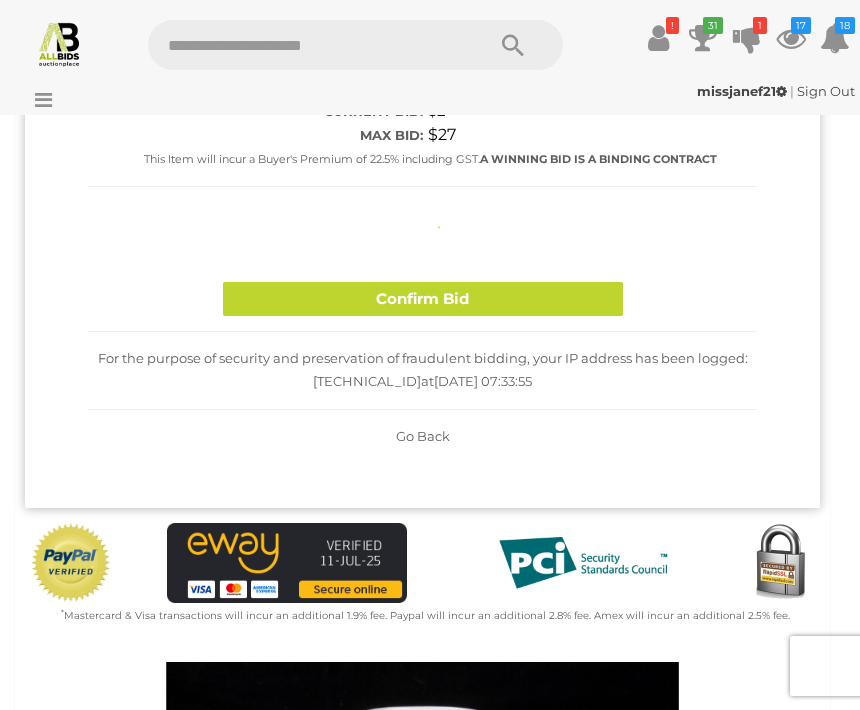 type 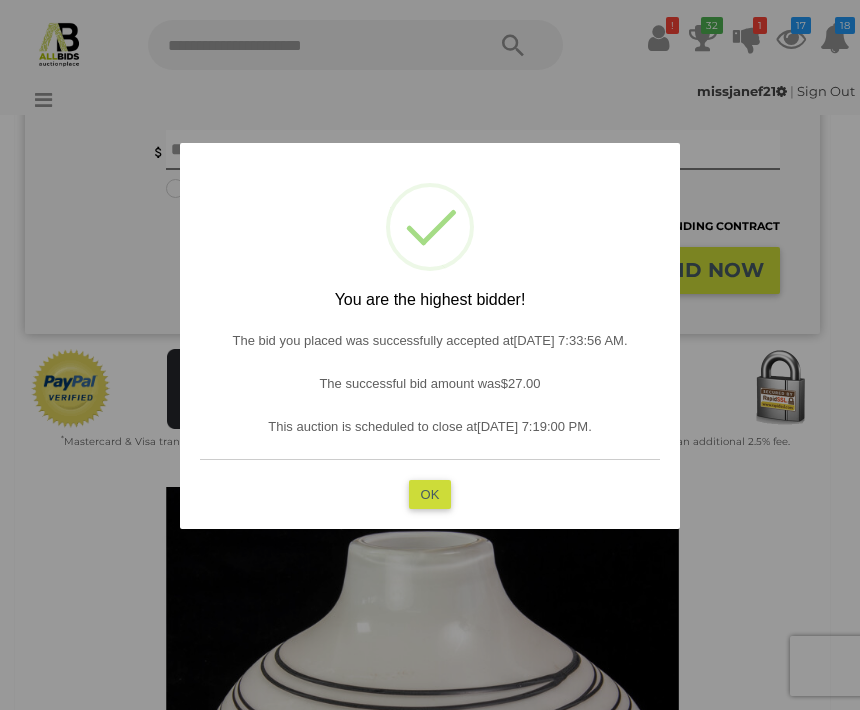 click on "OK" at bounding box center [430, 494] 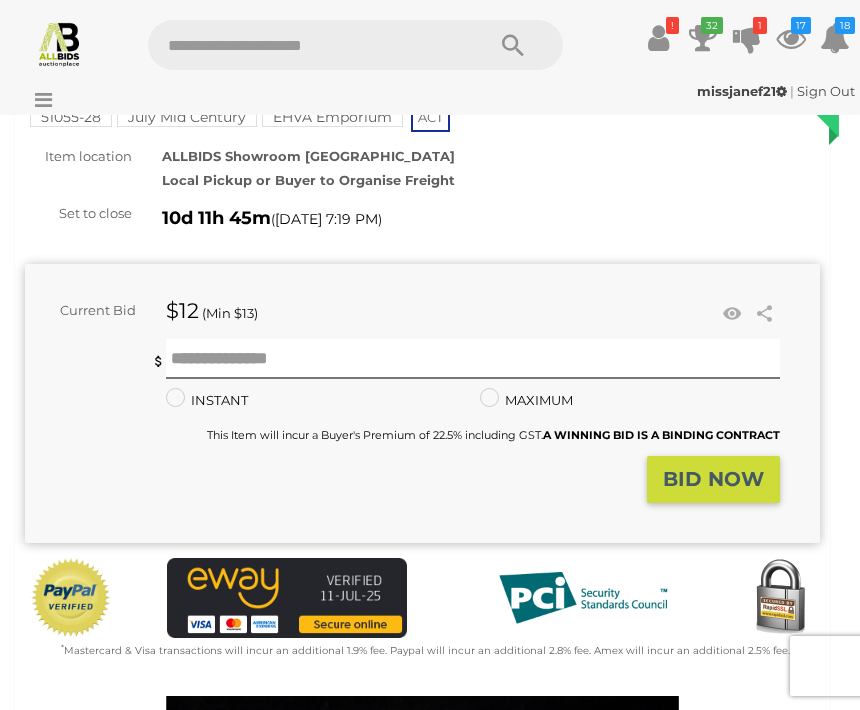 scroll, scrollTop: 0, scrollLeft: 0, axis: both 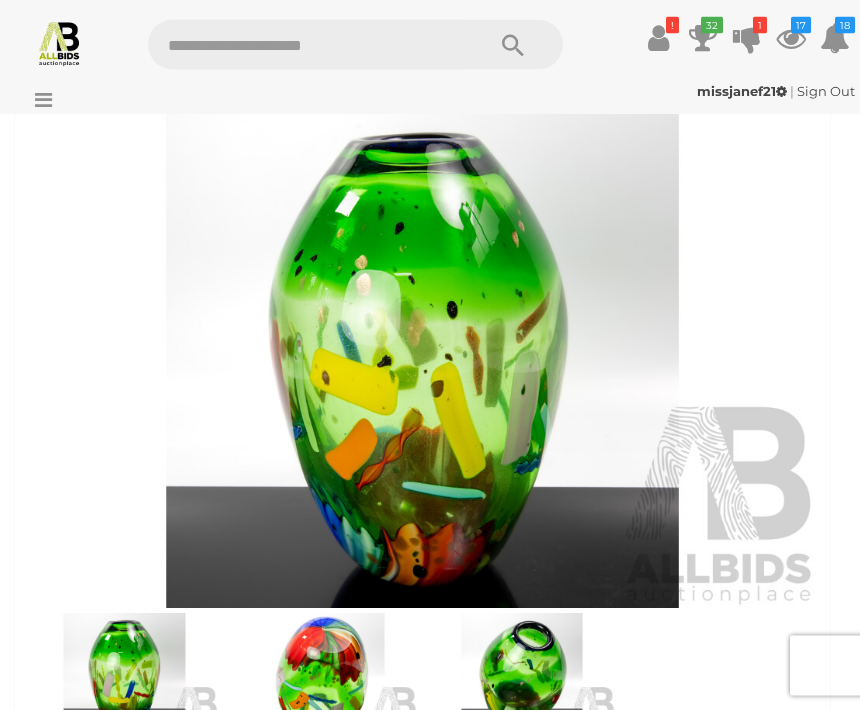 click at bounding box center (422, 353) 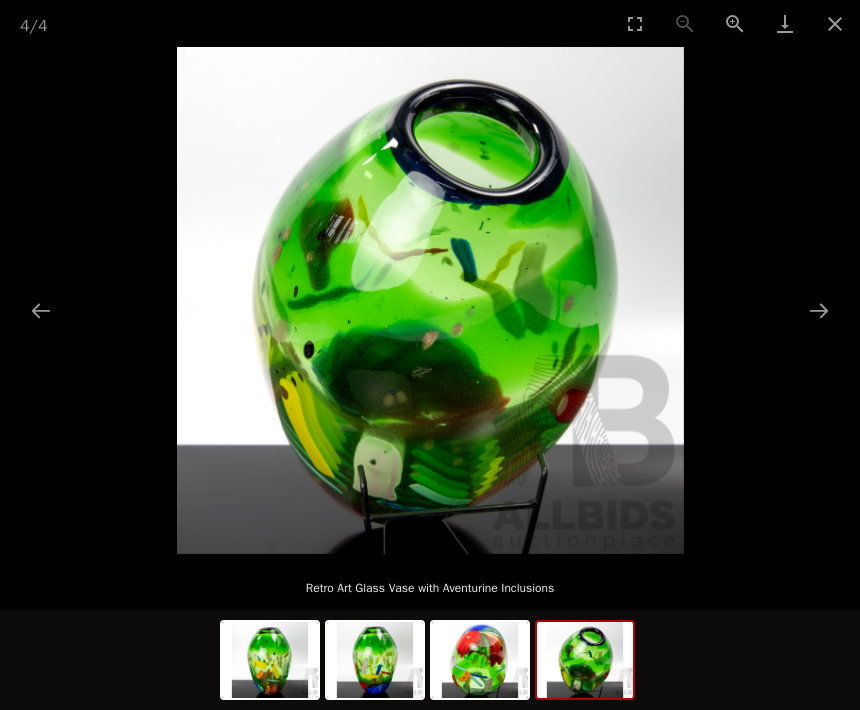 click at bounding box center (835, 23) 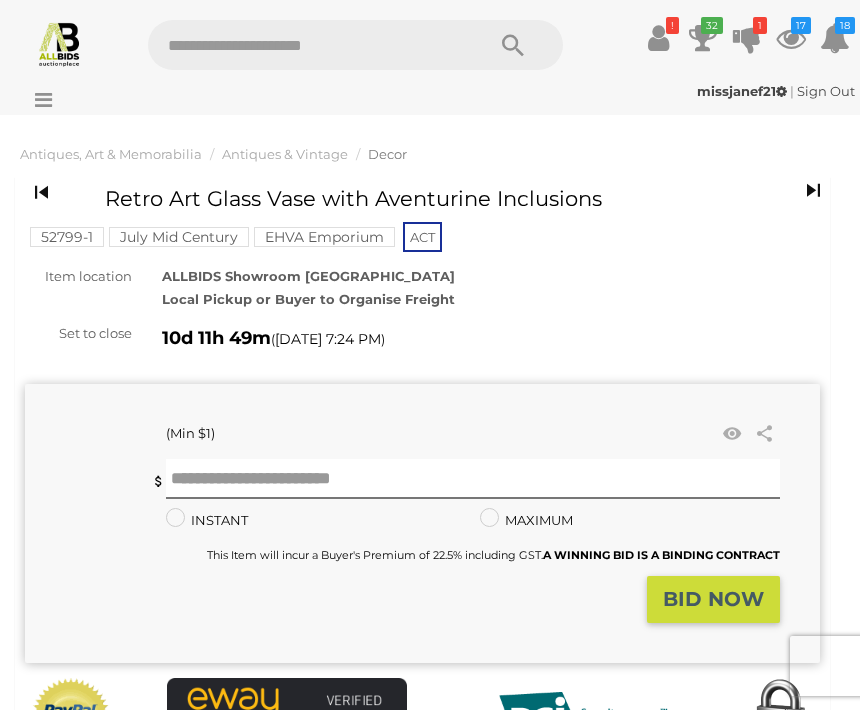scroll, scrollTop: 0, scrollLeft: 0, axis: both 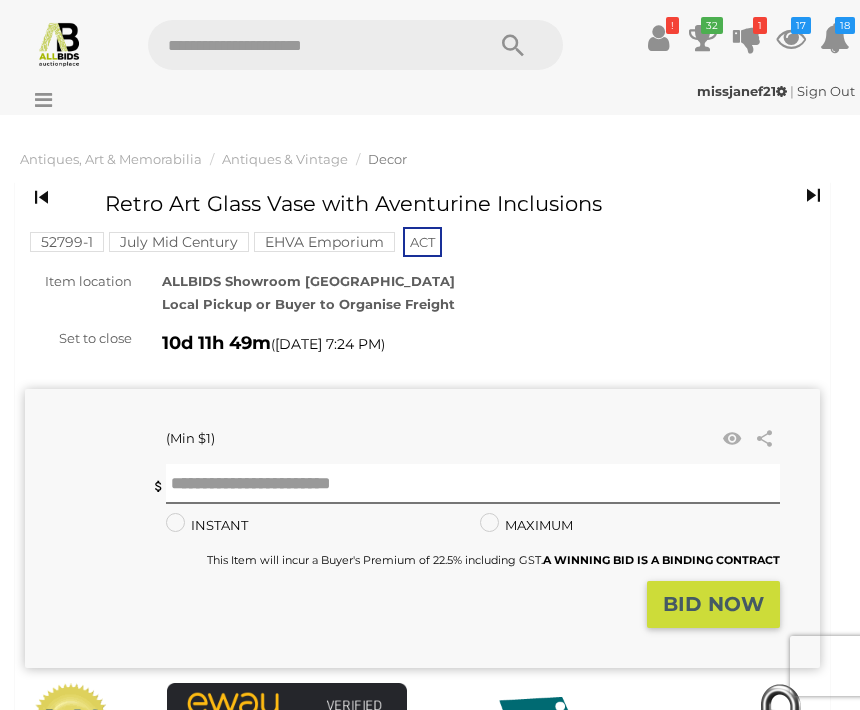 click at bounding box center (732, 439) 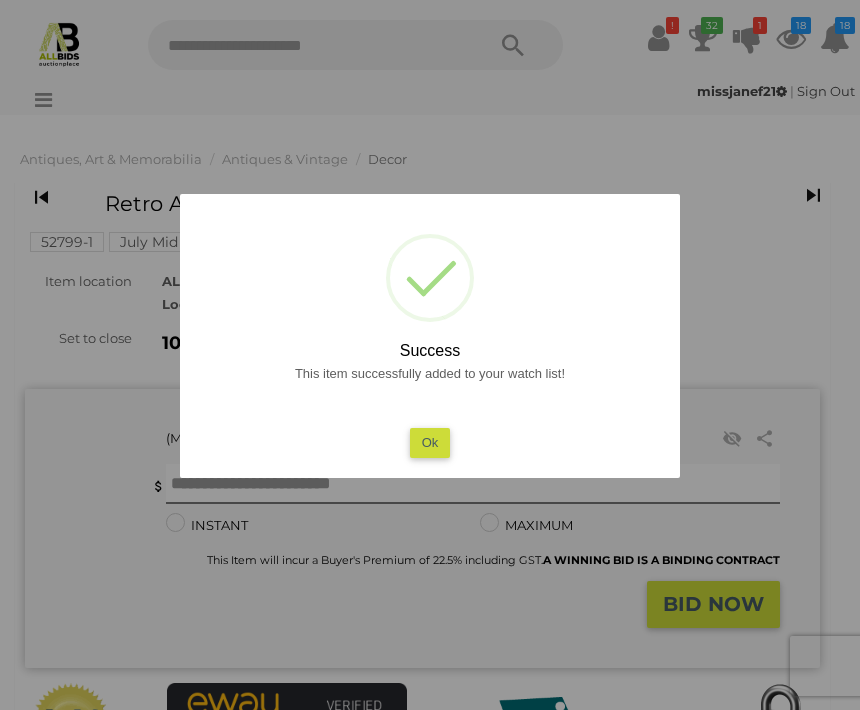 click on "Ok" at bounding box center (430, 442) 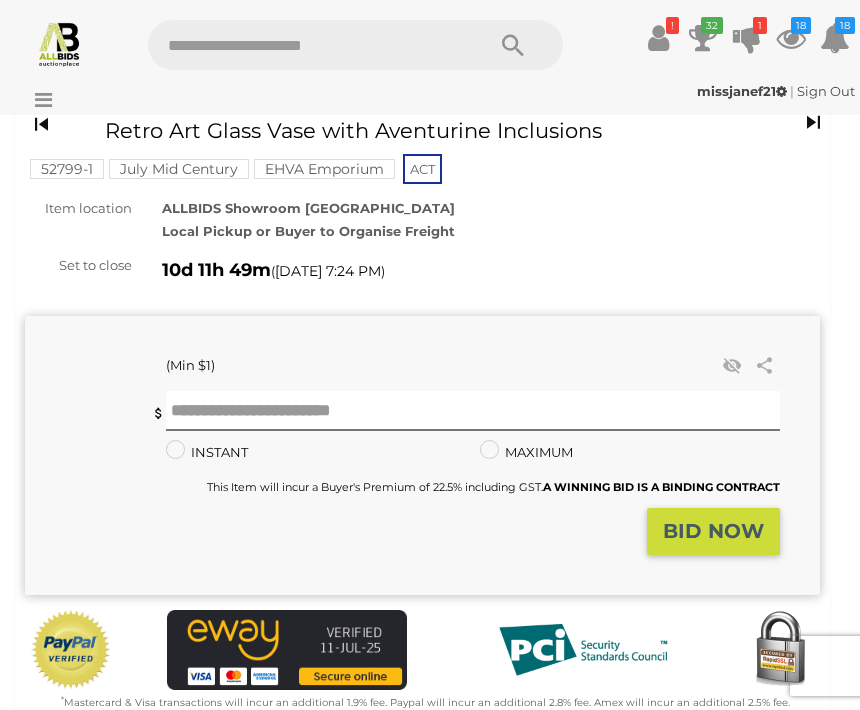 scroll, scrollTop: 0, scrollLeft: 0, axis: both 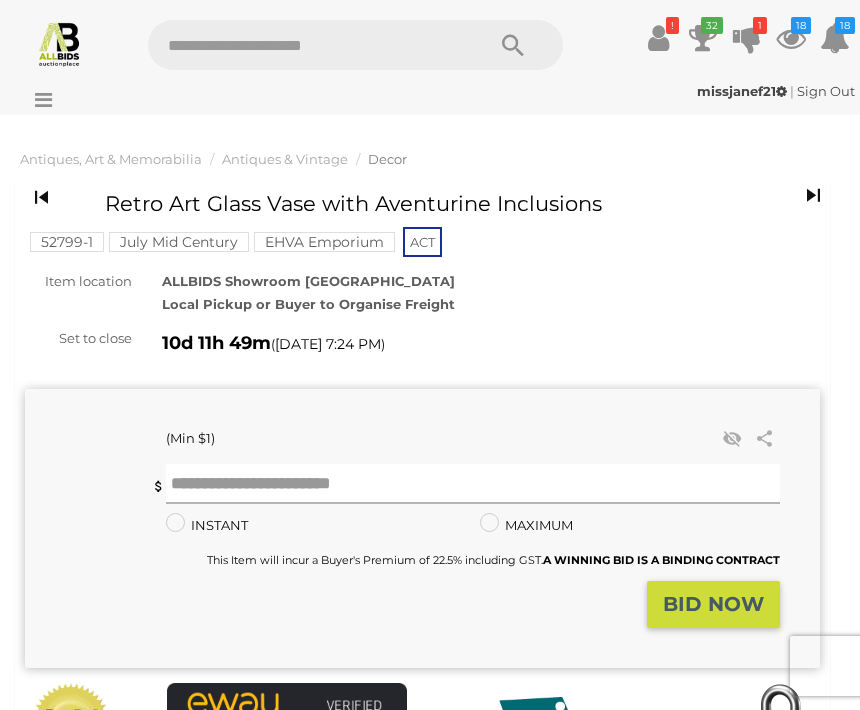 click at bounding box center [473, 484] 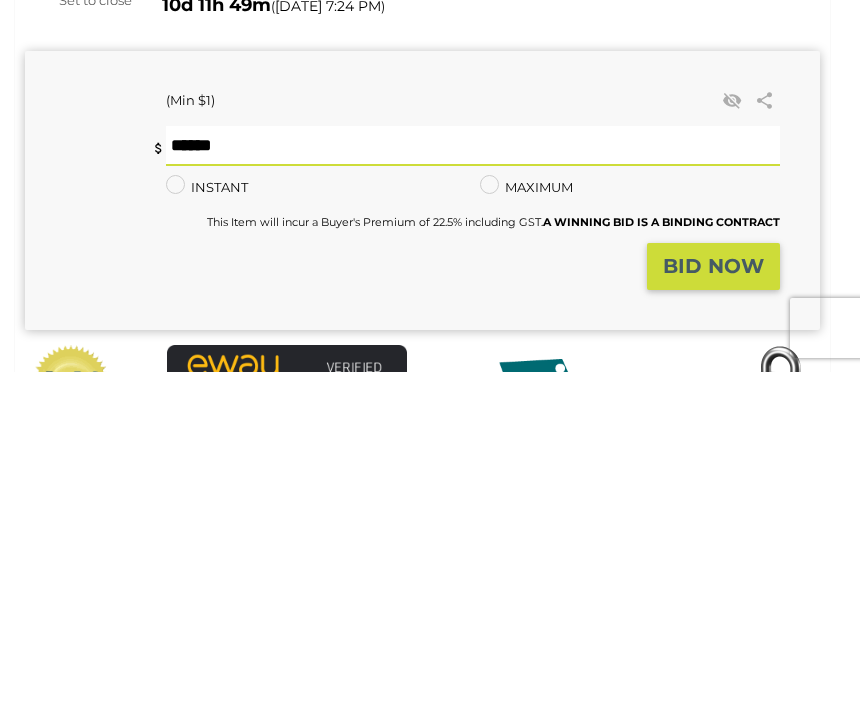 type on "**" 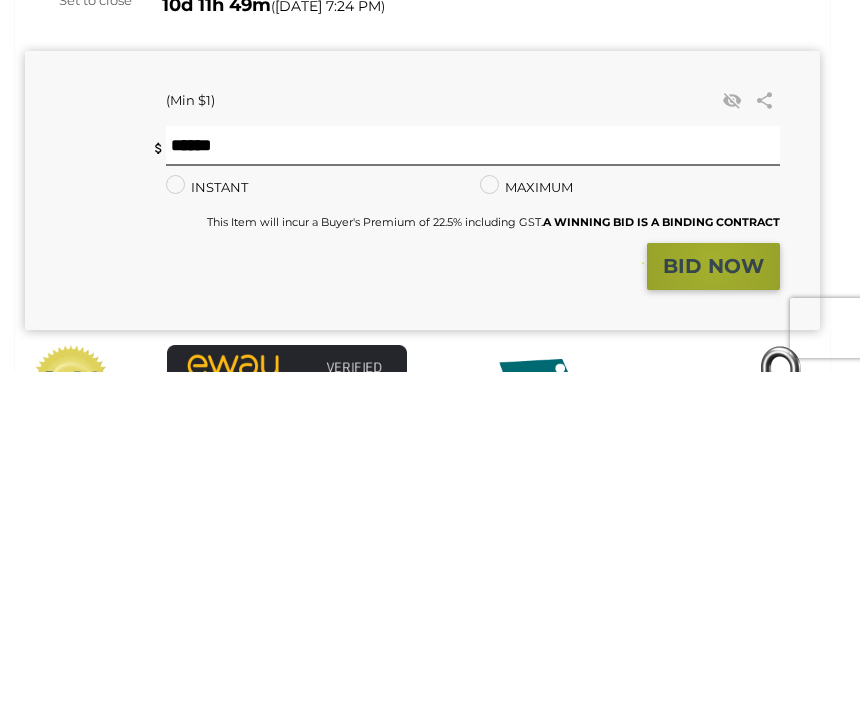 scroll, scrollTop: 338, scrollLeft: 0, axis: vertical 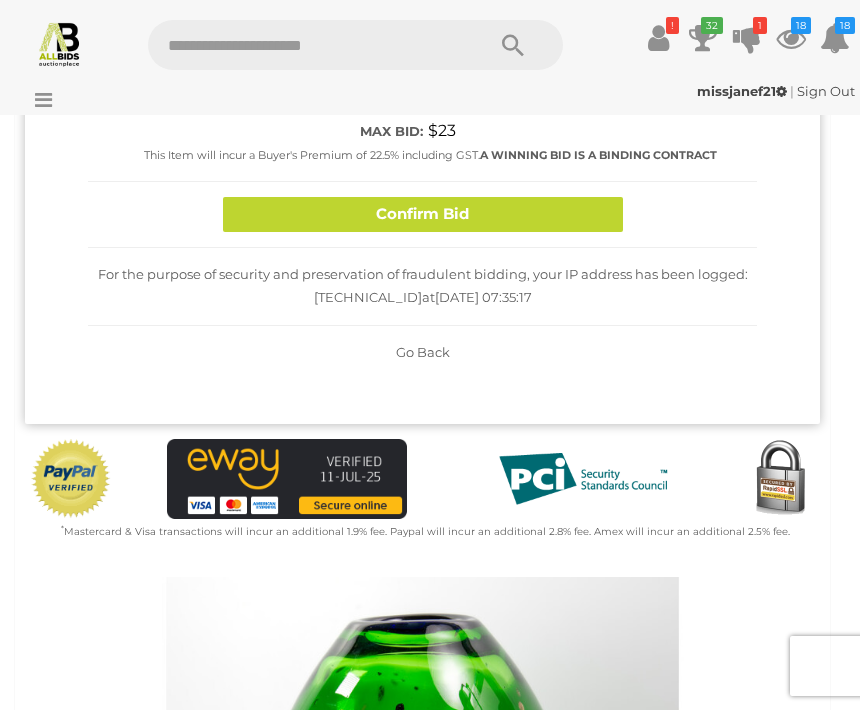 click on "Confirm Bid" at bounding box center [423, 214] 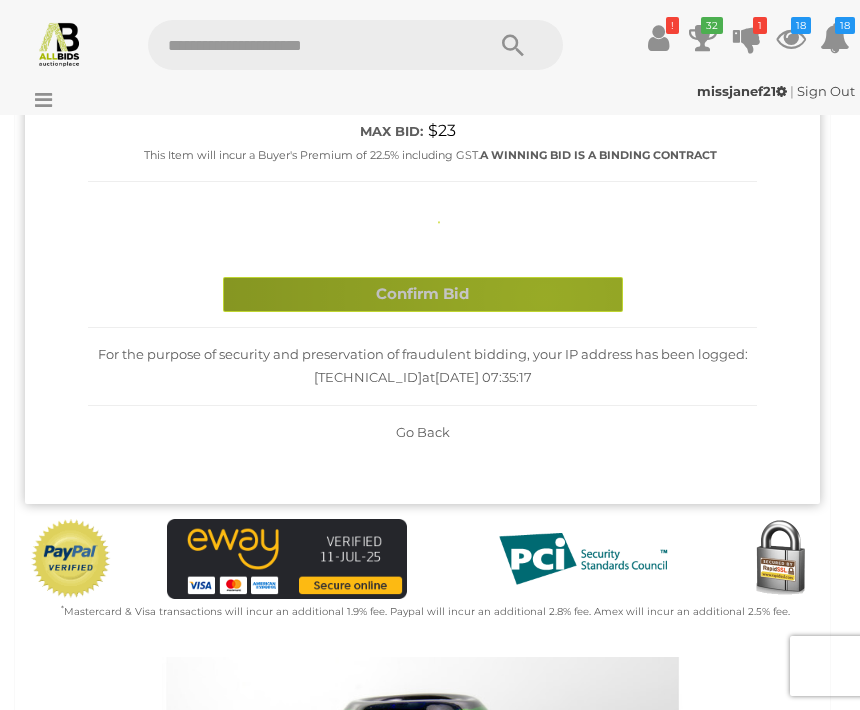 type 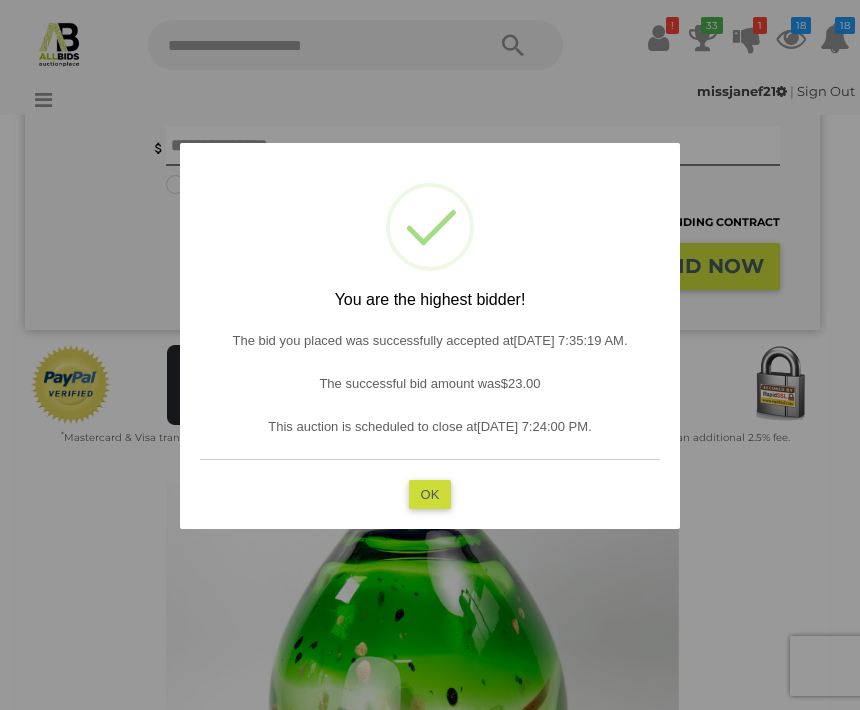 click on "OK" at bounding box center [430, 494] 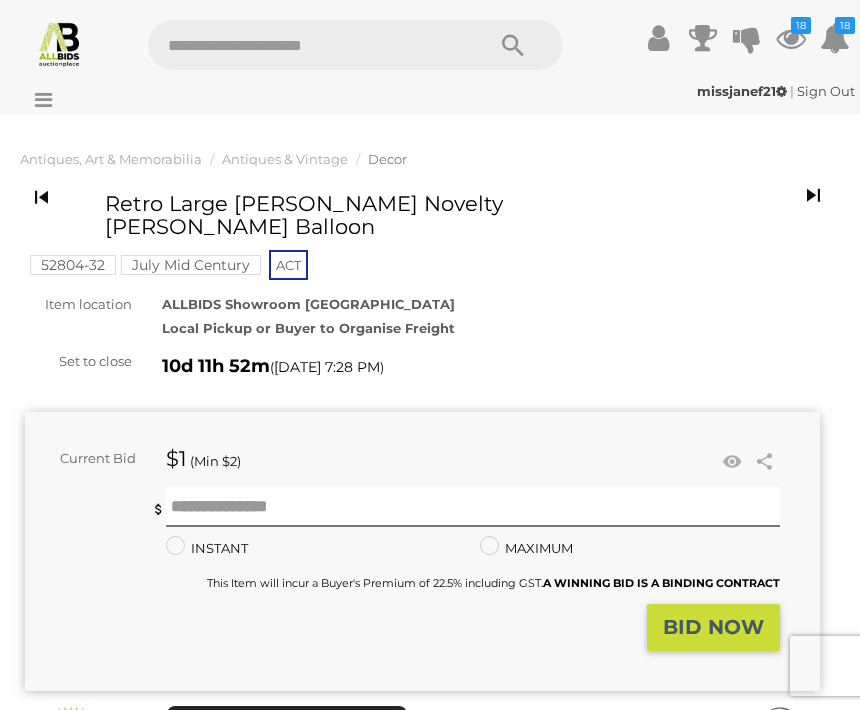 scroll, scrollTop: 0, scrollLeft: 0, axis: both 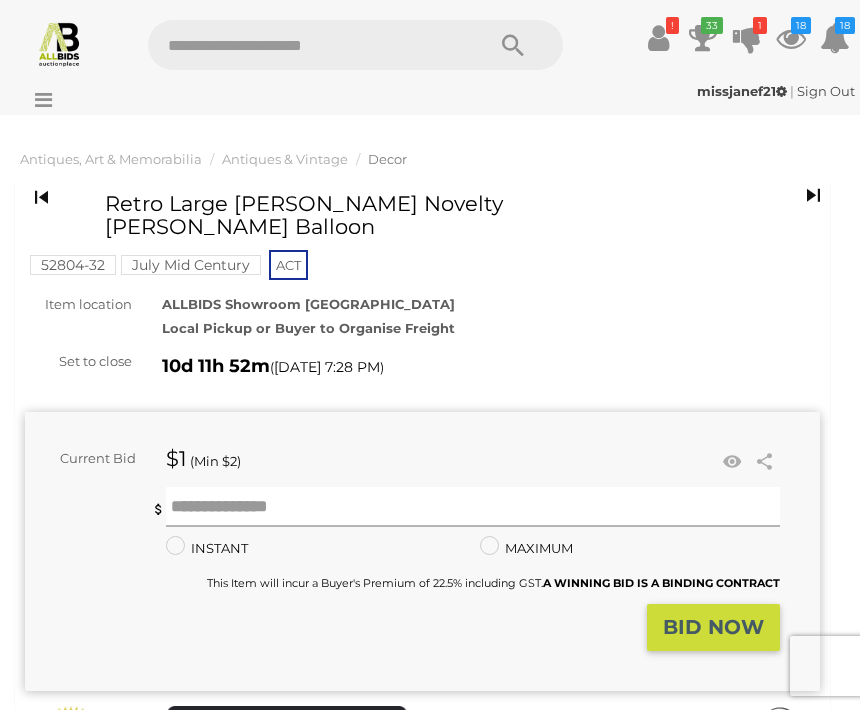 click at bounding box center (473, 507) 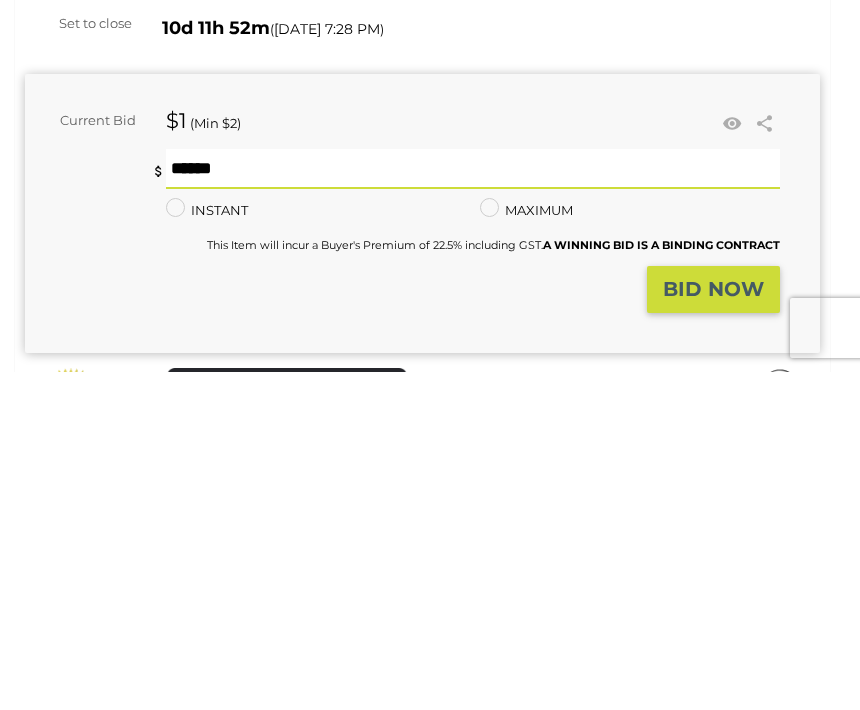 type on "**" 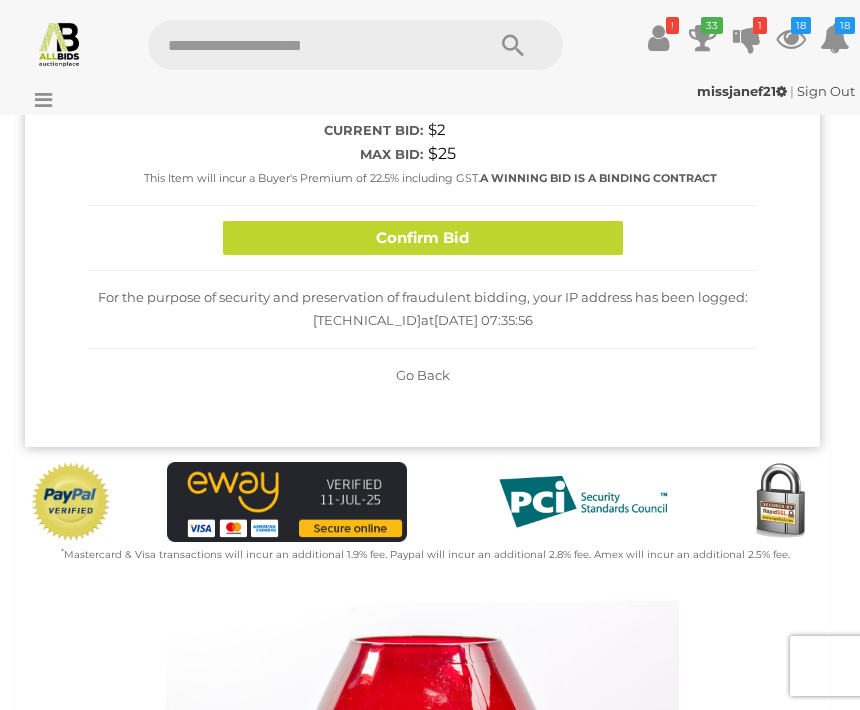 click on "Confirm Bid" at bounding box center [423, 238] 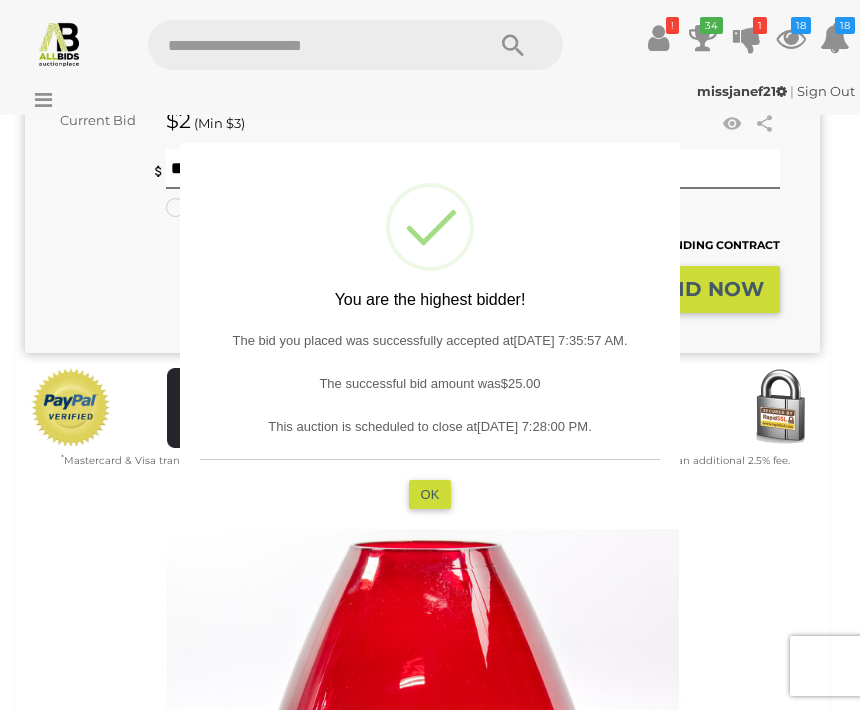 type 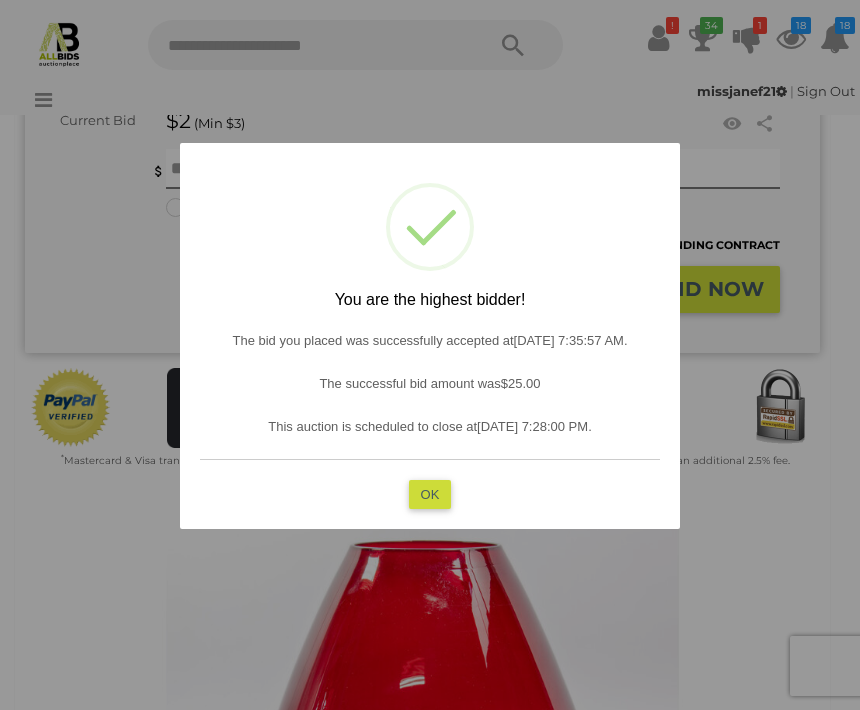 click on "OK" at bounding box center (430, 494) 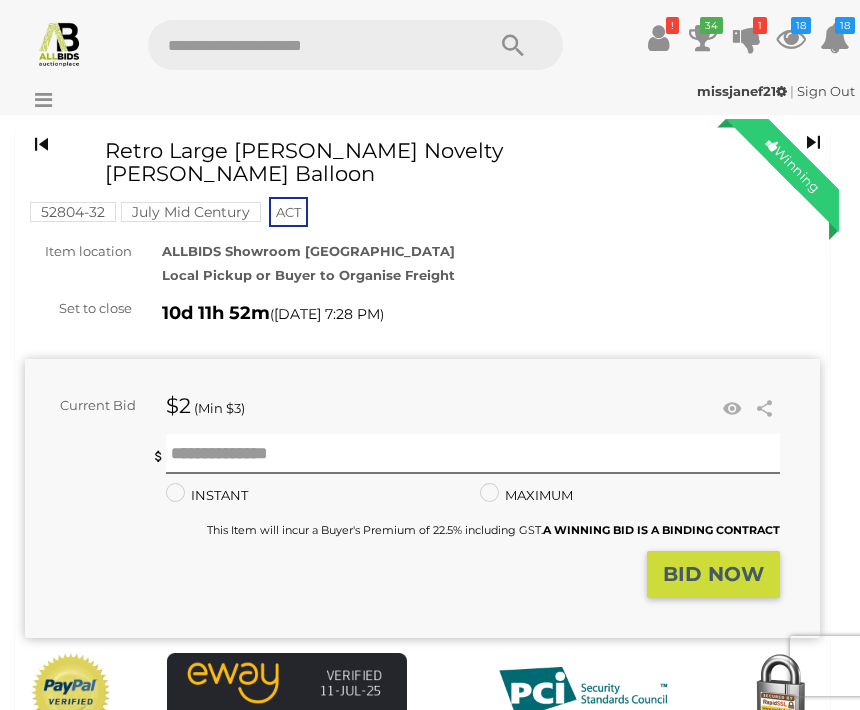 scroll, scrollTop: 0, scrollLeft: 0, axis: both 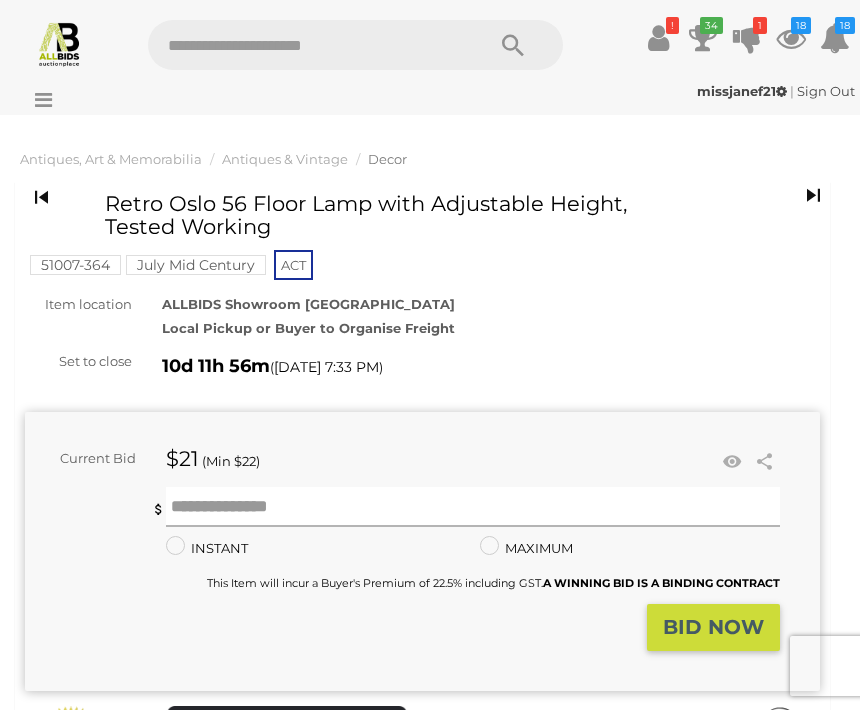 click at bounding box center (473, 507) 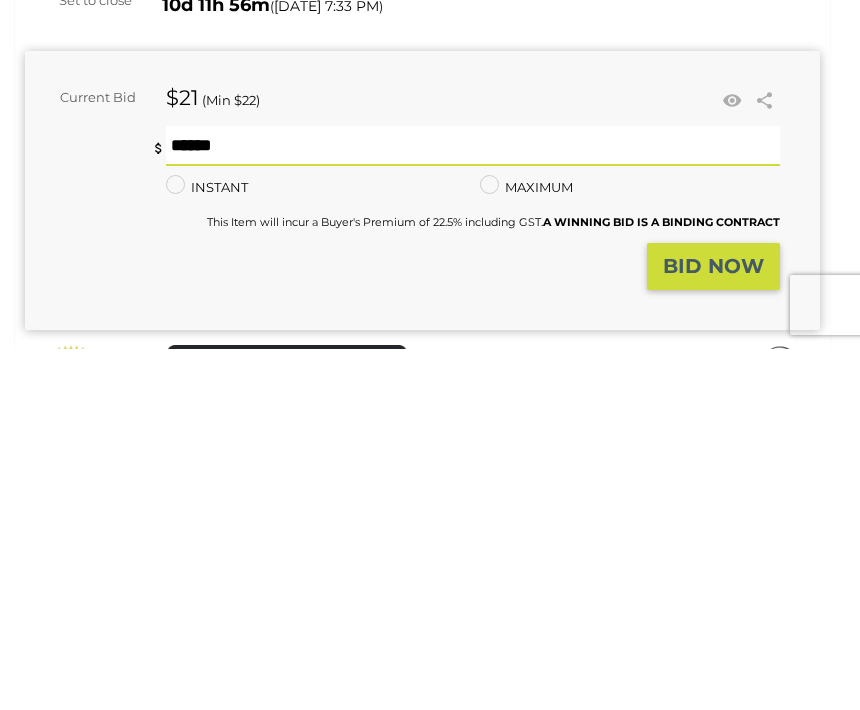 type on "**" 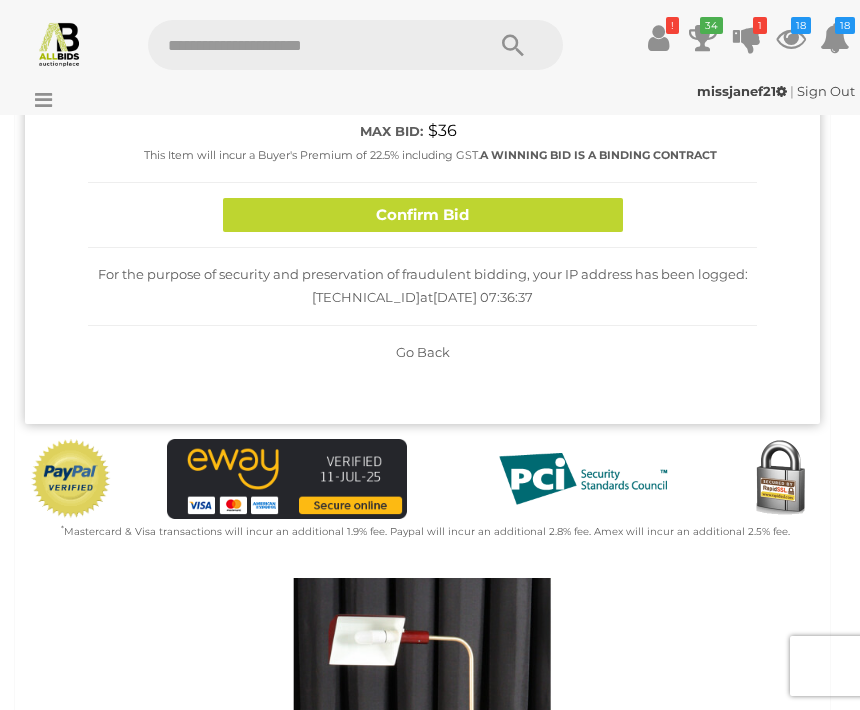 click on "Confirm Bid" at bounding box center (423, 215) 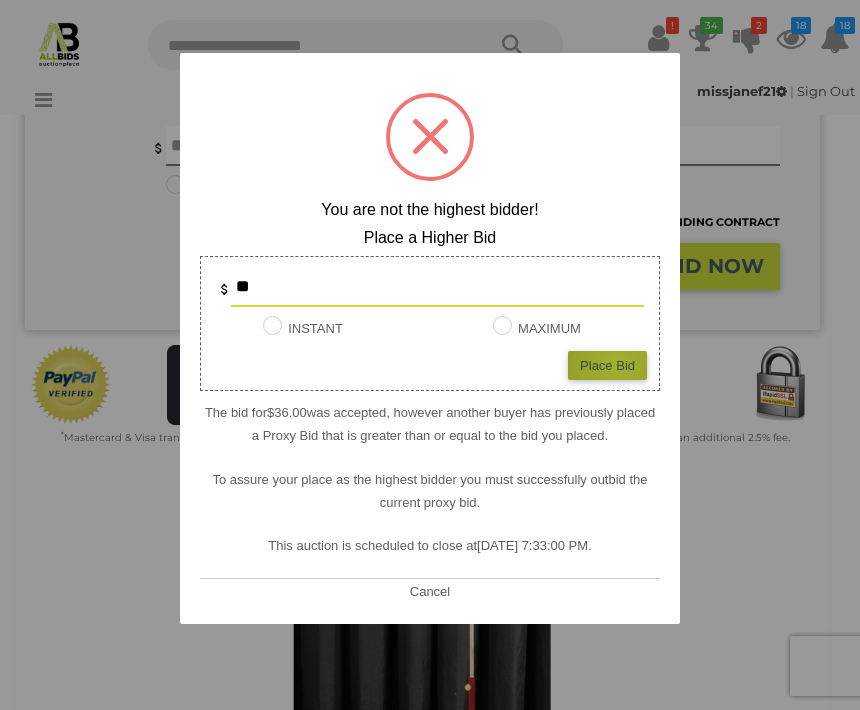 click on "Place Bid" at bounding box center (607, 365) 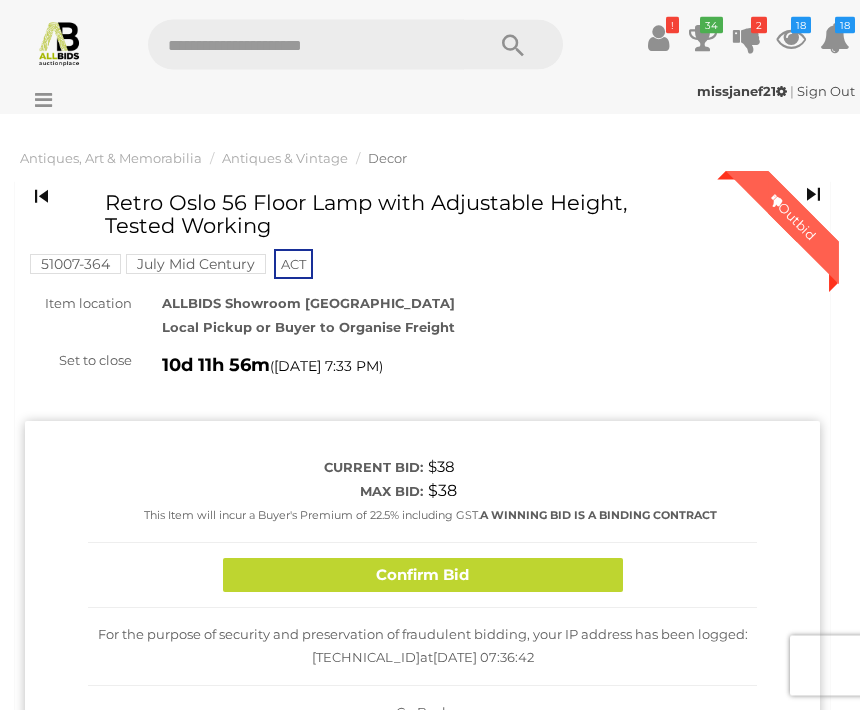 scroll, scrollTop: 0, scrollLeft: 0, axis: both 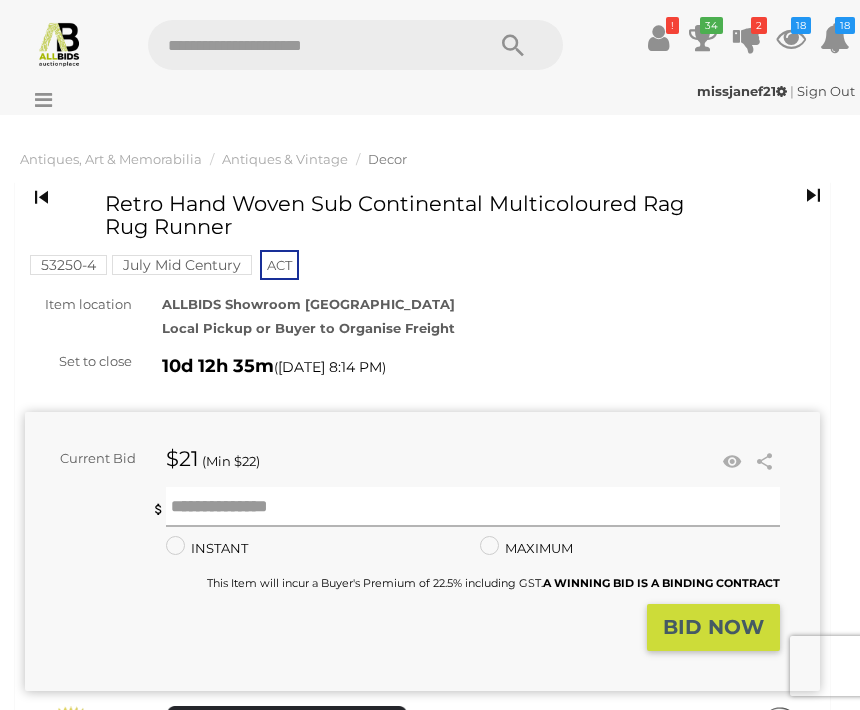 click at bounding box center (473, 507) 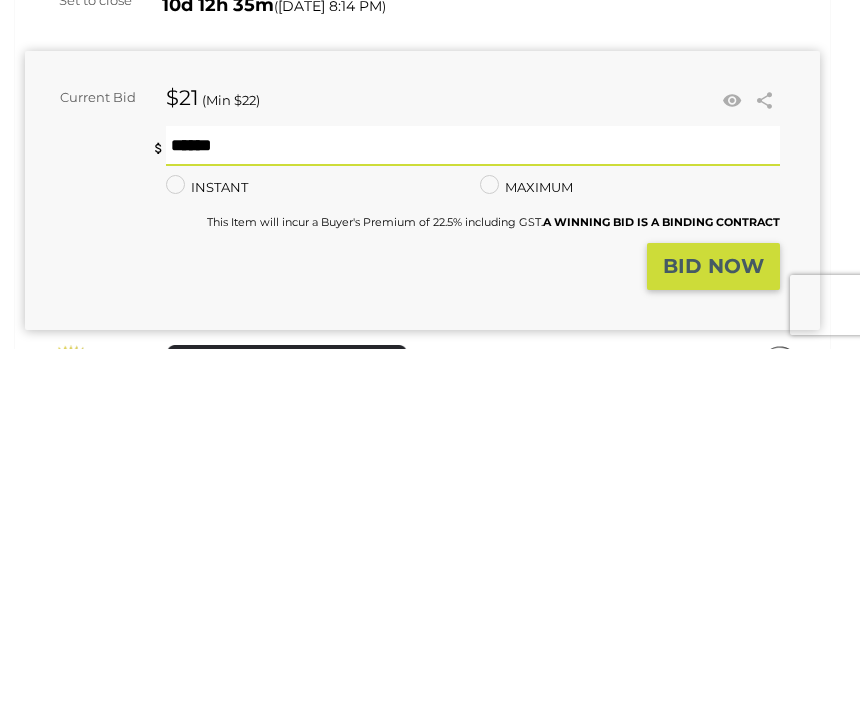 type on "**" 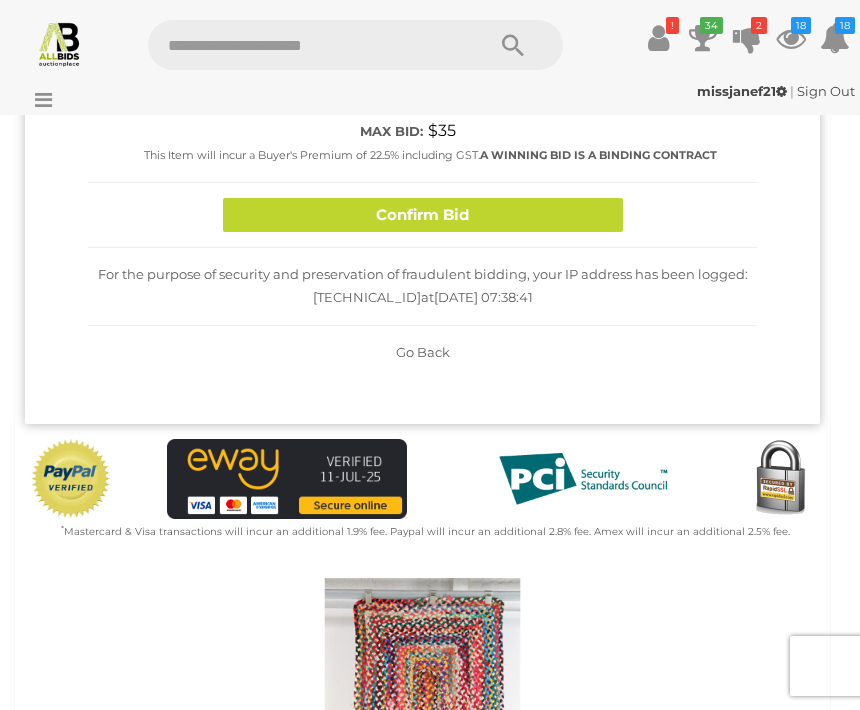 click on "Confirm Bid" at bounding box center (423, 215) 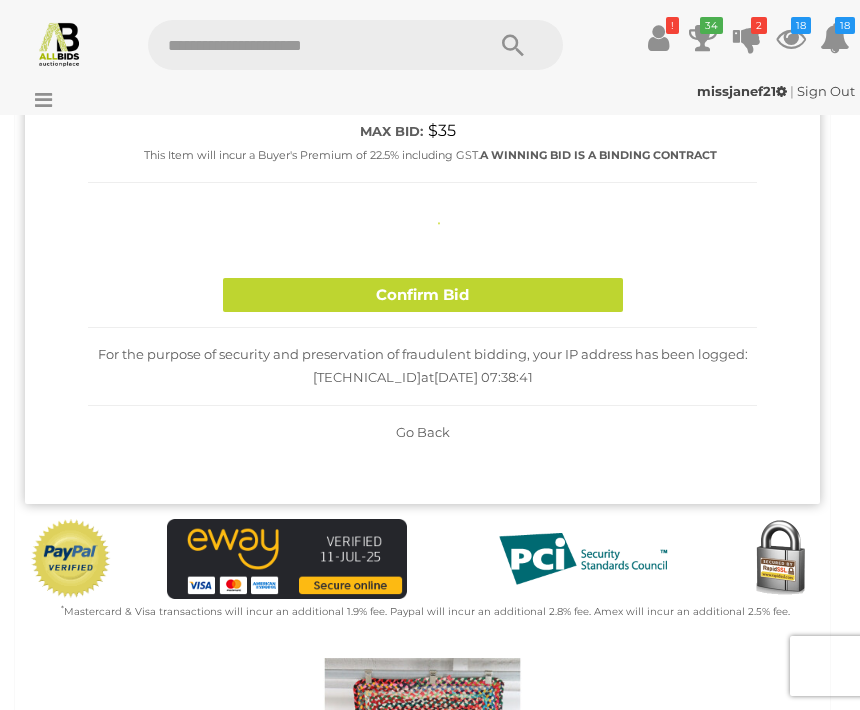 type 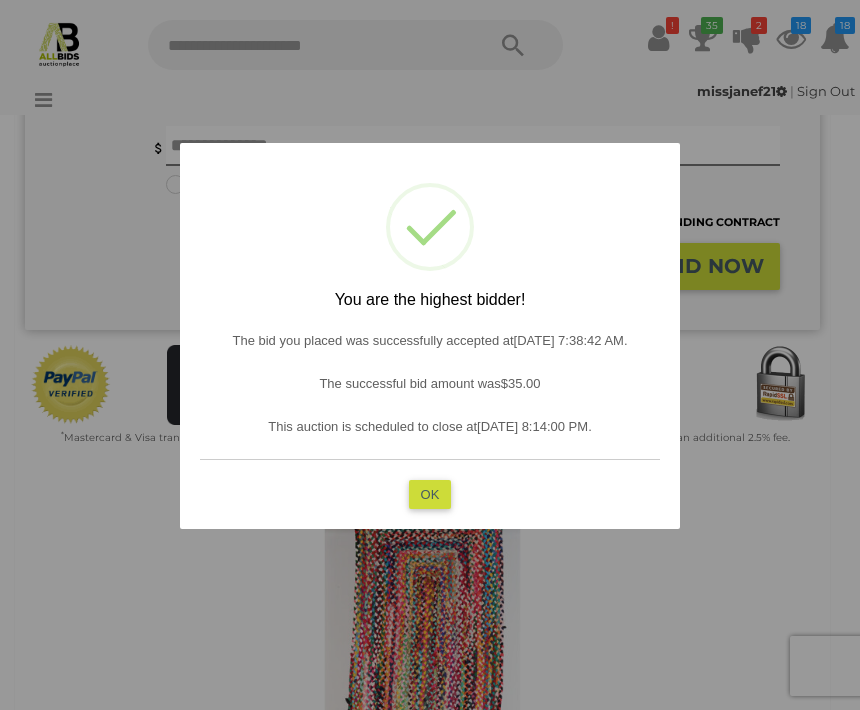 click on "OK" at bounding box center [430, 494] 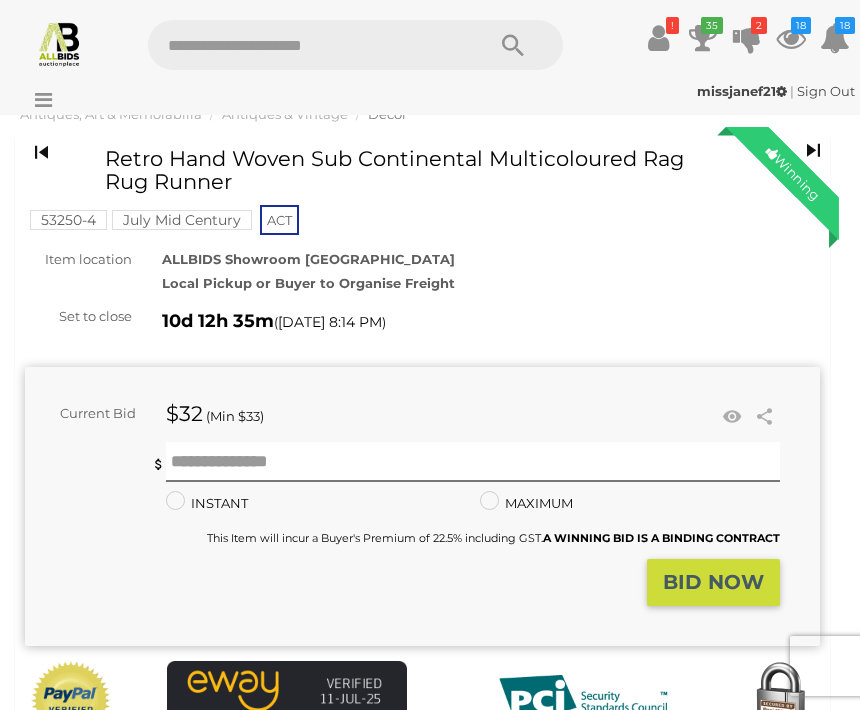 scroll, scrollTop: 0, scrollLeft: 0, axis: both 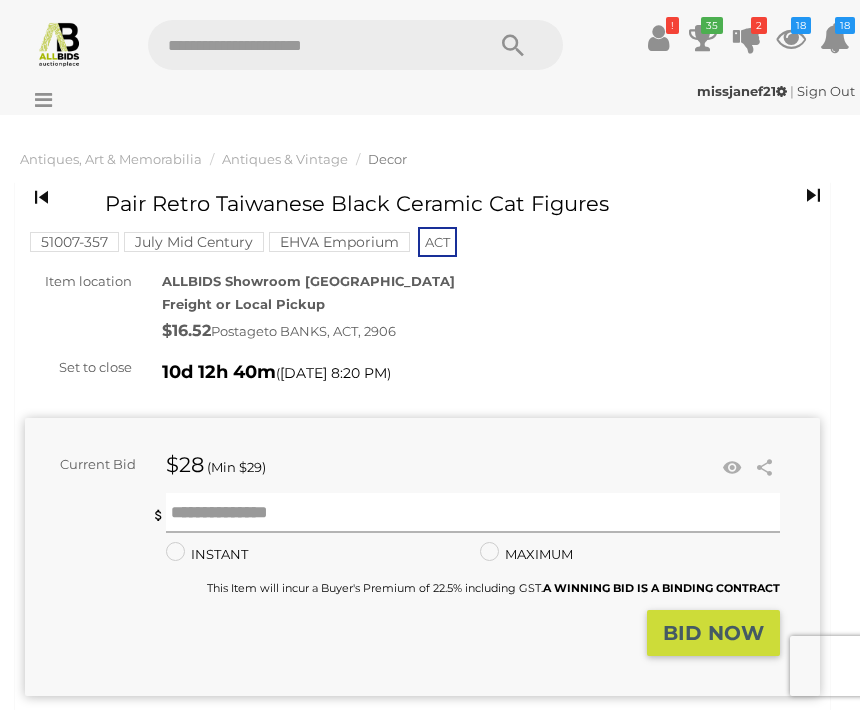click at bounding box center [473, 513] 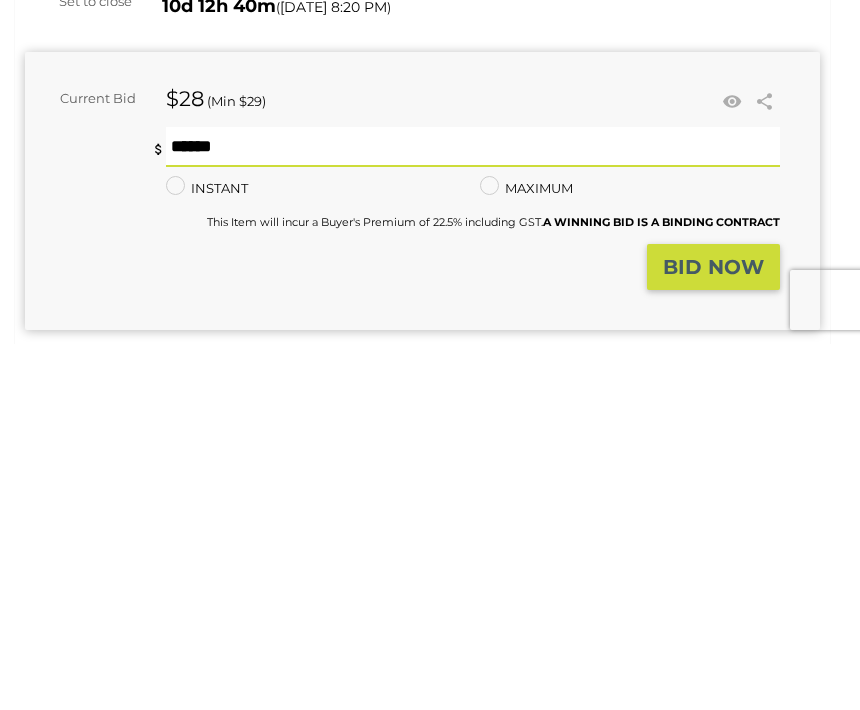 type on "**" 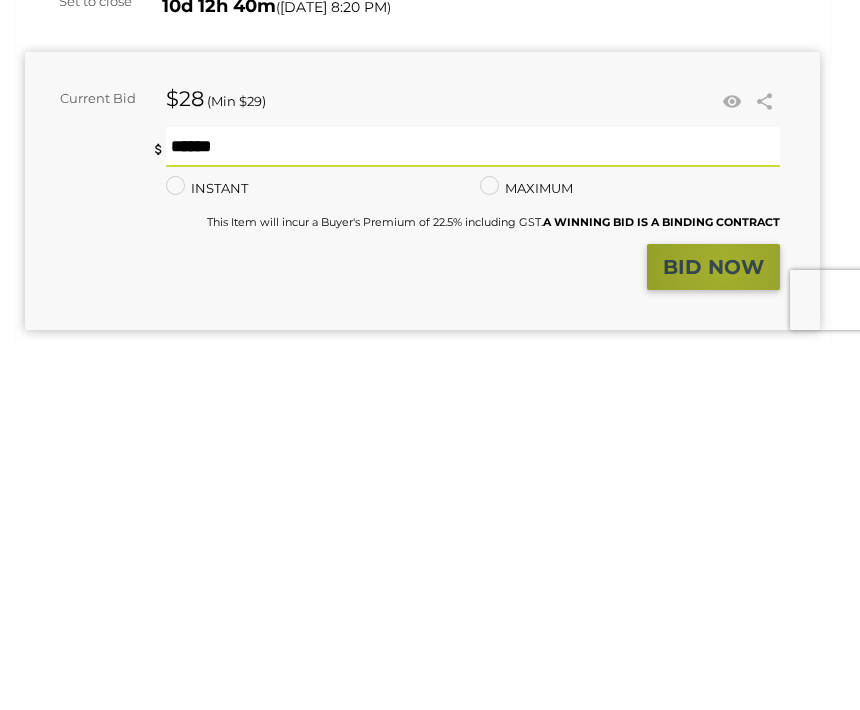 click on "BID NOW" at bounding box center [713, 633] 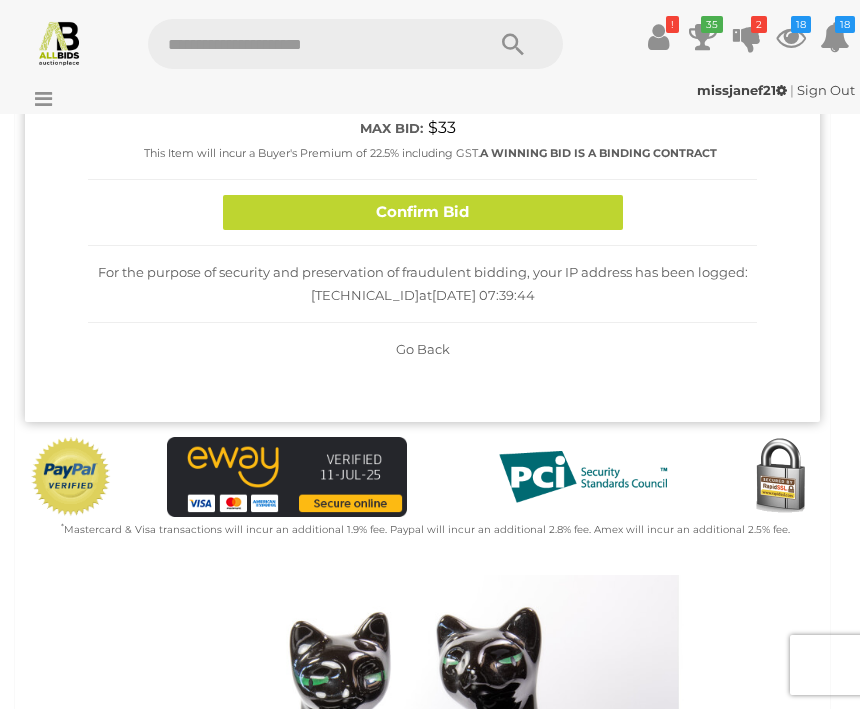click on "Confirm Bid" at bounding box center (423, 213) 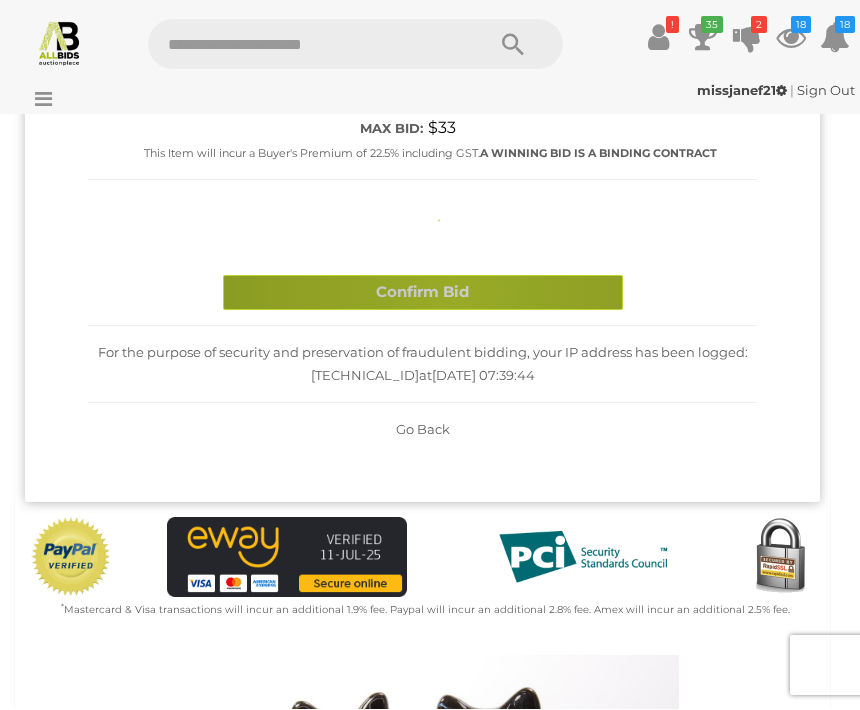 scroll, scrollTop: 369, scrollLeft: 0, axis: vertical 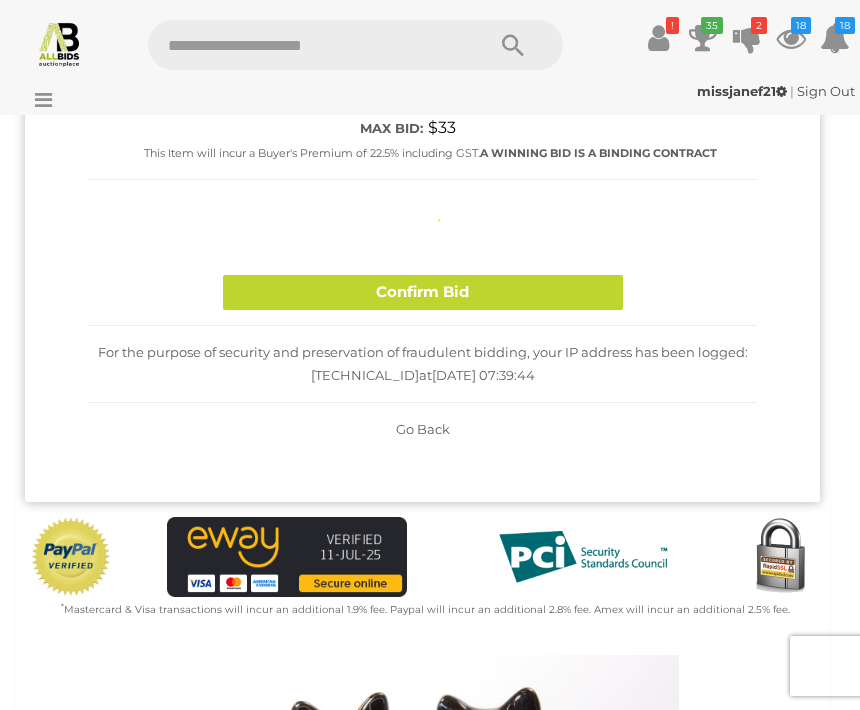 type 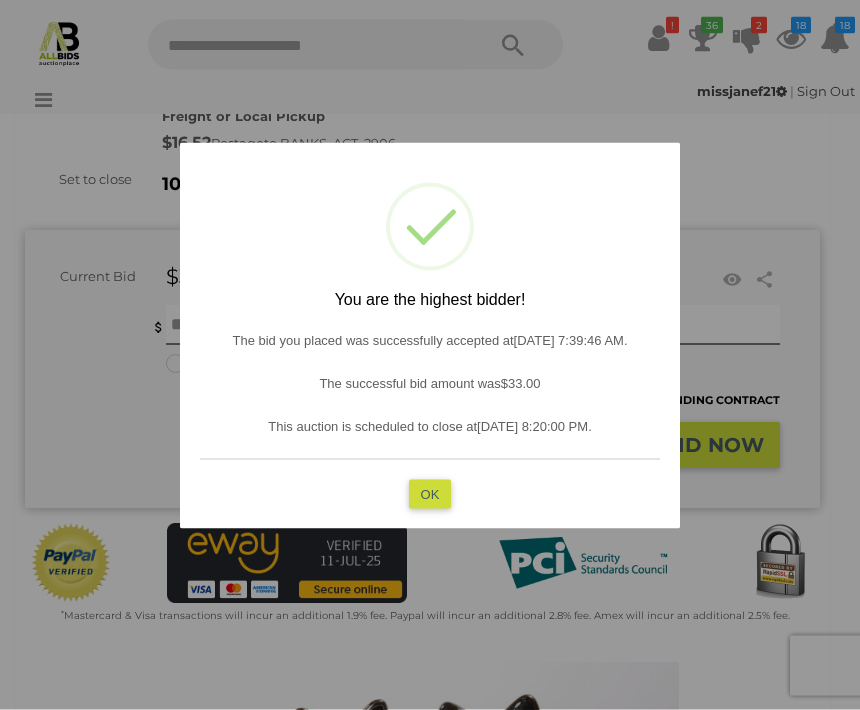 scroll, scrollTop: 160, scrollLeft: 0, axis: vertical 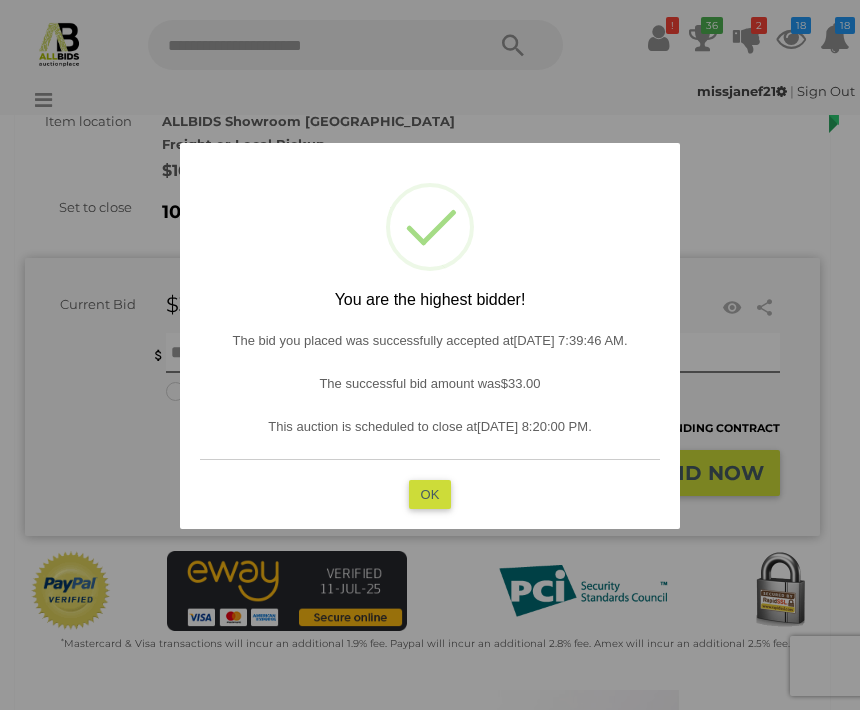click on "OK" at bounding box center [430, 494] 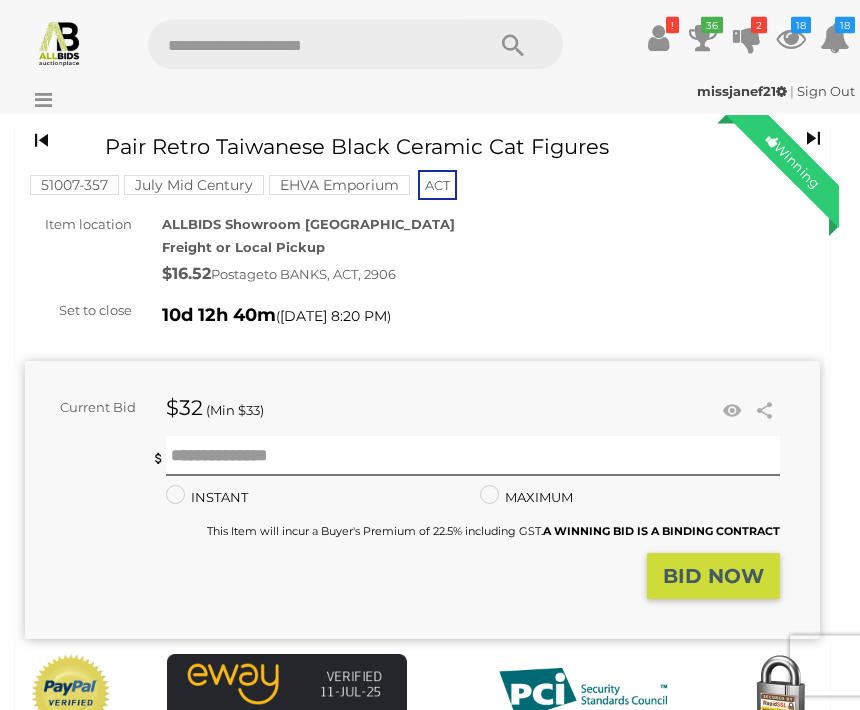 scroll, scrollTop: 0, scrollLeft: 0, axis: both 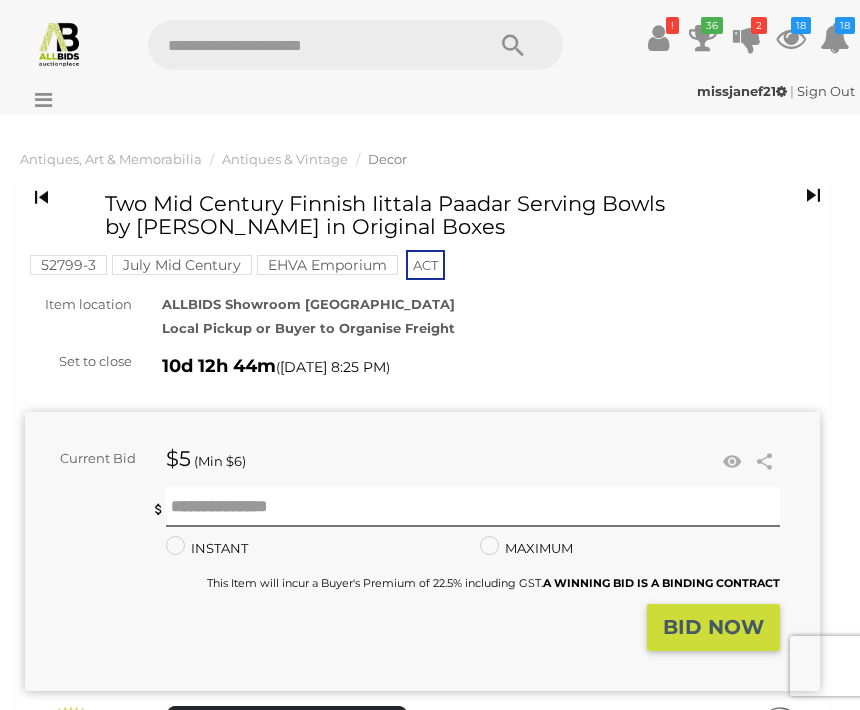 click on "Current Bid
$5
(Min $6)
$5
Share Facebook Twitter" at bounding box center (422, 546) 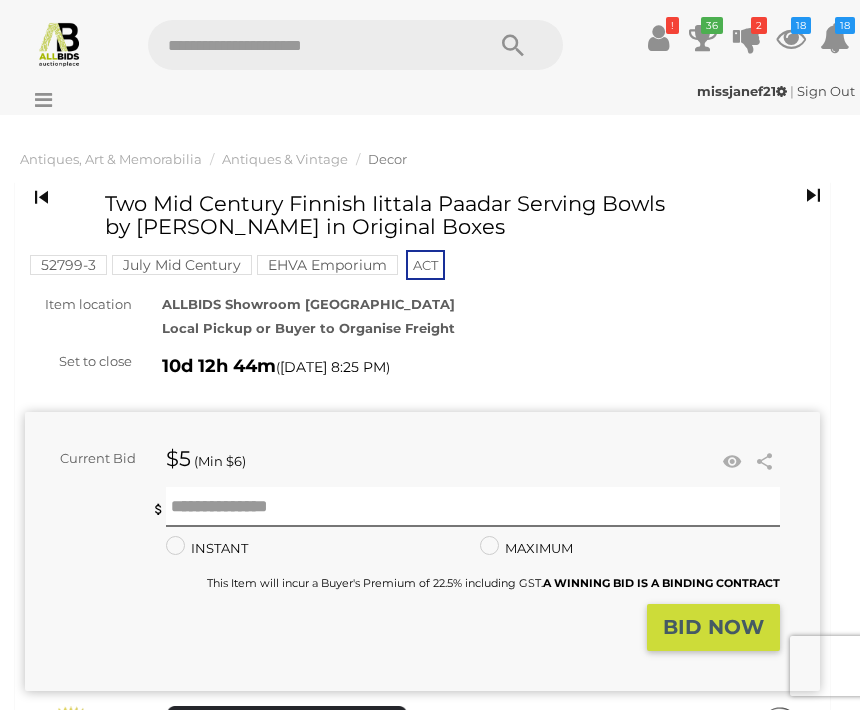 click on "Antiques, Art & Memorabilia
Antiques & Vintage
Decor
Antiques, Art & Memorabilia
Antique & Vintage Furniture   118
Asian Art & Antiques   19
Automobilia   2
Decor" at bounding box center [430, 1856] 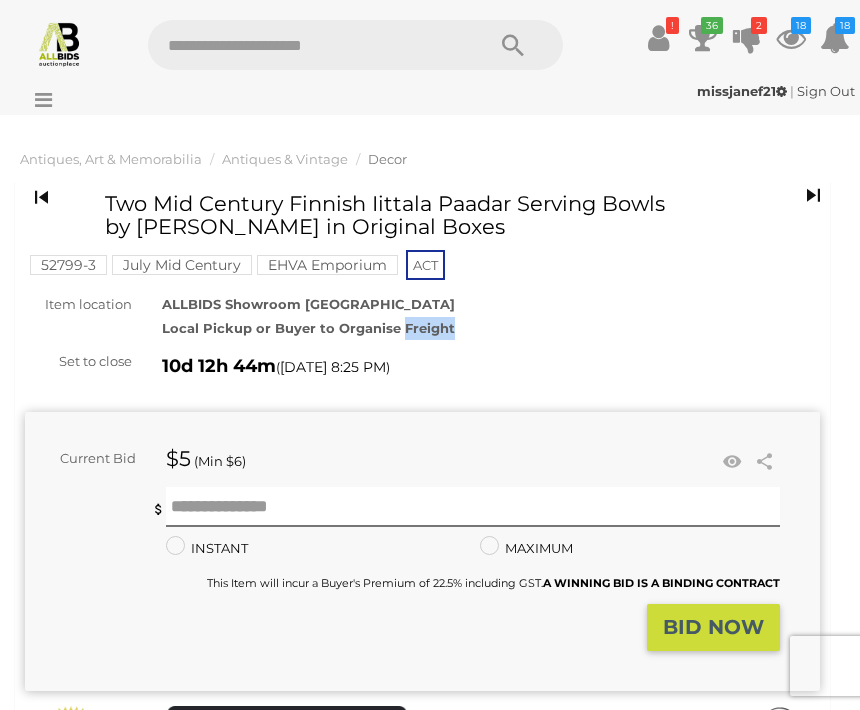 click on "ALLBIDS Showroom Fyshwick
Local Pickup or Buyer to Organise Freight" at bounding box center [491, 316] 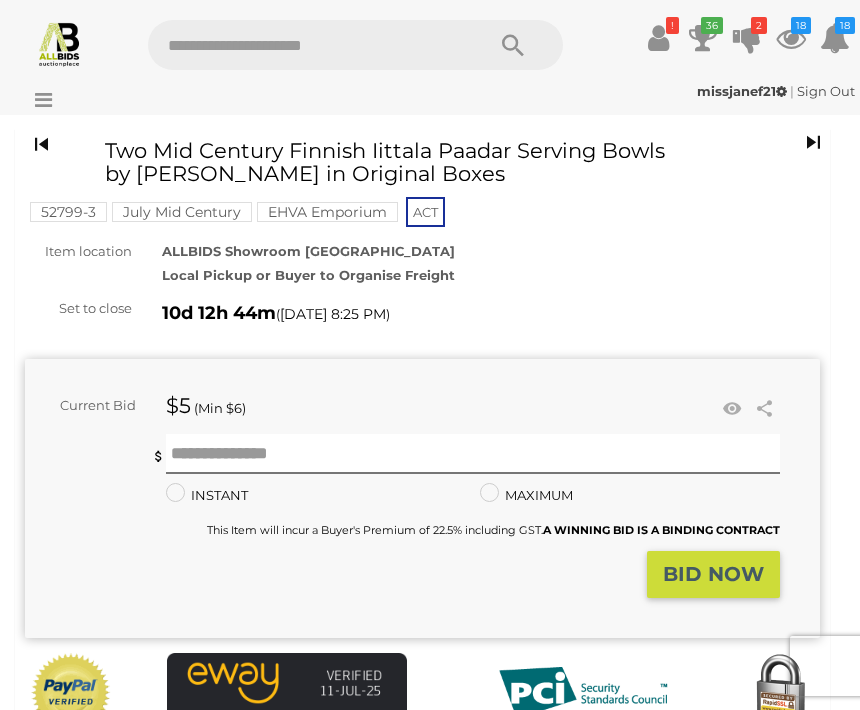 scroll, scrollTop: 0, scrollLeft: 0, axis: both 